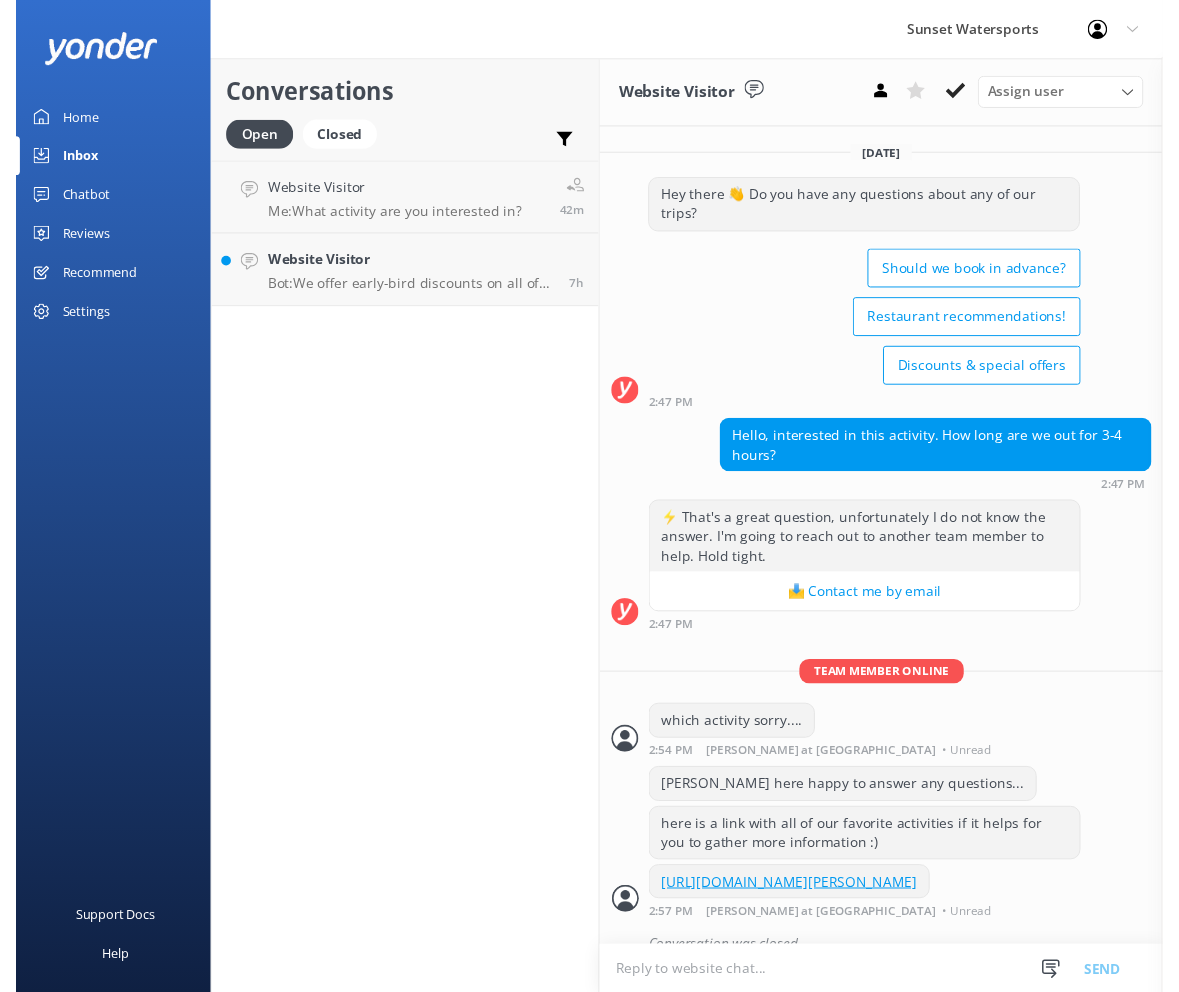 scroll, scrollTop: 0, scrollLeft: 0, axis: both 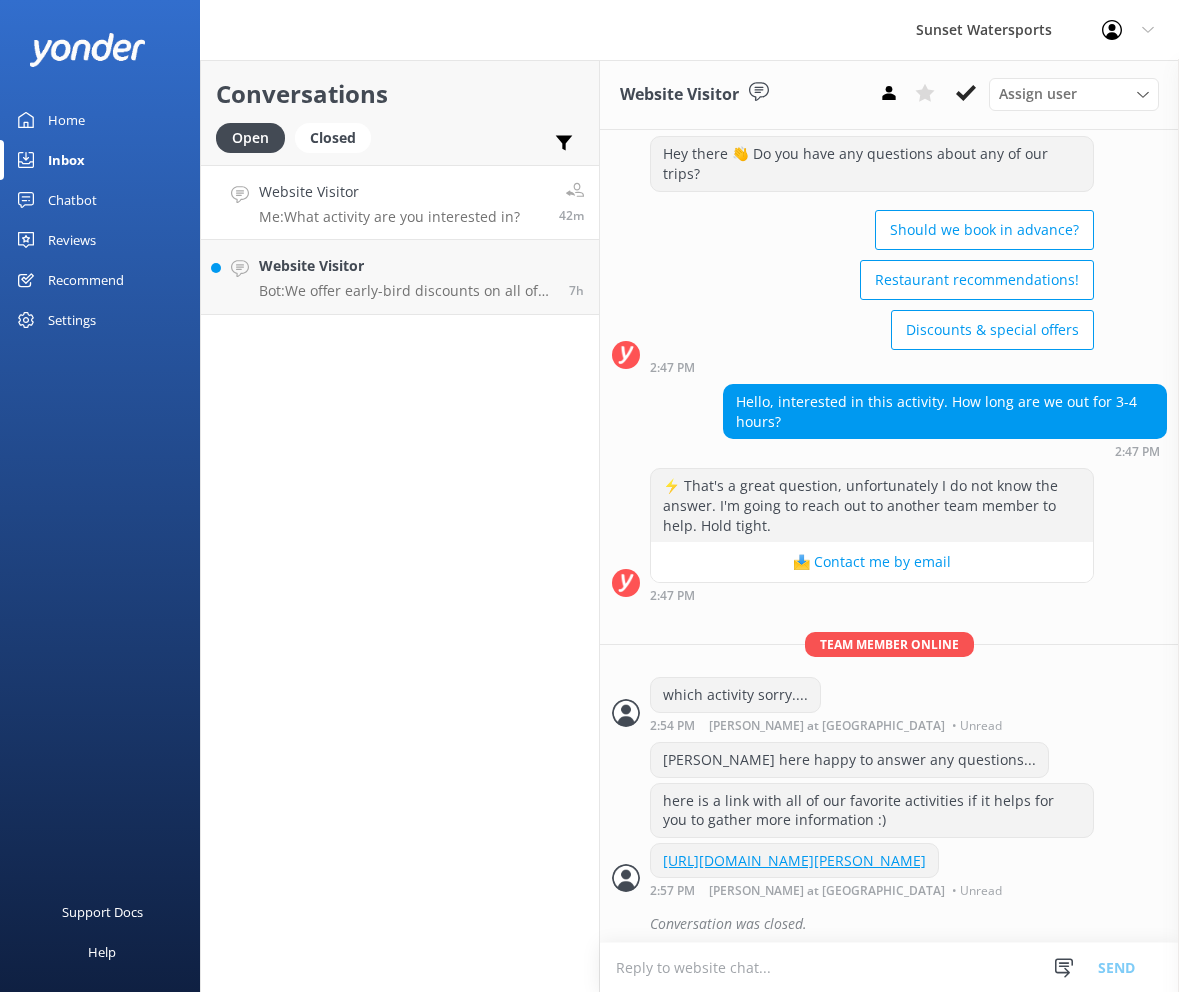 click on "Website Visitor" at bounding box center [389, 192] 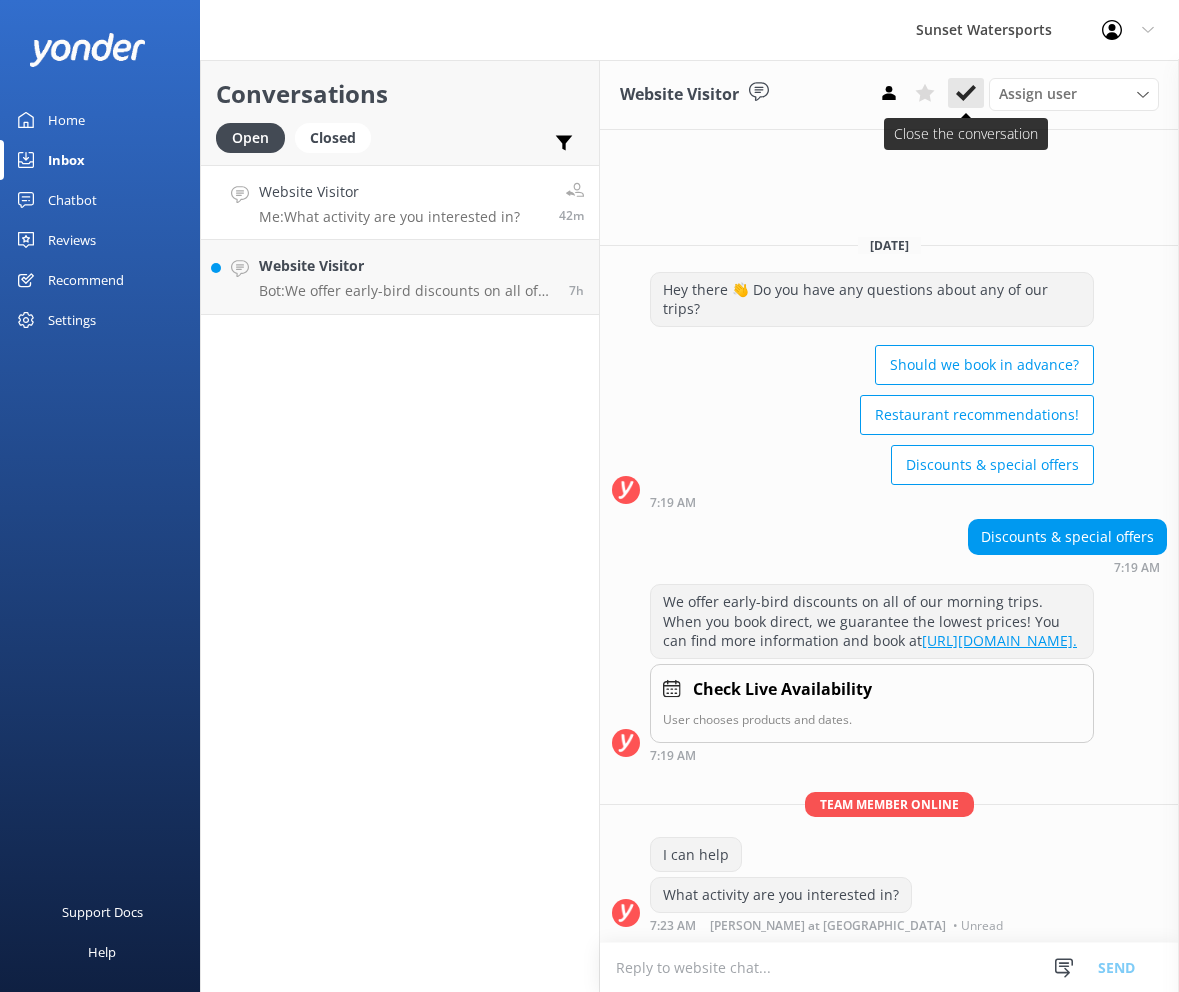 click 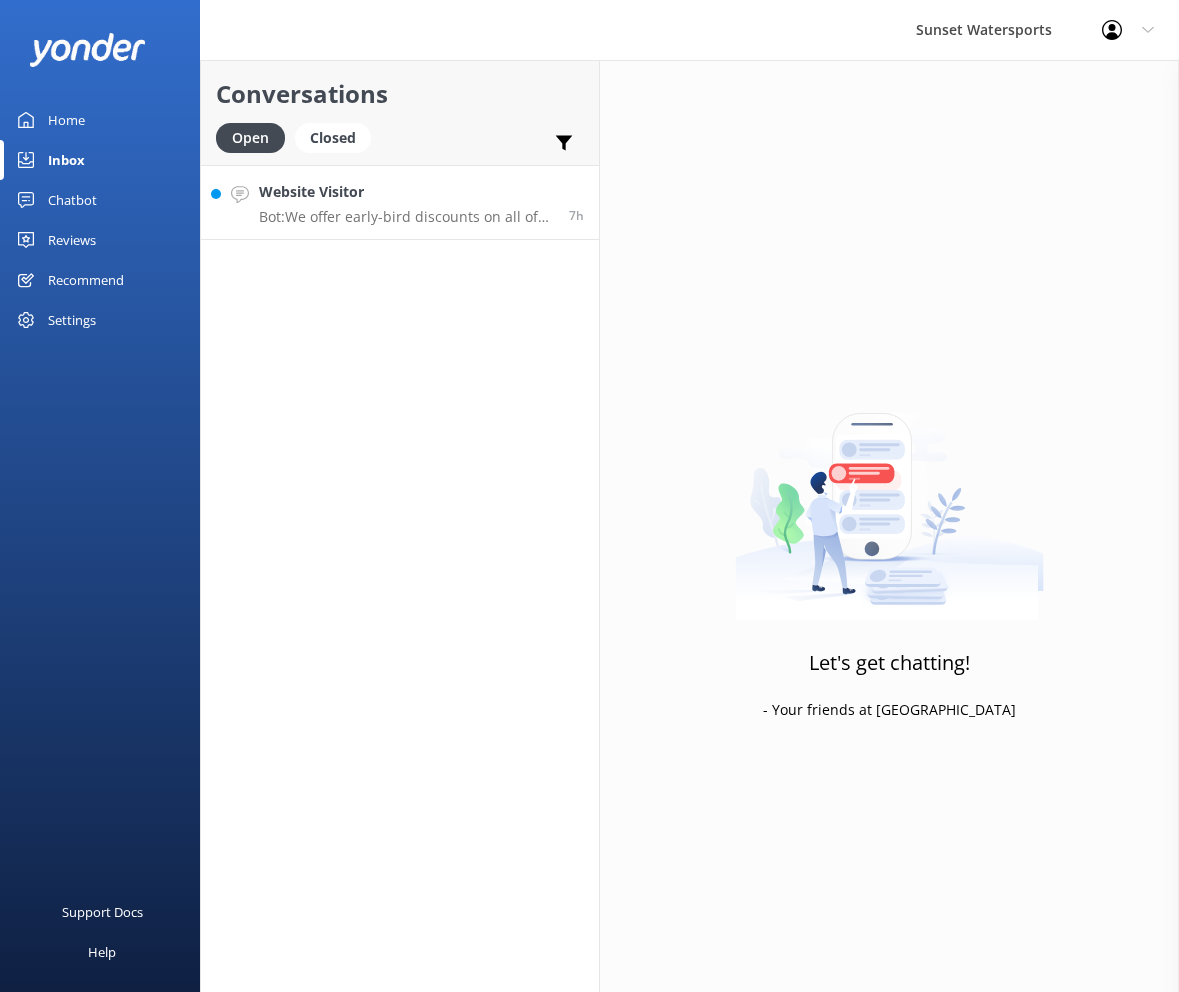 click on "Bot:  We offer early-bird discounts on all of our morning trips. When you book direct, we guarantee the lowest prices! You can find more information and book at https://fareharbor.com/embeds/book/sunsetwatersportskeywest/?full-items=yes&flow=468359." at bounding box center (406, 217) 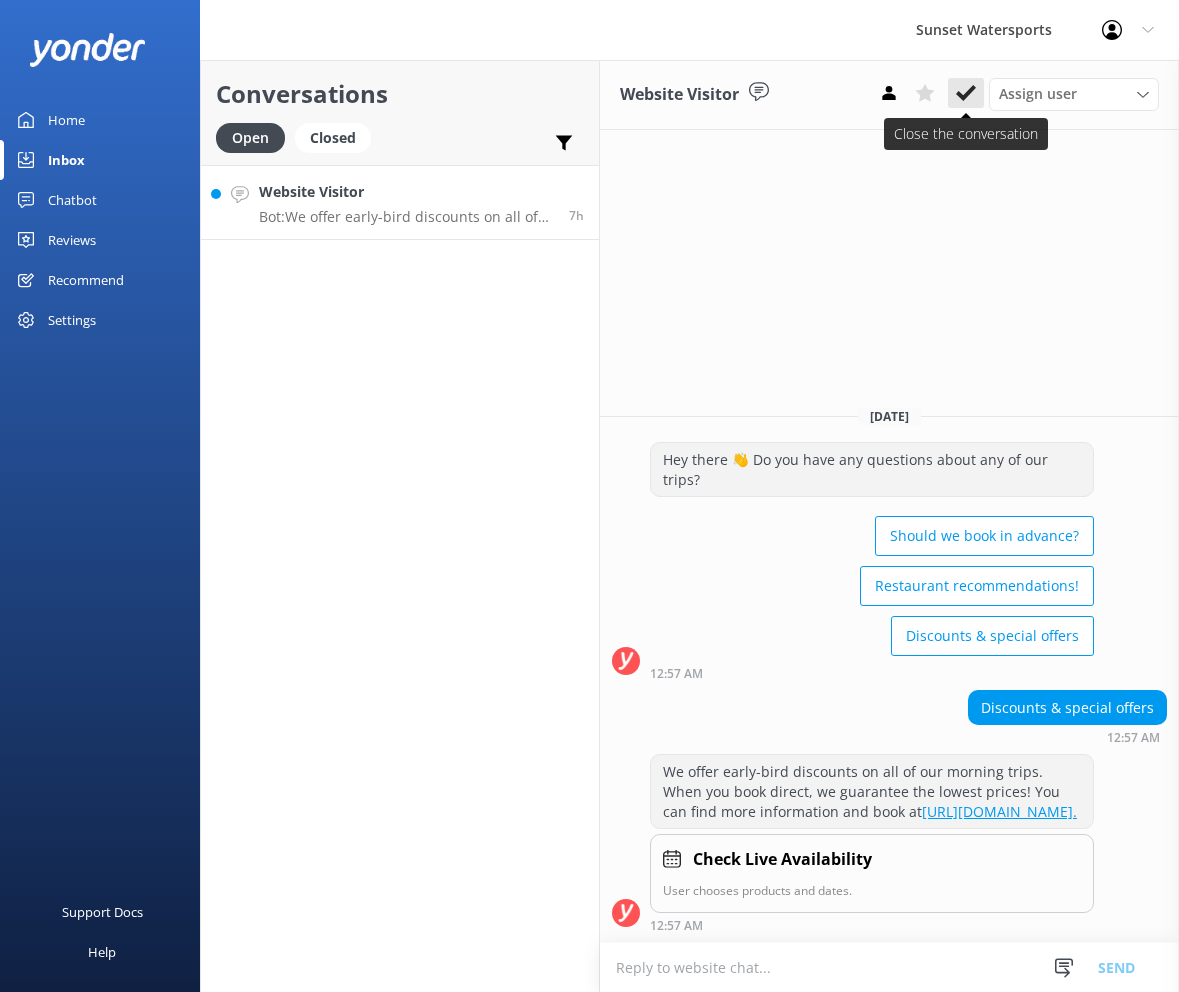 click 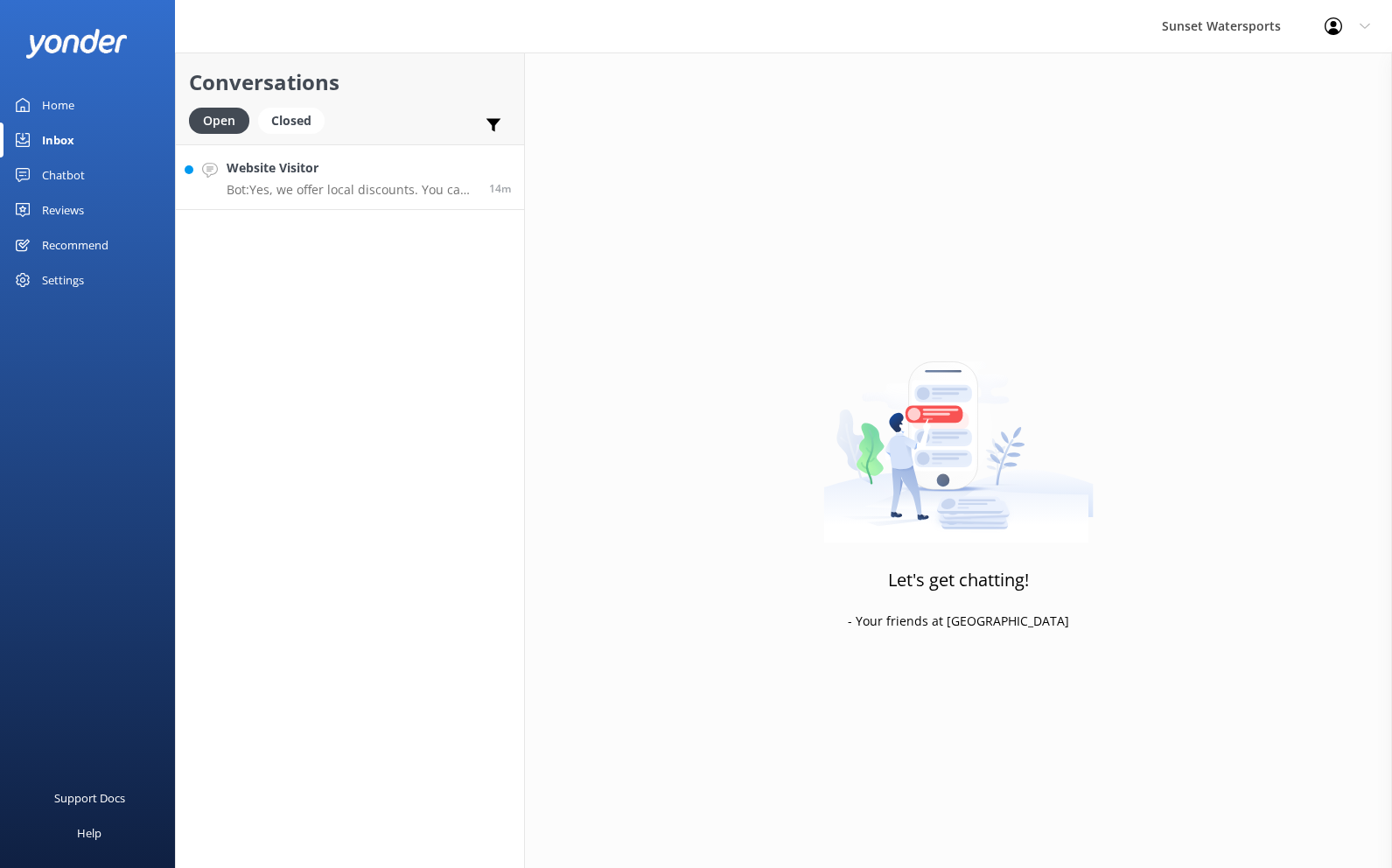 click on "Bot:  Yes, we offer local discounts. You can find more information about local discounts at https://sunsetwatersportskeywest.com/local-discounts/. Please note that a local Key West ID is required to receive the discount." at bounding box center [351, 190] 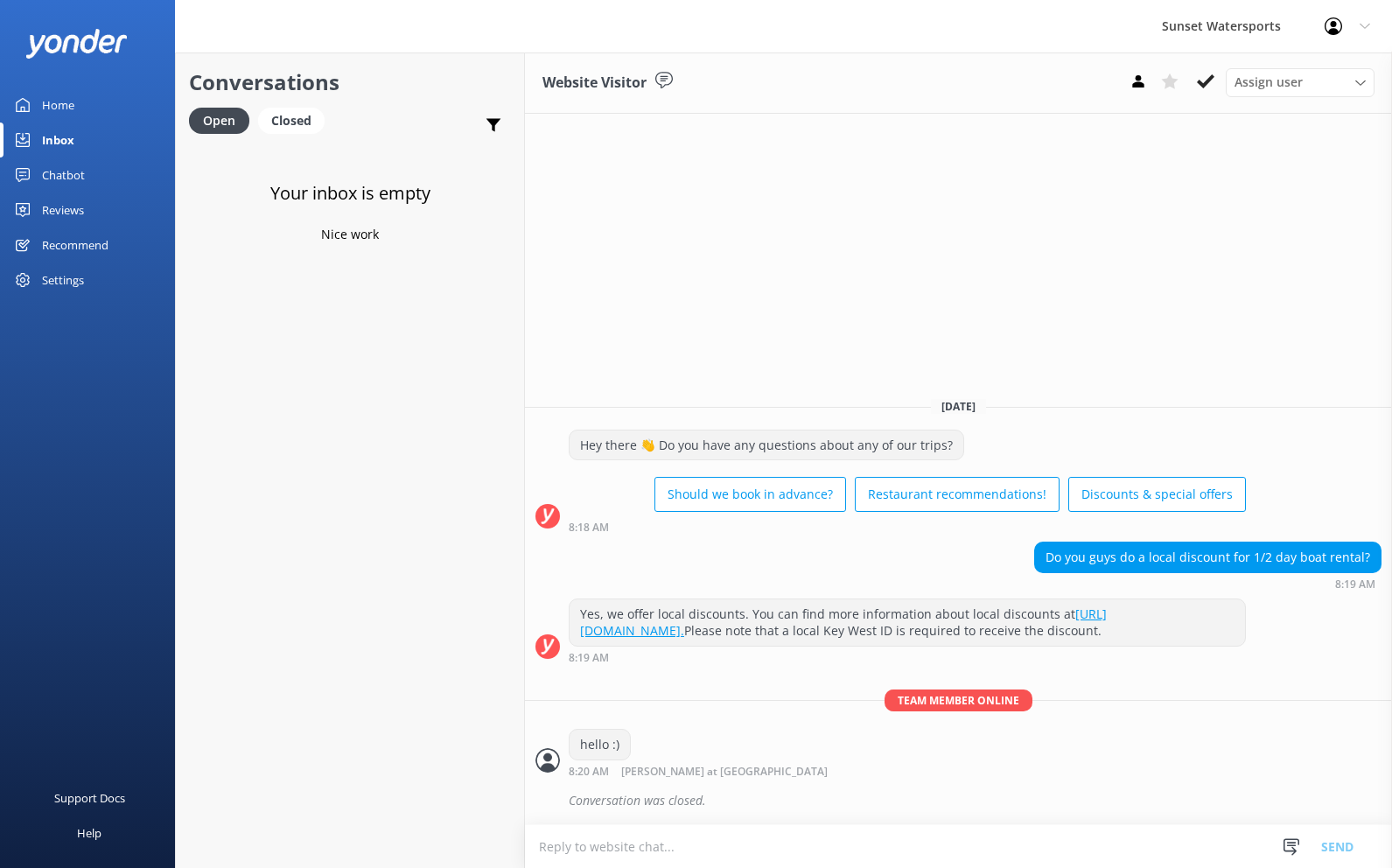 scroll, scrollTop: 0, scrollLeft: 0, axis: both 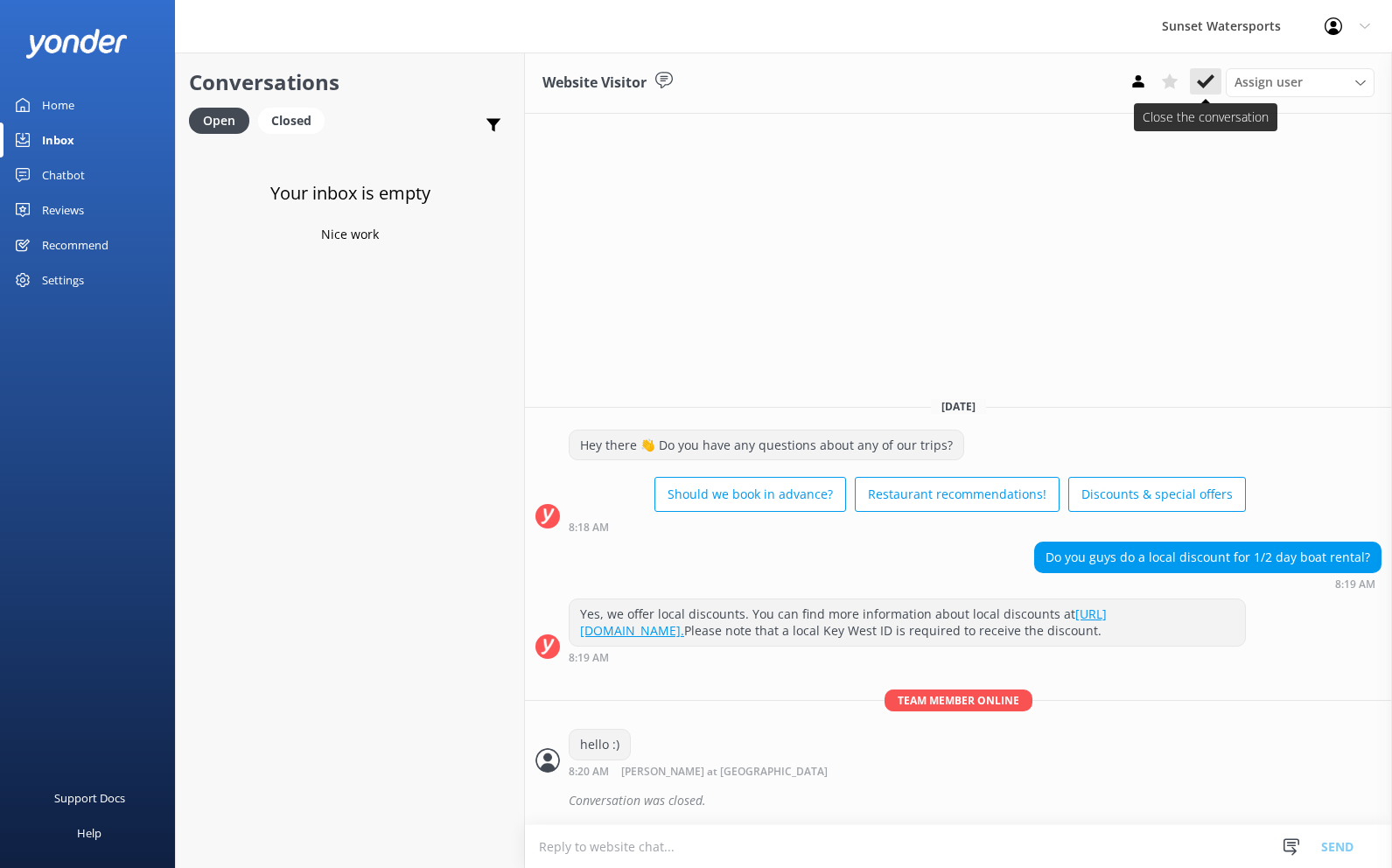 click 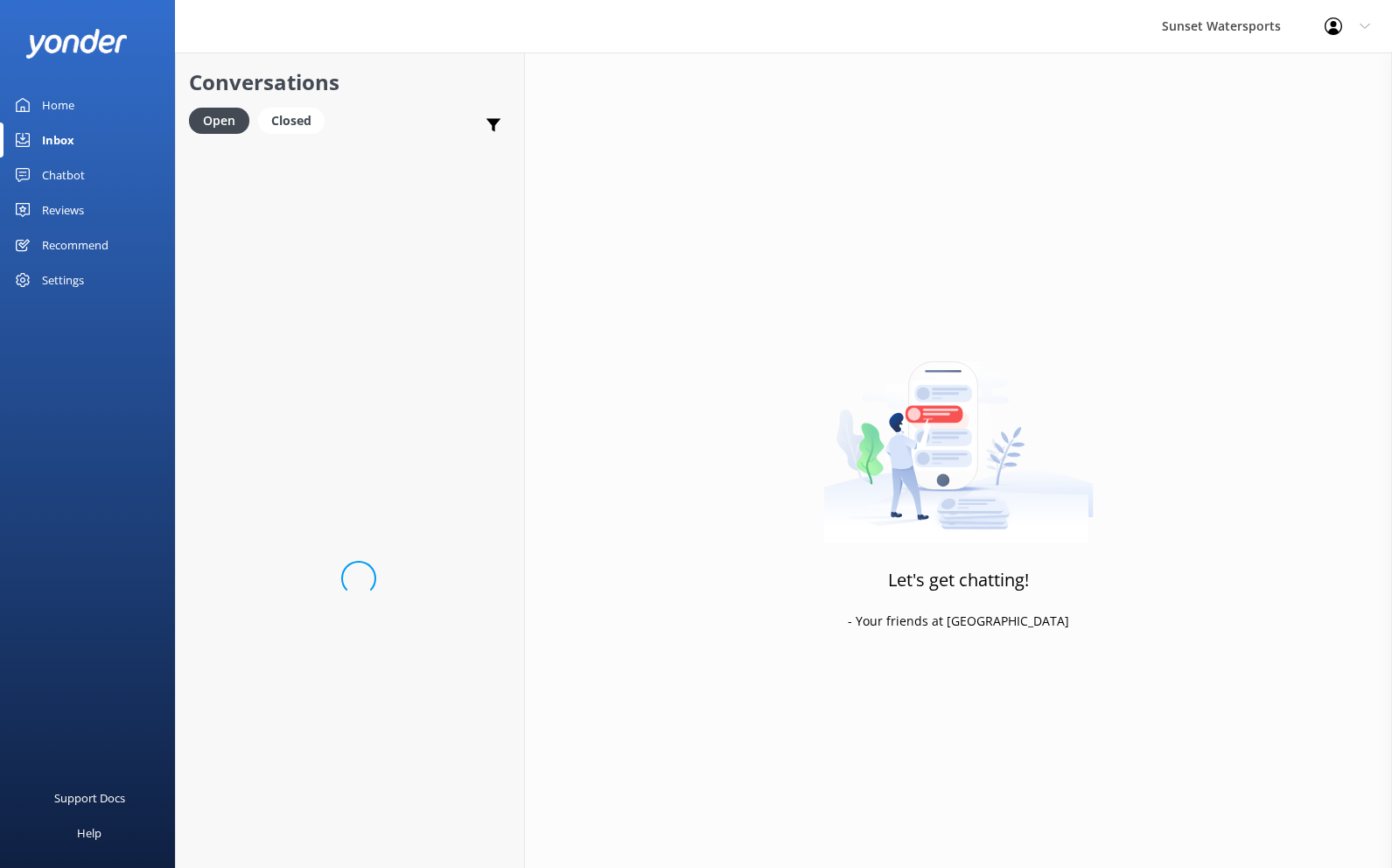 scroll, scrollTop: 0, scrollLeft: 0, axis: both 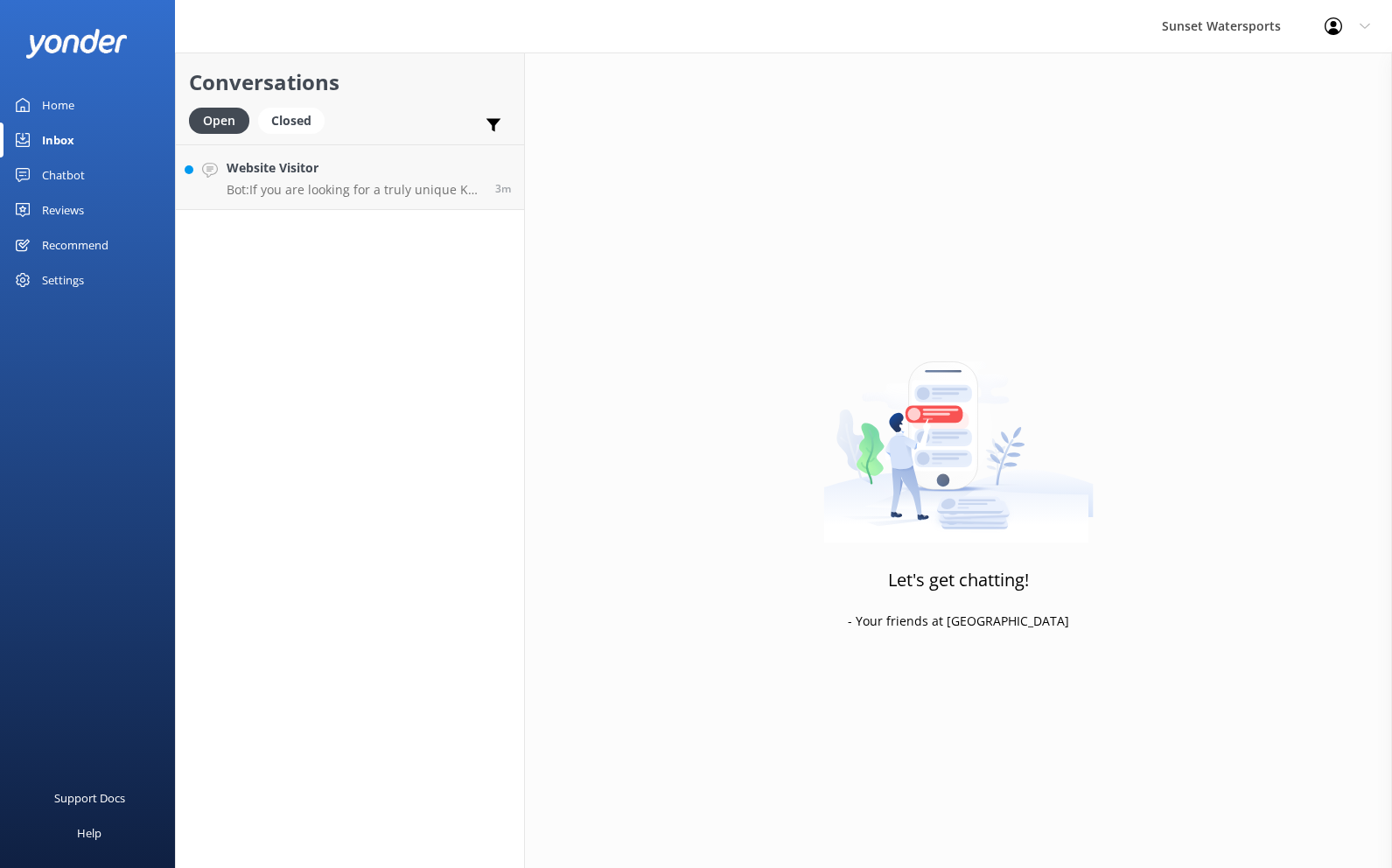click on "Conversations Open Closed Important Assigned to me Unassigned Website Visitor Bot:  If you are looking for a truly unique Key West restaurant experience you must check out the island's only sunset dinner cruise. This trip has an executive chef cooking from an onboard kitchen, includes live music and unlimited open bar. This trip only goes out once a day and requires reservations. Check availability here [URL][DOMAIN_NAME] 3m" at bounding box center (350, 460) 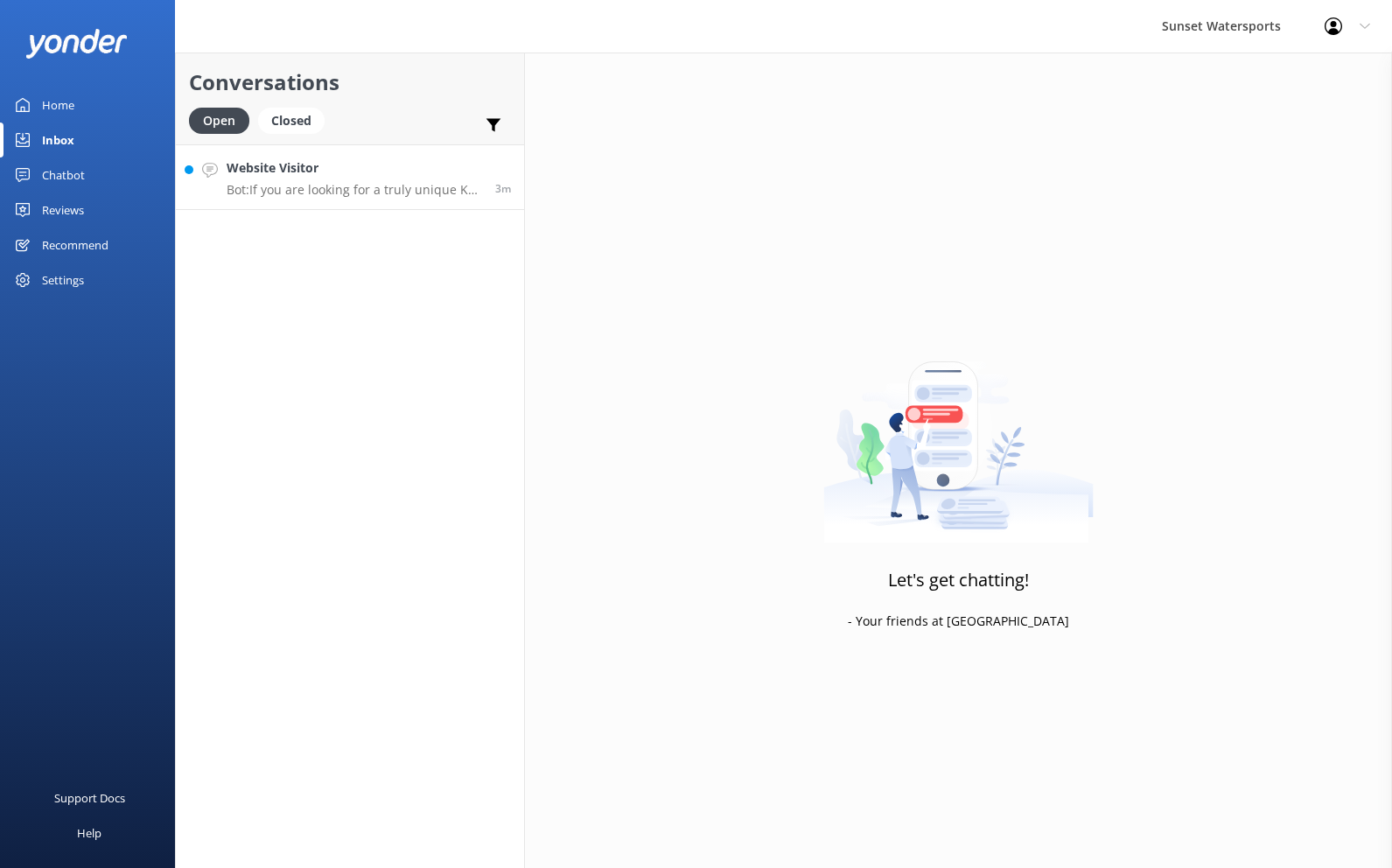 click on "Bot:  If you are looking for a truly unique Key West restaurant experience you must check out the island's only sunset dinner cruise. This trip has an executive chef cooking from an onboard kitchen, includes live music and unlimited open bar. This trip only goes out once a day and requires reservations. Check availability here [URL][DOMAIN_NAME]" at bounding box center (354, 190) 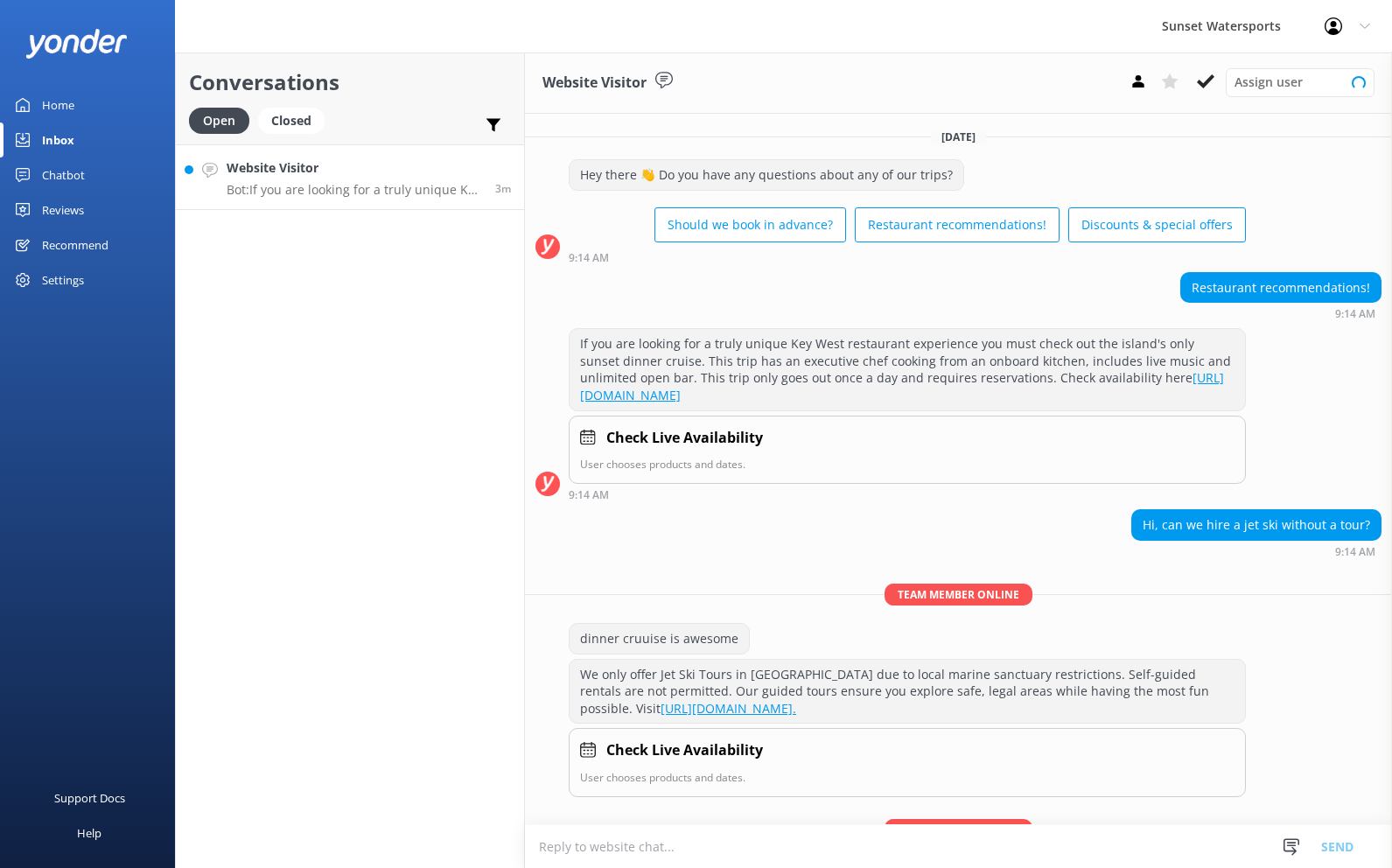 scroll, scrollTop: 690, scrollLeft: 0, axis: vertical 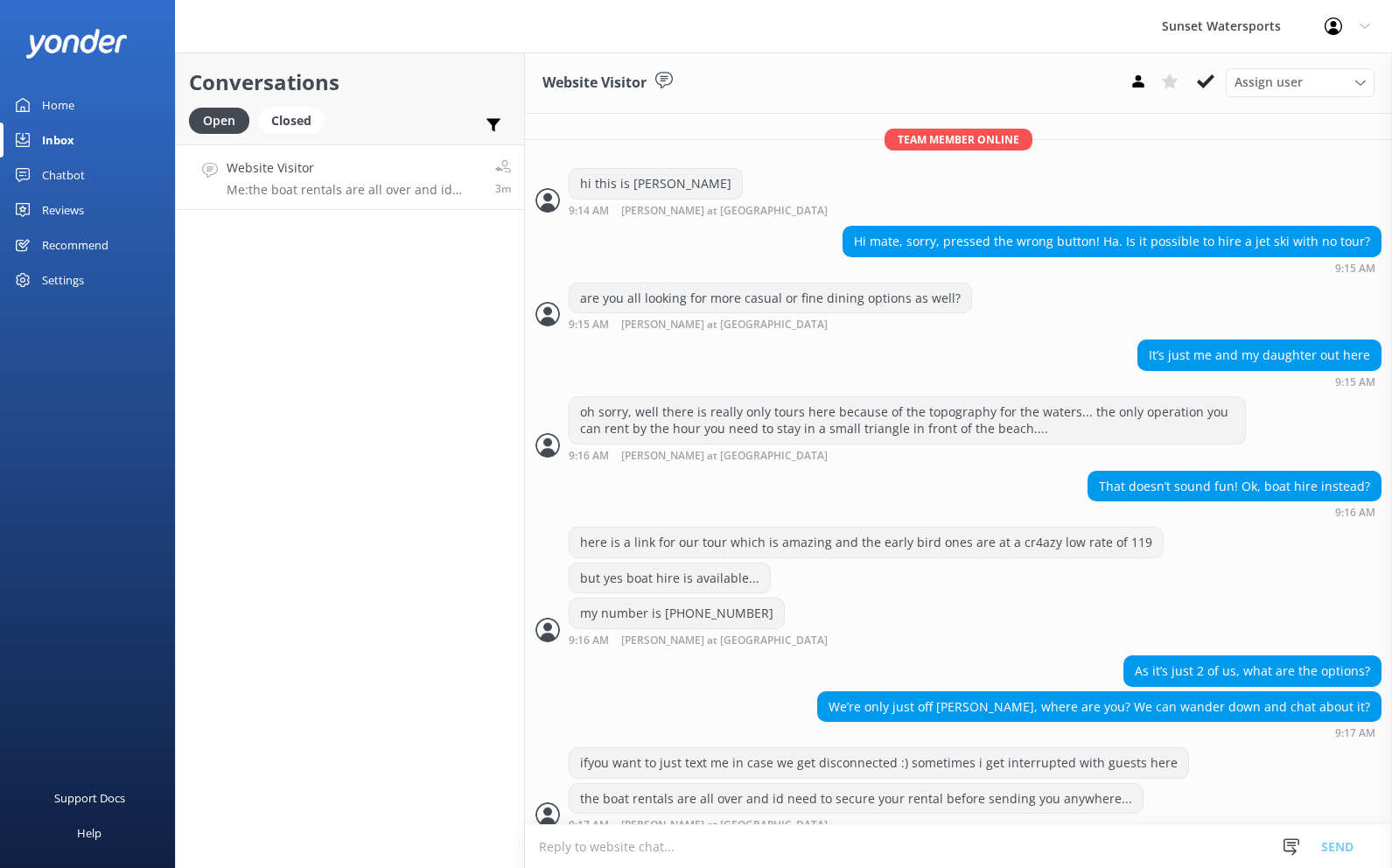 click at bounding box center [958, 846] 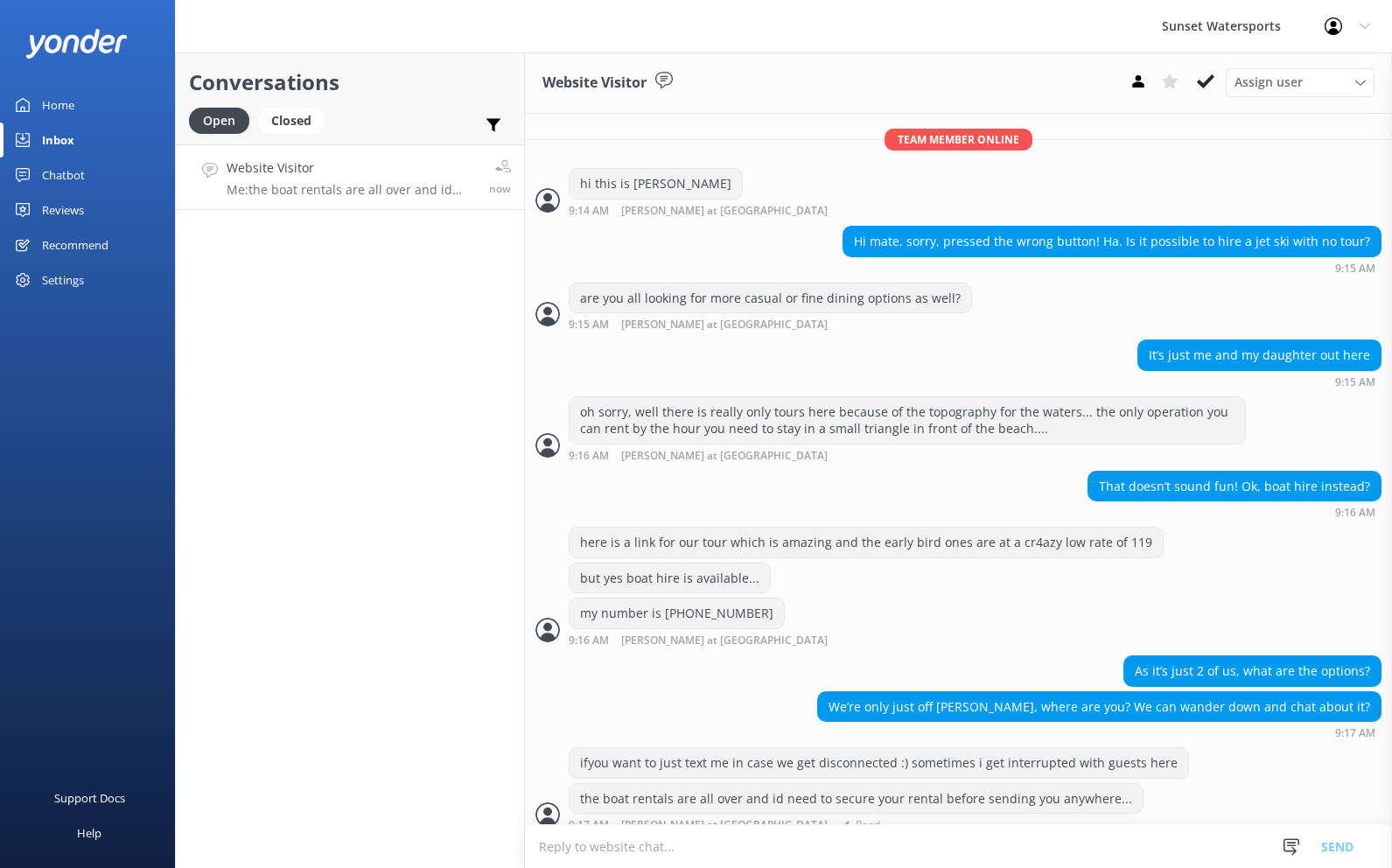 scroll, scrollTop: 732, scrollLeft: 0, axis: vertical 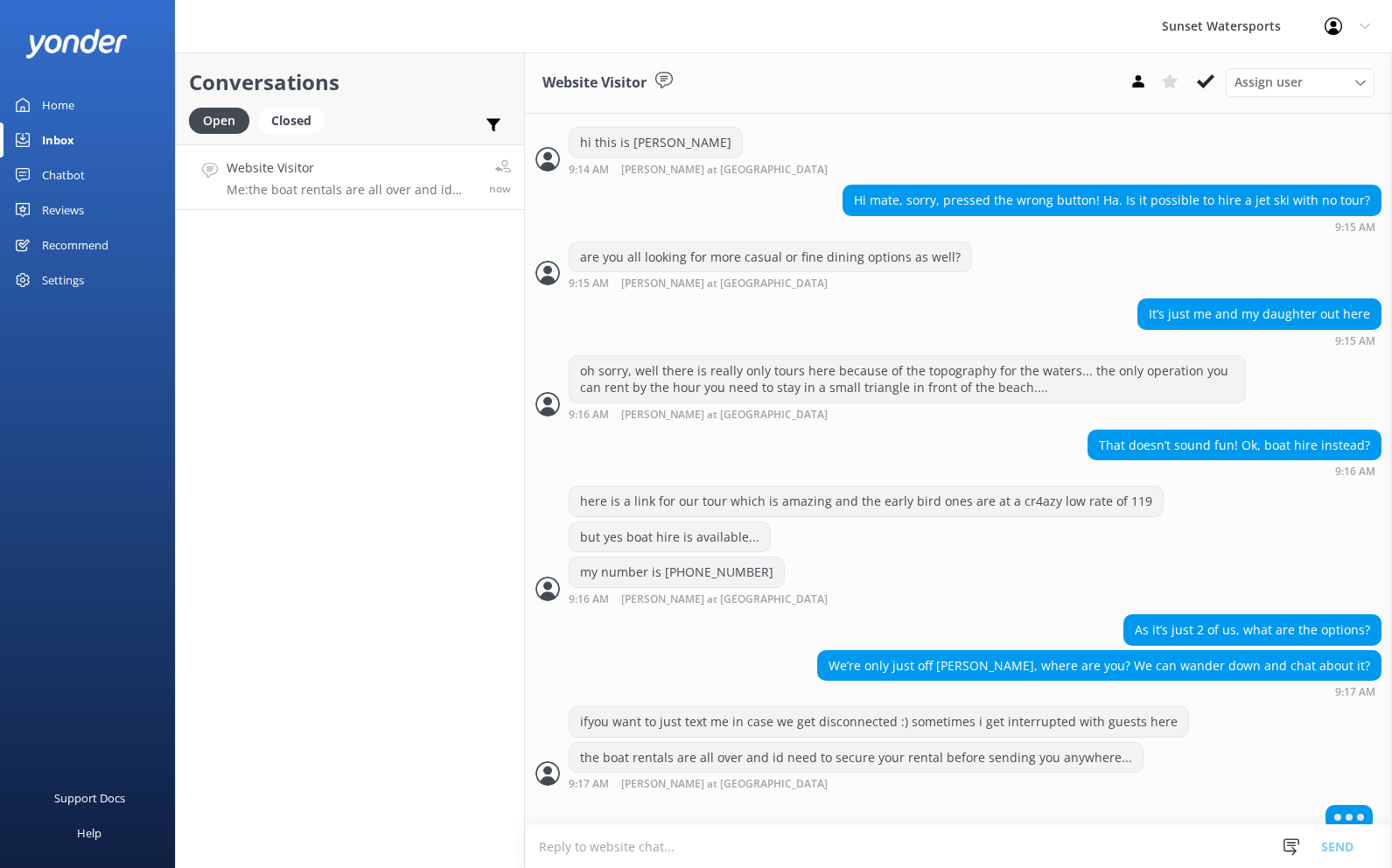 click at bounding box center [958, 846] 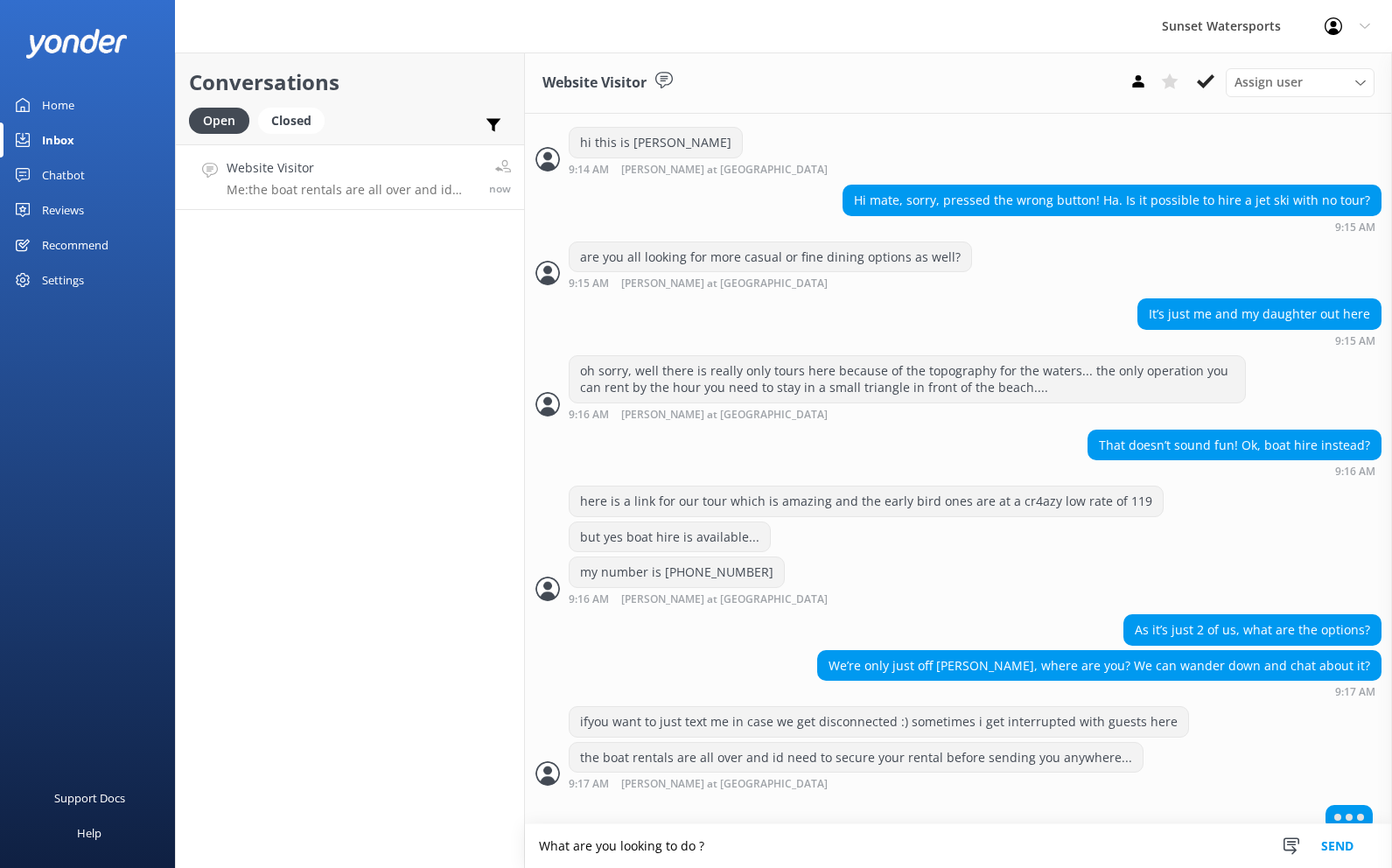 type on "What are you looking to do ?" 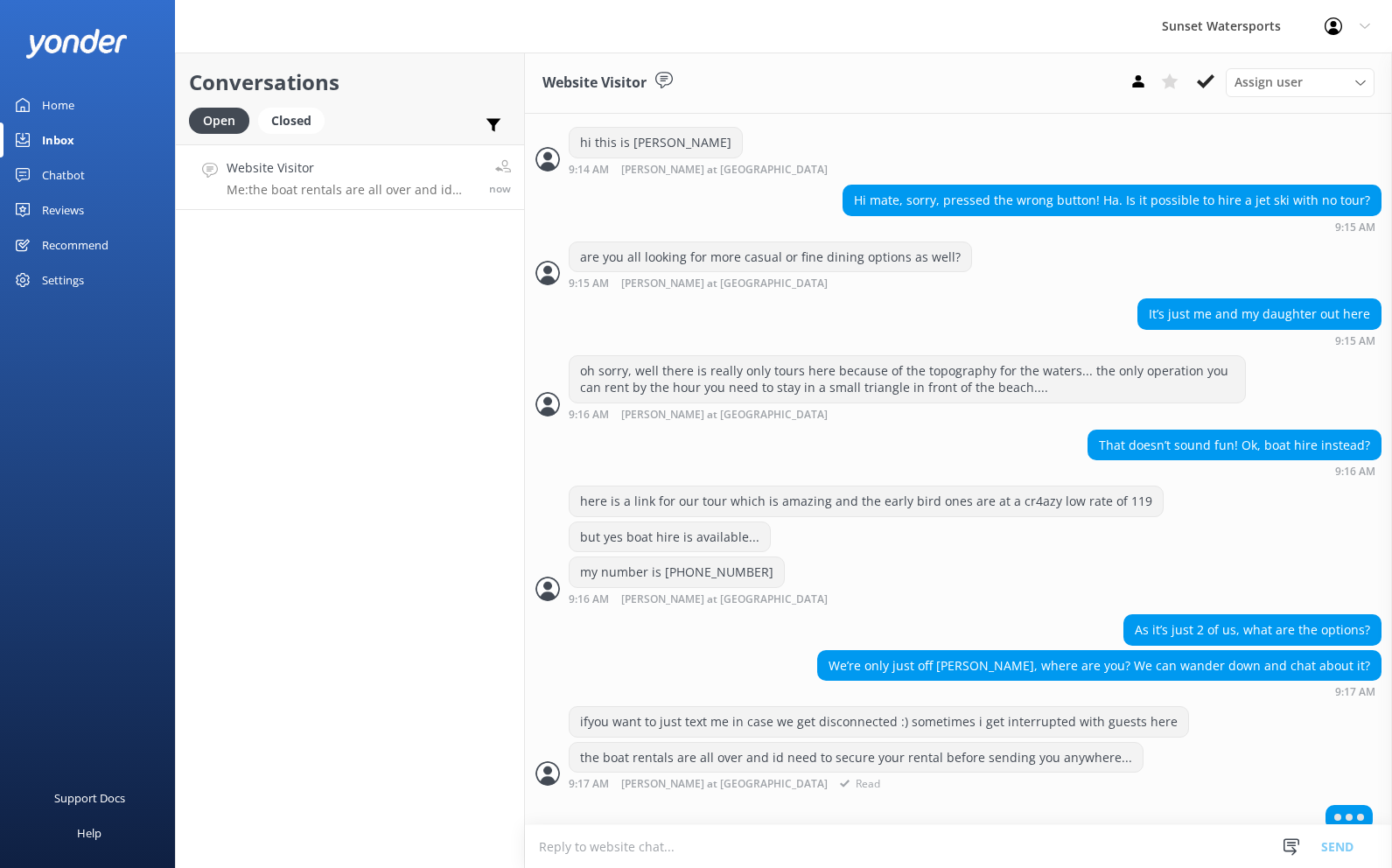 scroll, scrollTop: 788, scrollLeft: 0, axis: vertical 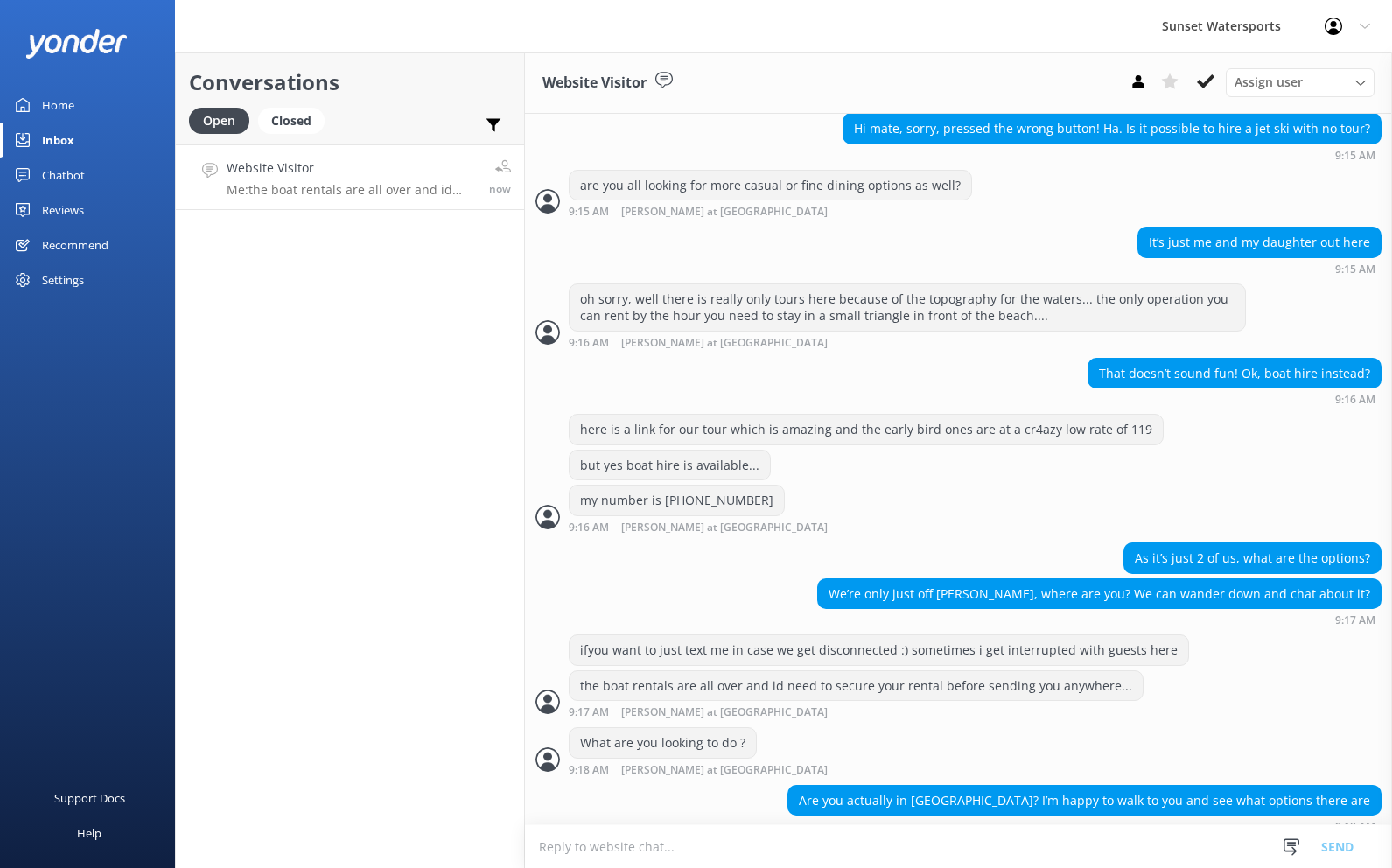 click at bounding box center (958, 846) 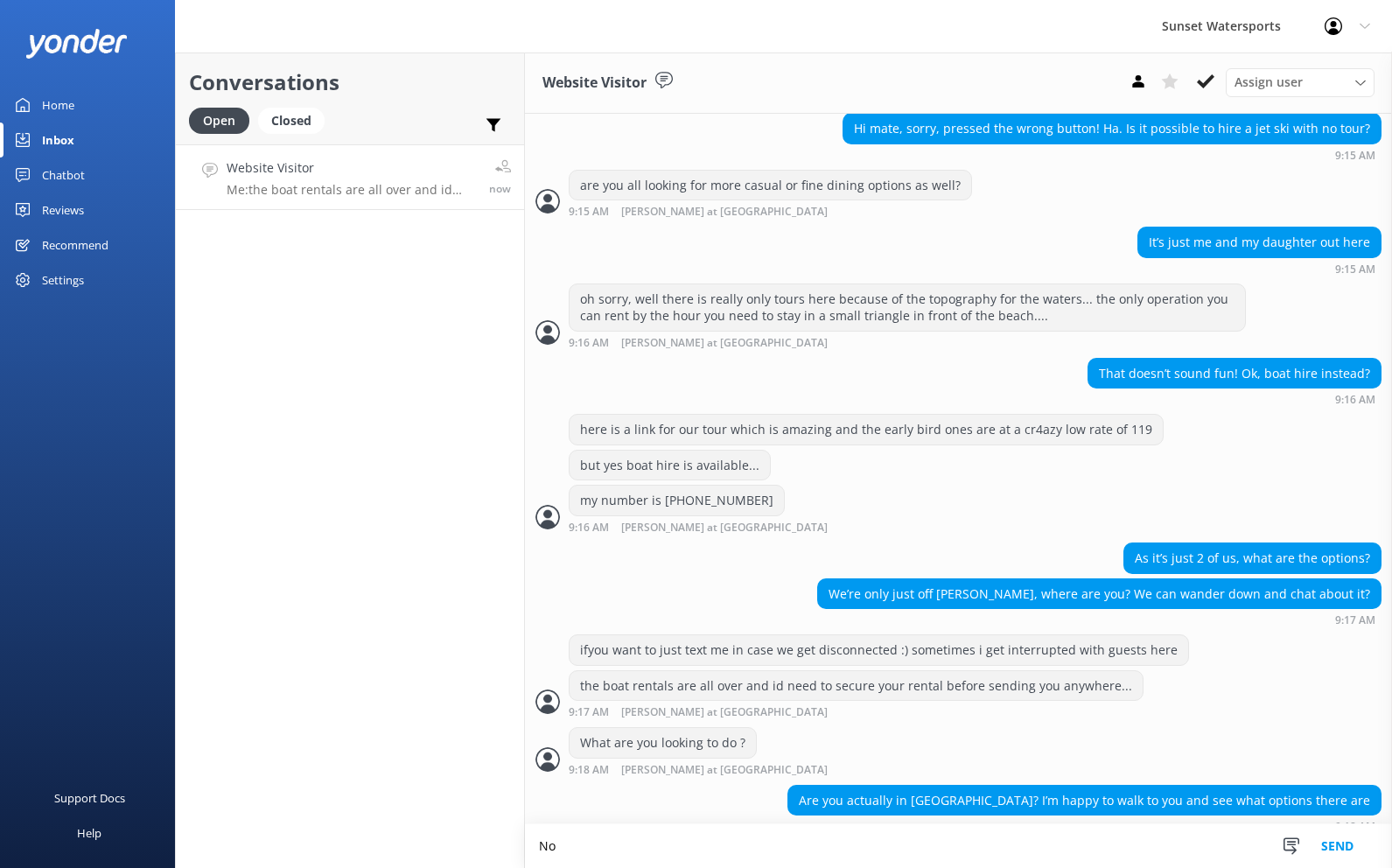 type on "N" 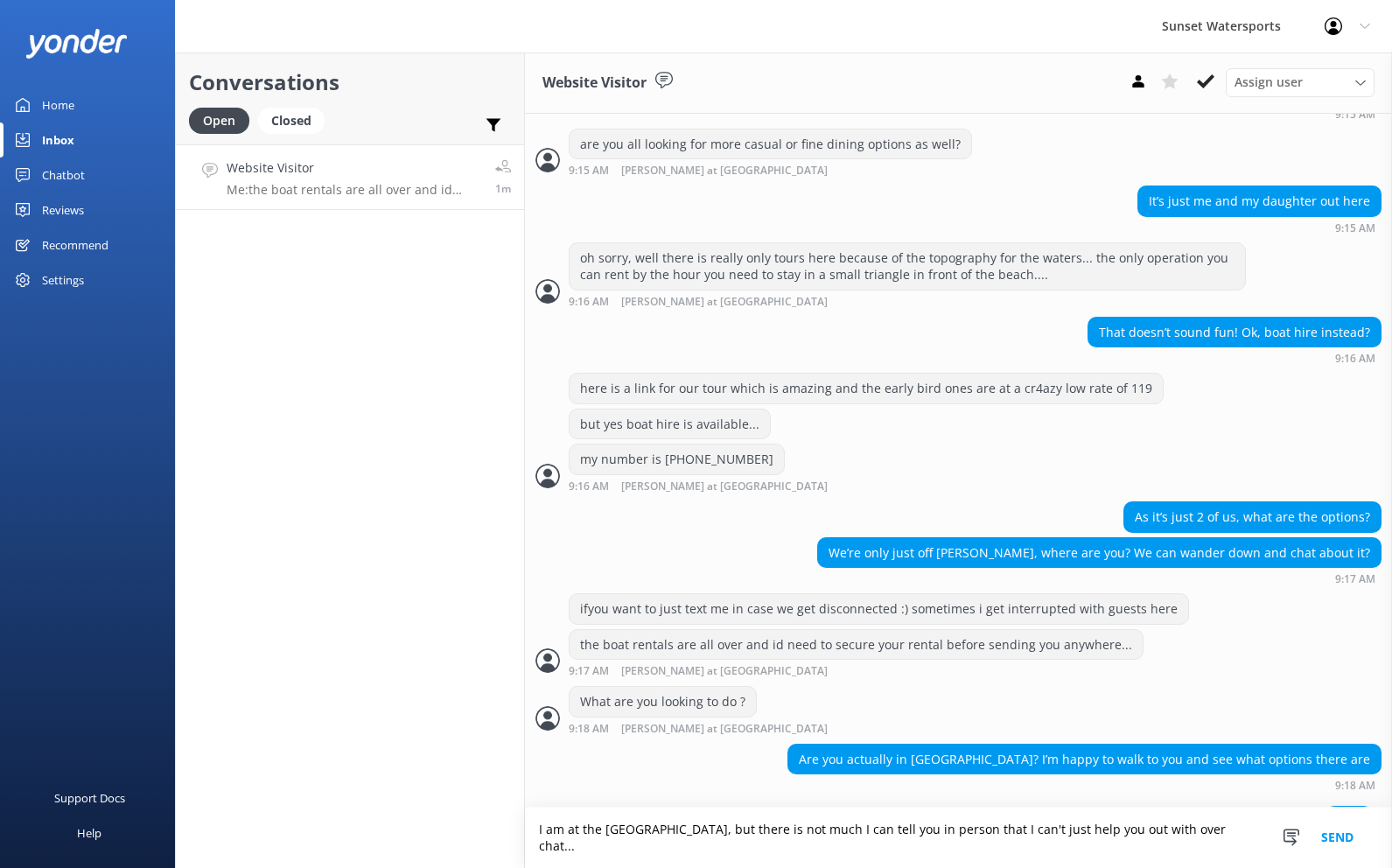 scroll, scrollTop: 803, scrollLeft: 0, axis: vertical 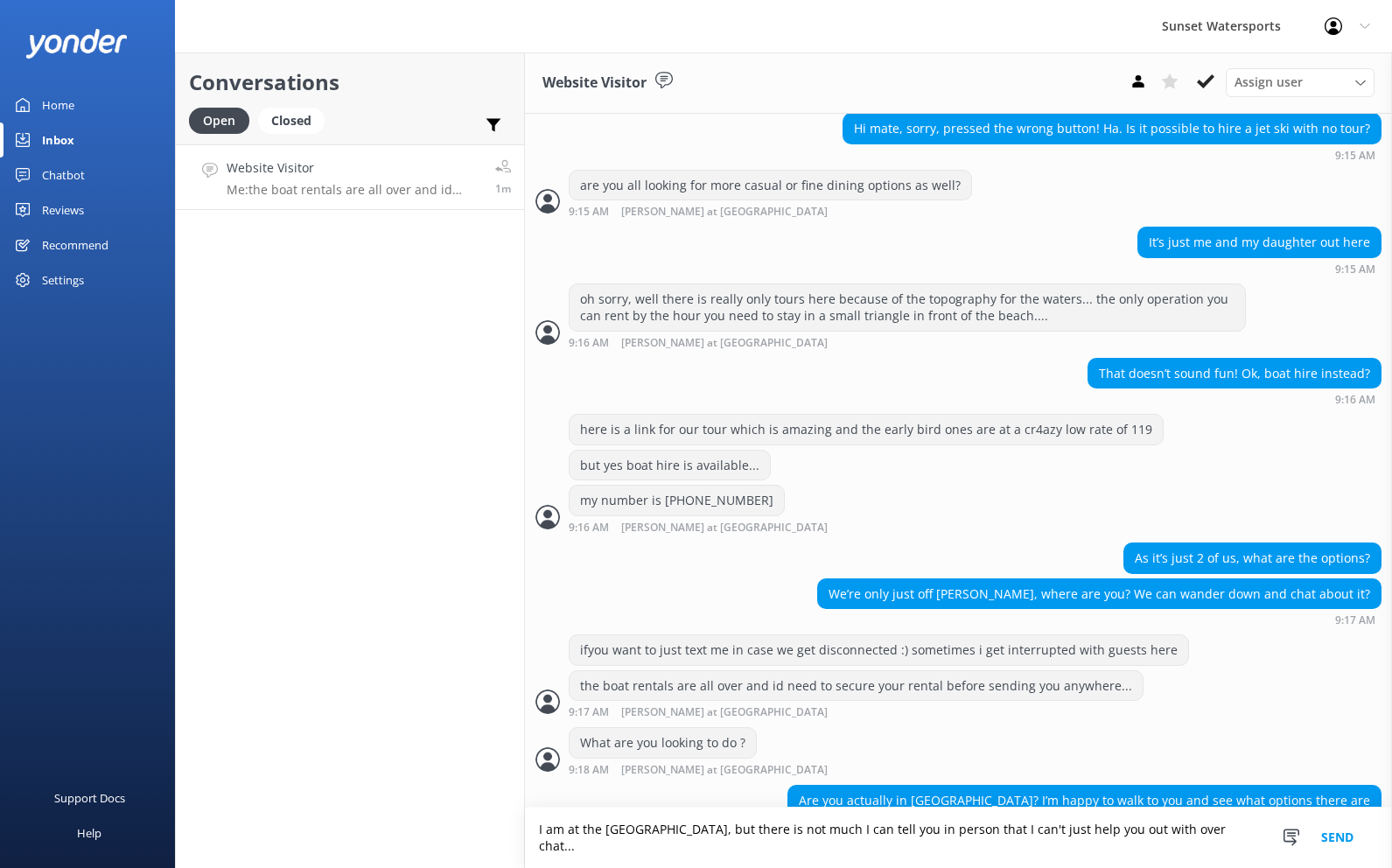 type on "I am at the [GEOGRAPHIC_DATA], but there is not much I can tell you in person that I can't just help you out with over chat..." 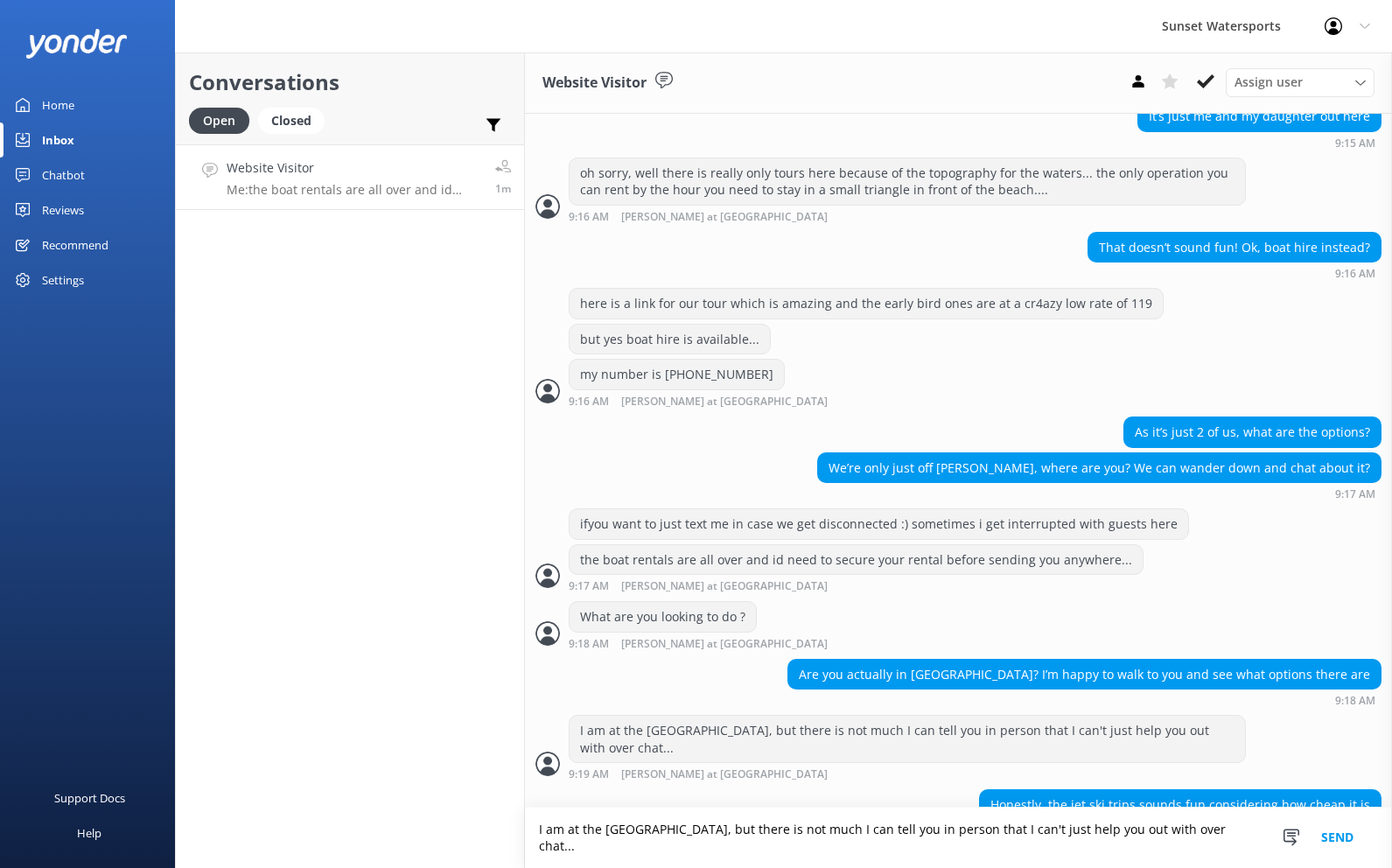 scroll, scrollTop: 933, scrollLeft: 0, axis: vertical 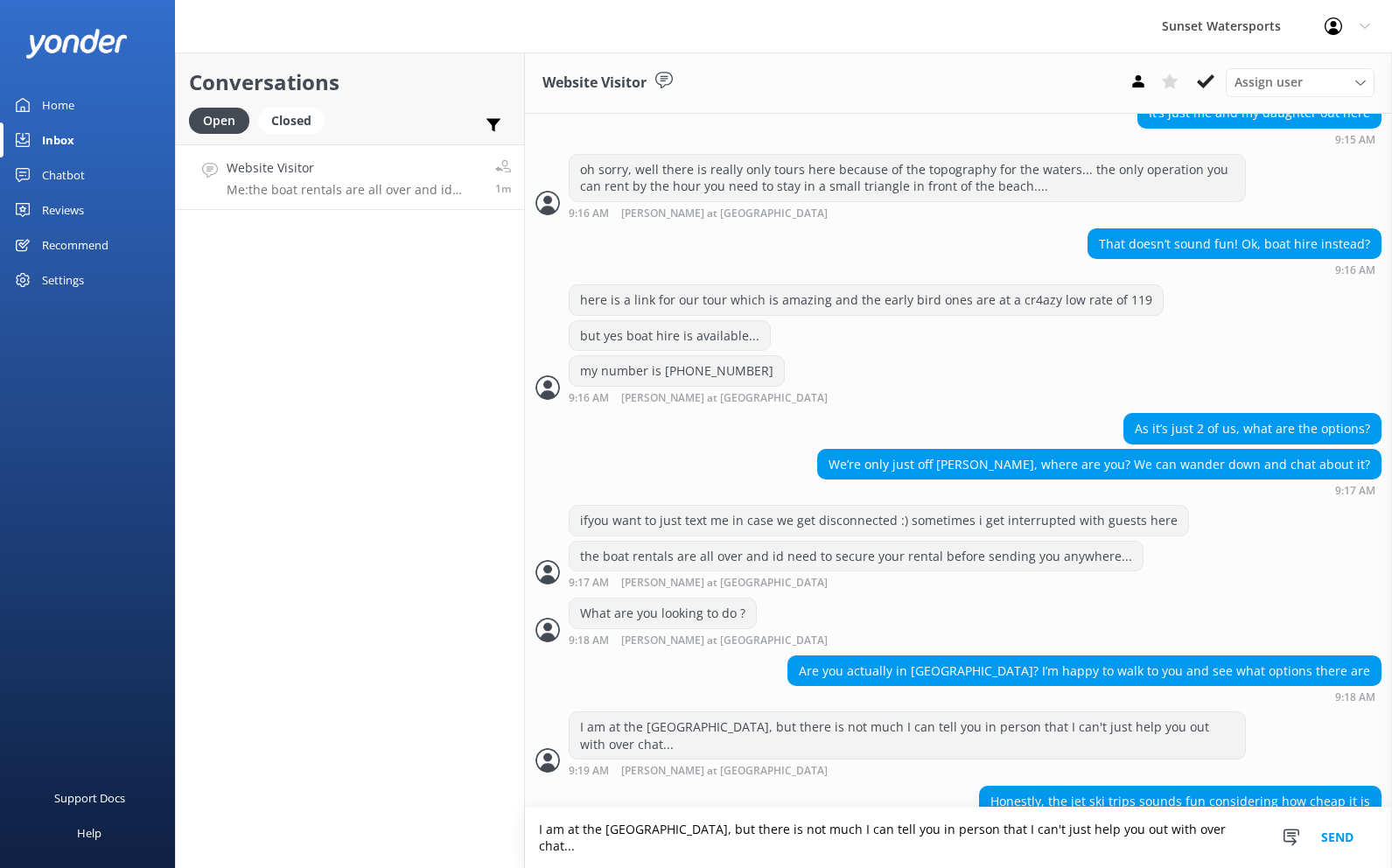click on "I am at the [GEOGRAPHIC_DATA], but there is not much I can tell you in person that I can't just help you out with over chat..." at bounding box center (958, 837) 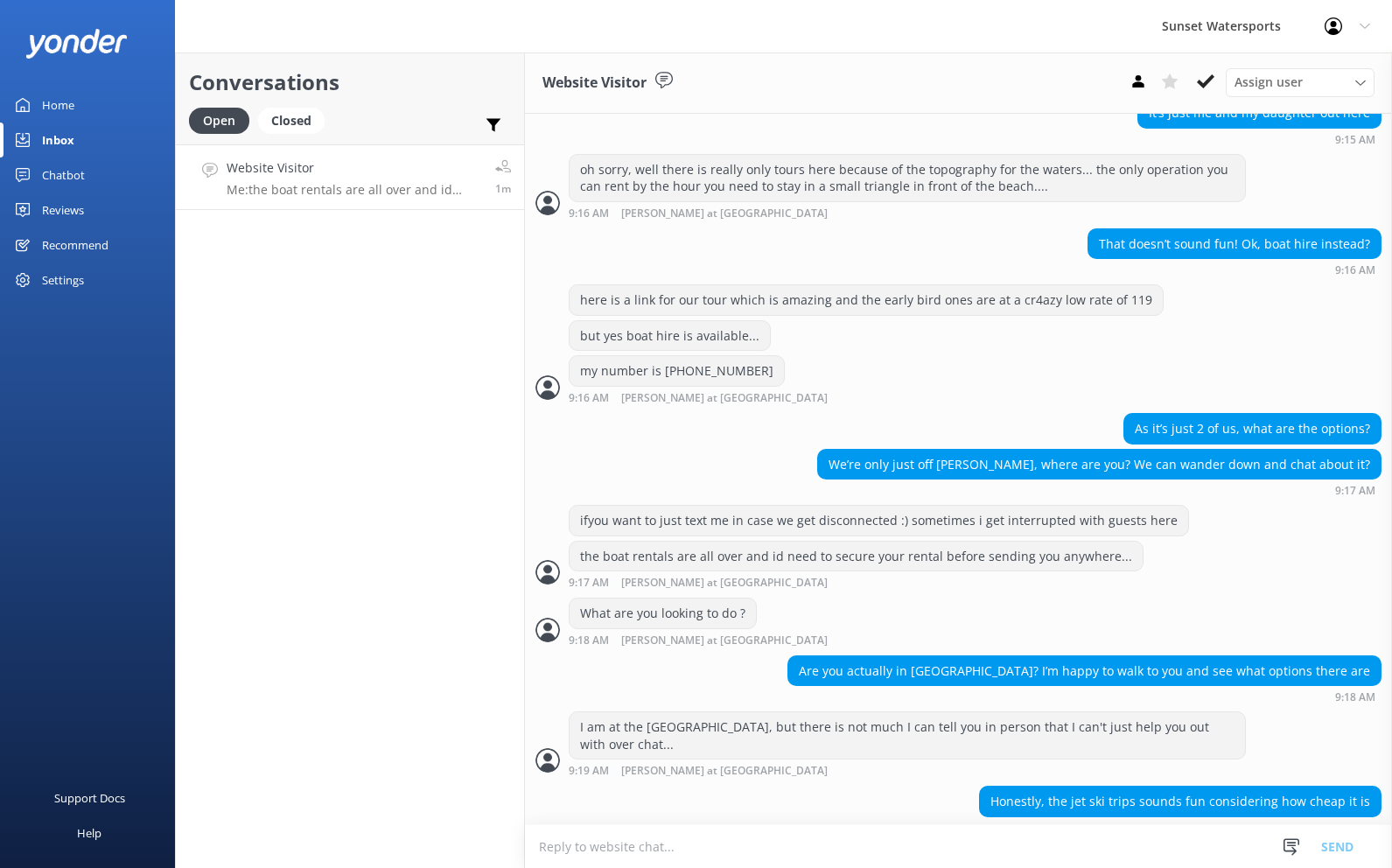 scroll, scrollTop: 1006, scrollLeft: 0, axis: vertical 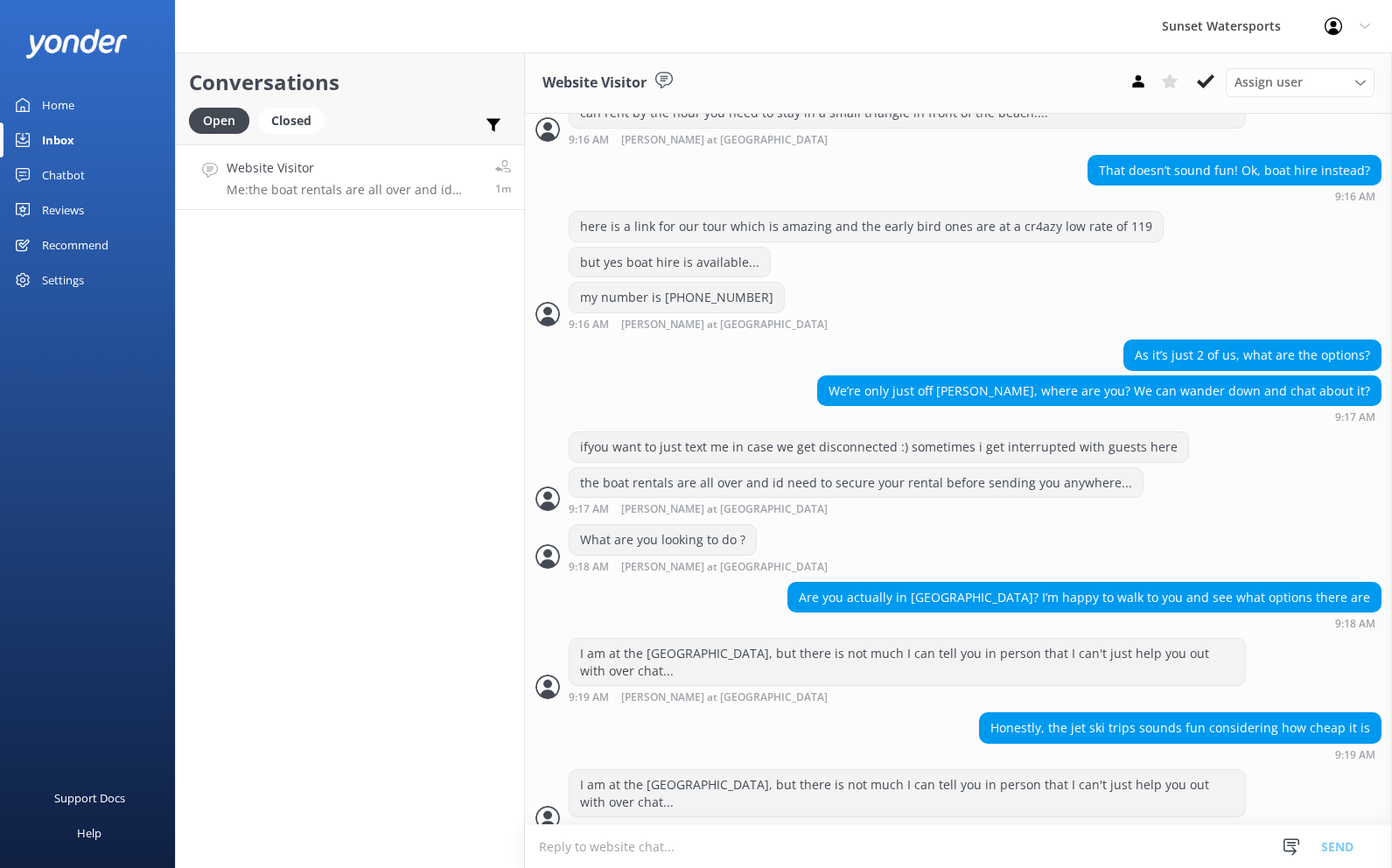 click at bounding box center (958, 846) 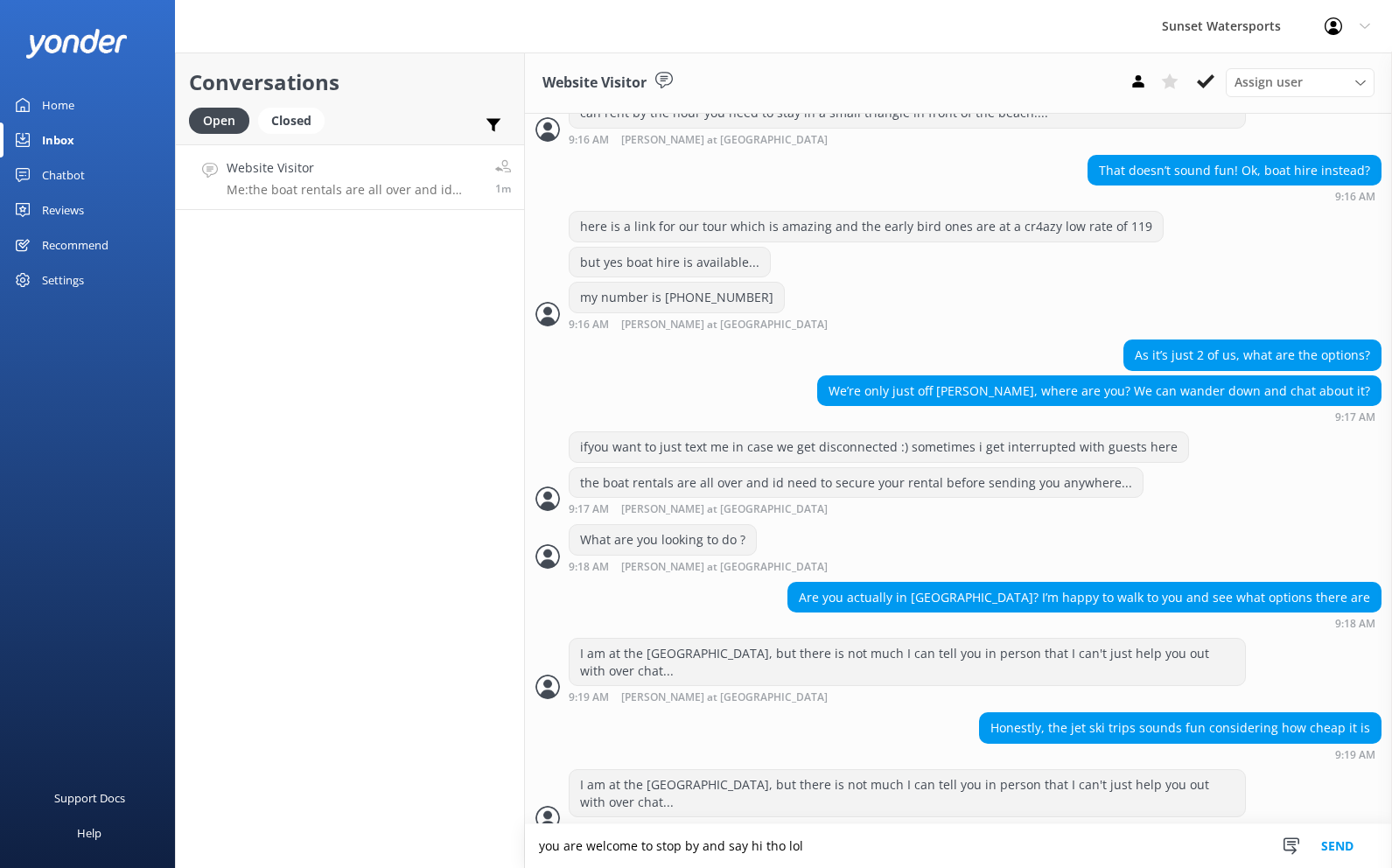 type on "you are welcome to stop by and say hi tho lol" 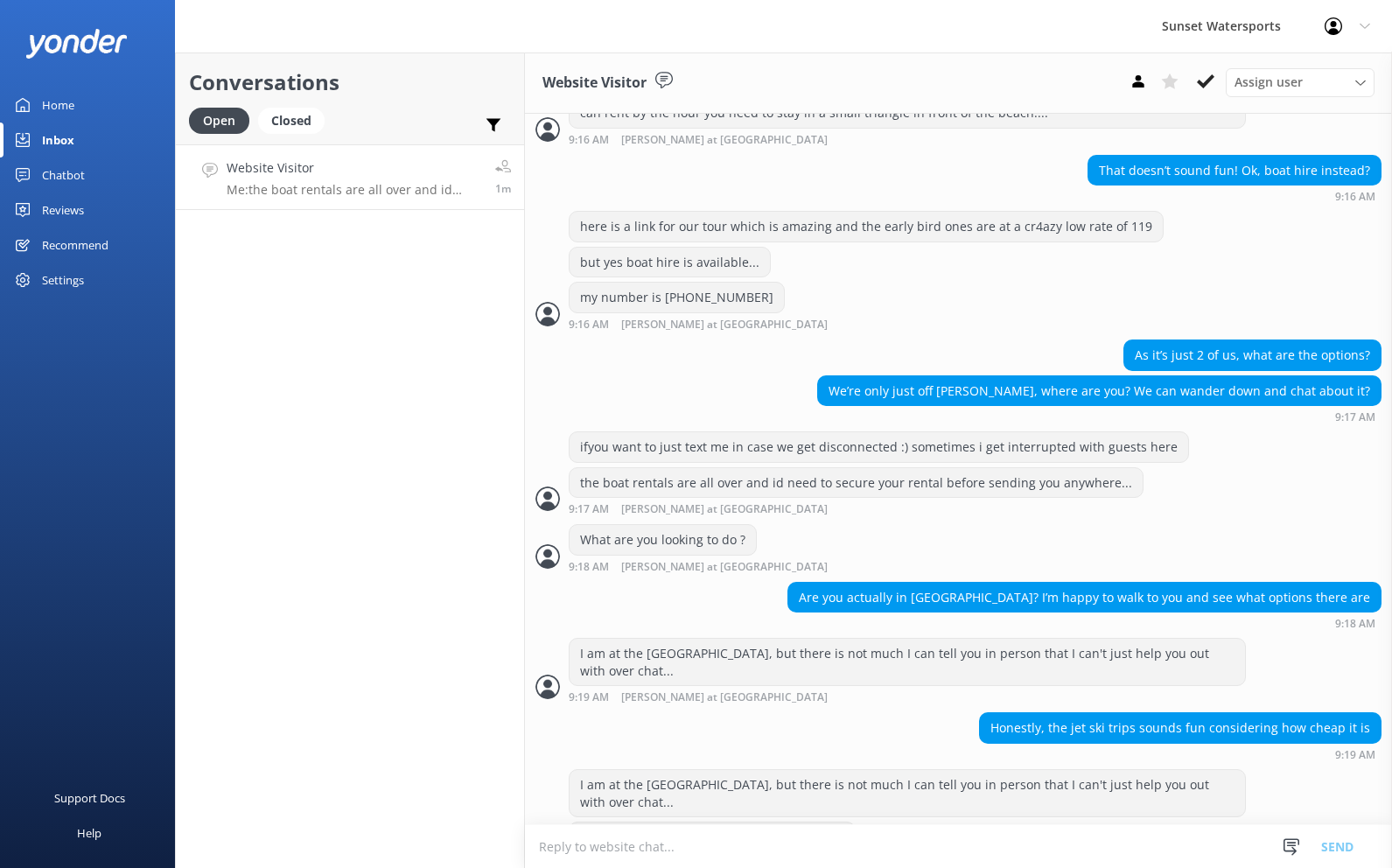 scroll, scrollTop: 1041, scrollLeft: 0, axis: vertical 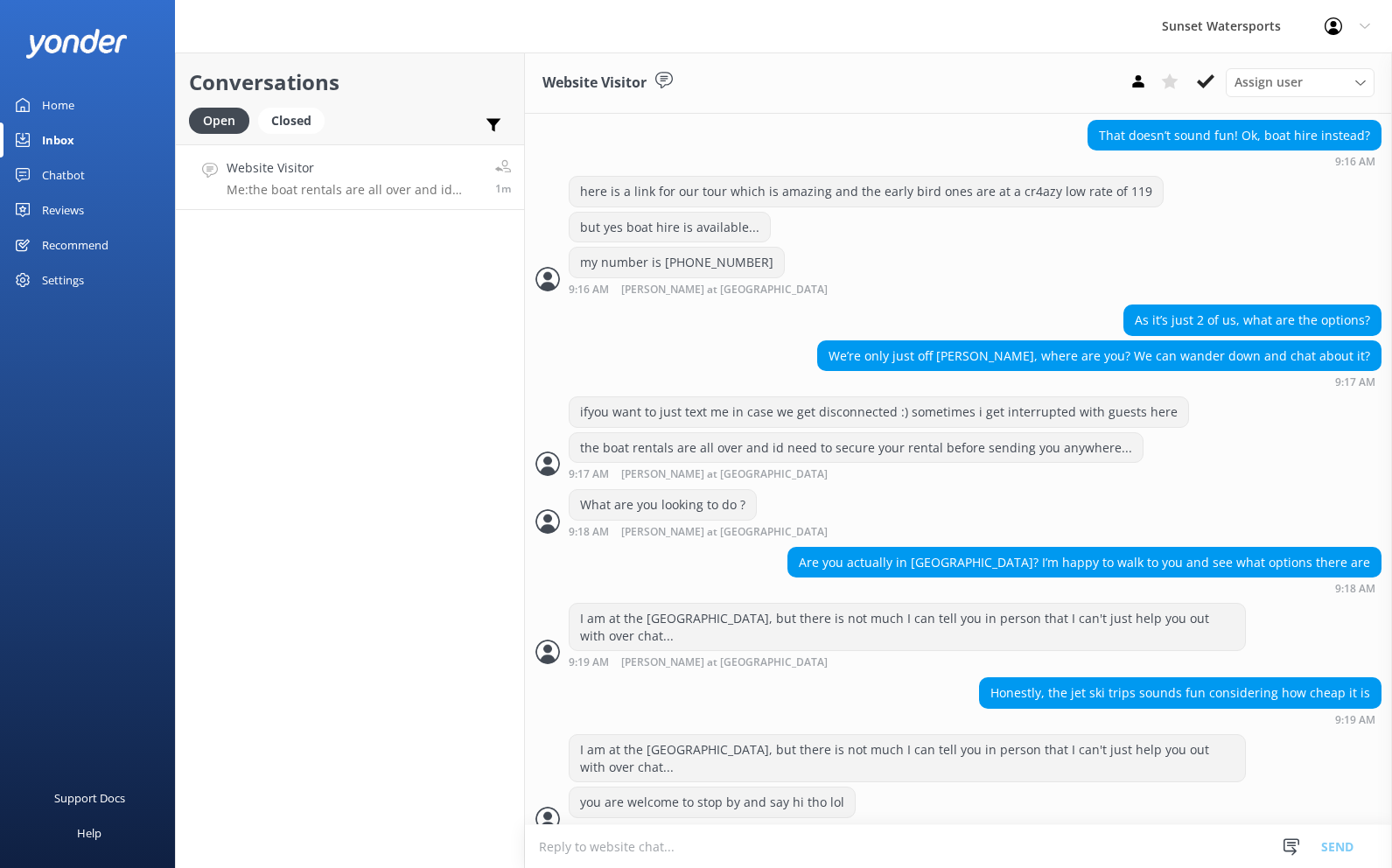 click at bounding box center (958, 846) 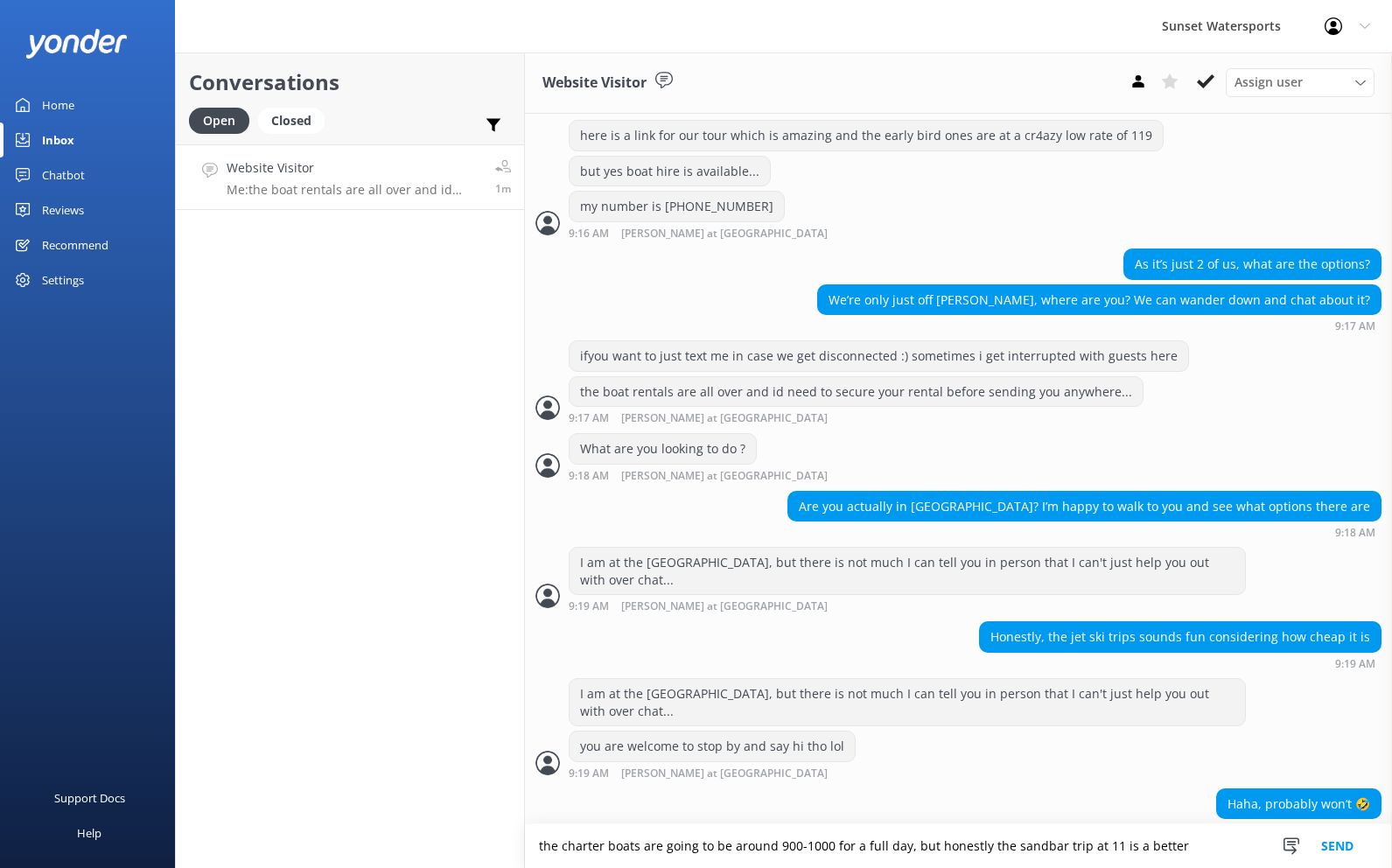 scroll, scrollTop: 1138, scrollLeft: 0, axis: vertical 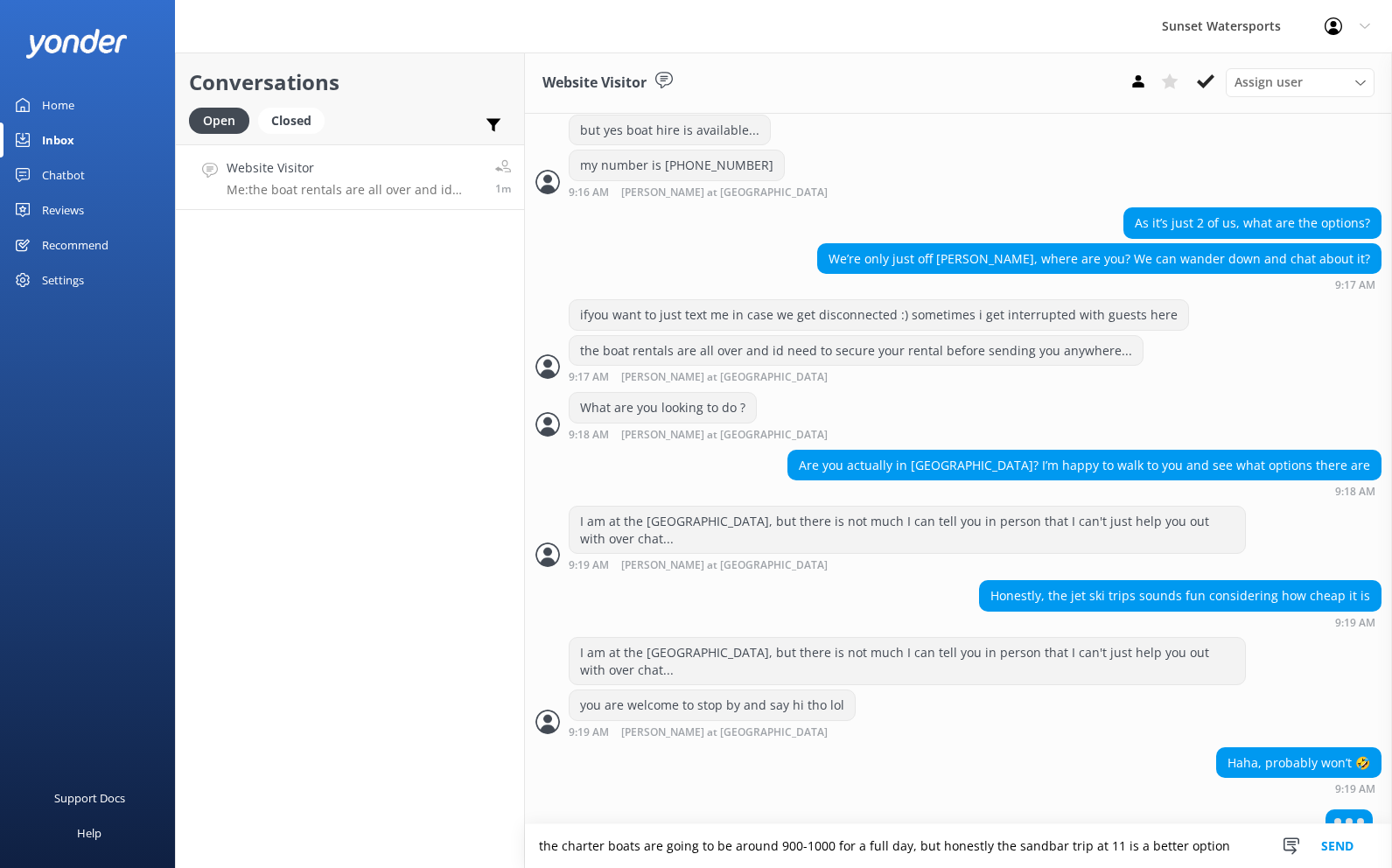 type on "the charter boats are going to be around 900-1000 for a full day, but honestly the sandbar trip at 11 is a better option" 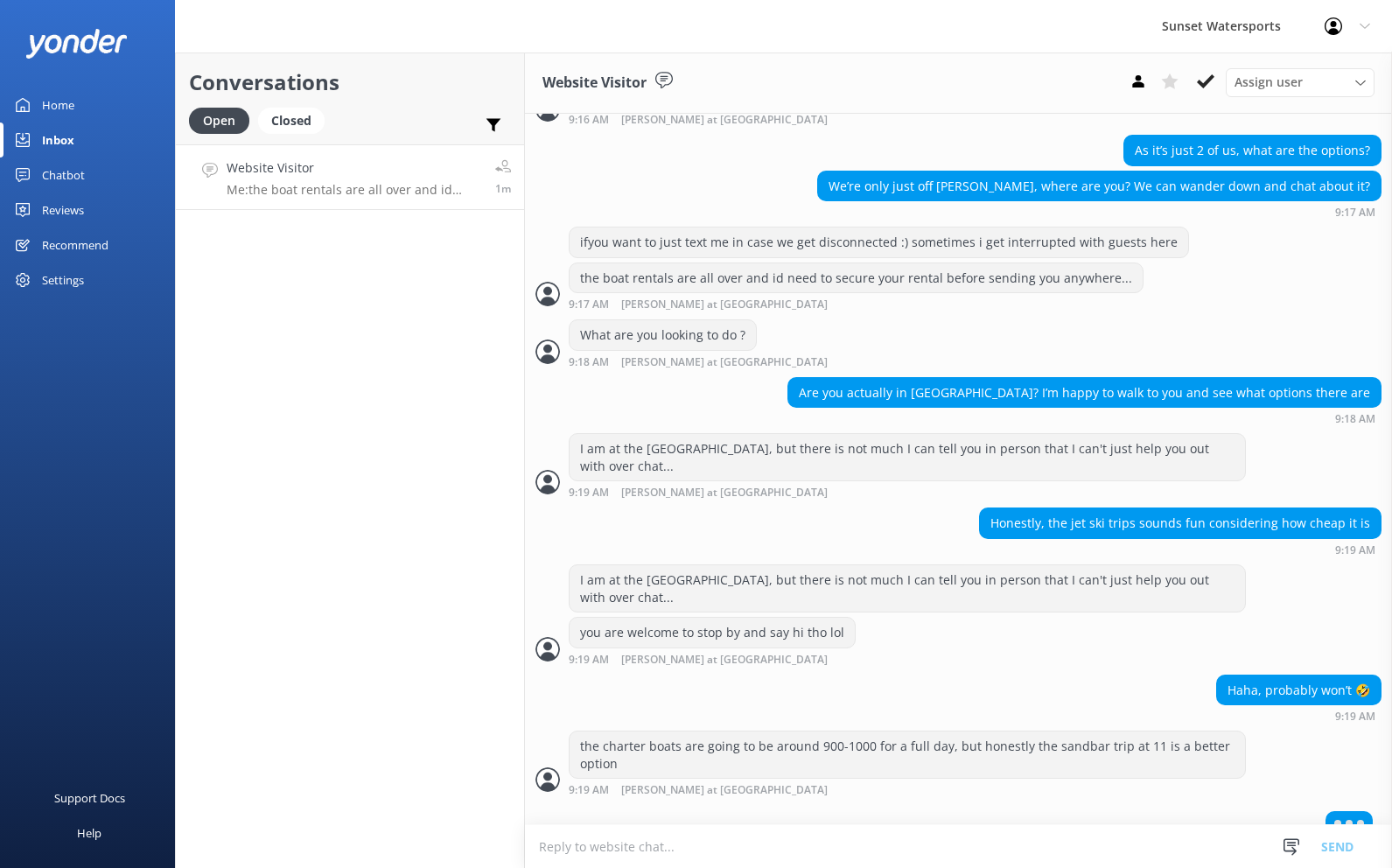 scroll, scrollTop: 1212, scrollLeft: 0, axis: vertical 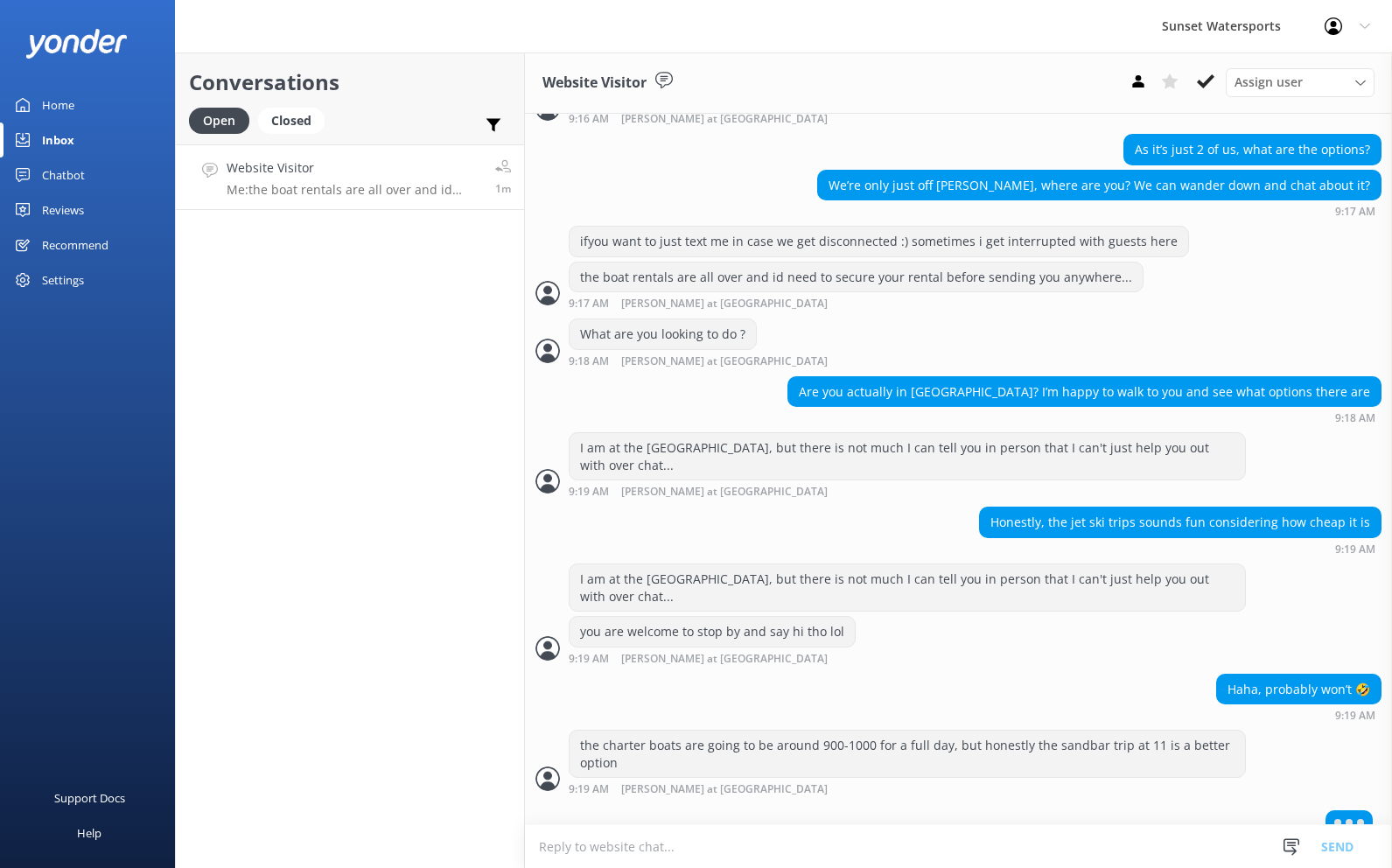 click at bounding box center [958, 846] 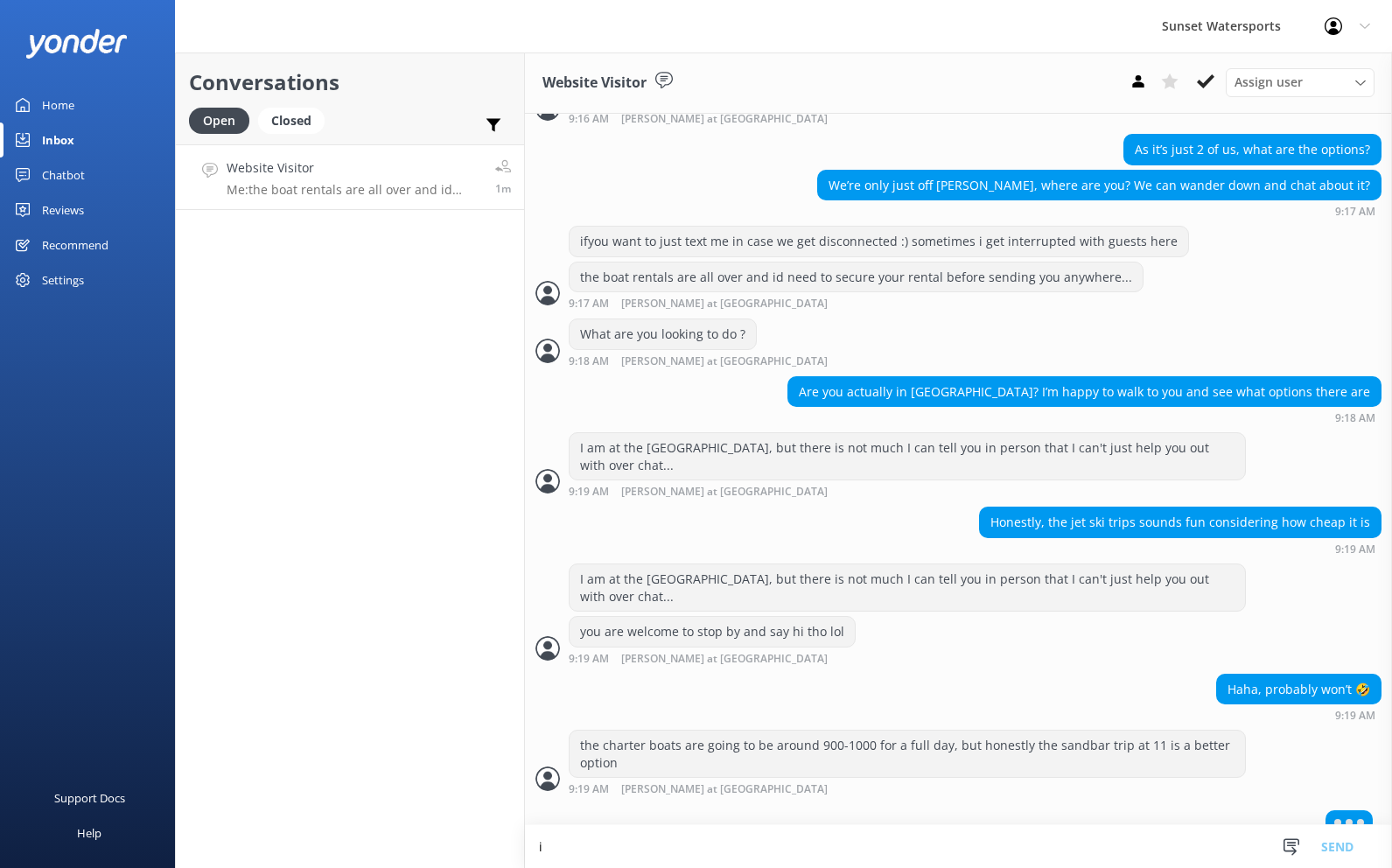 scroll, scrollTop: 1171, scrollLeft: 0, axis: vertical 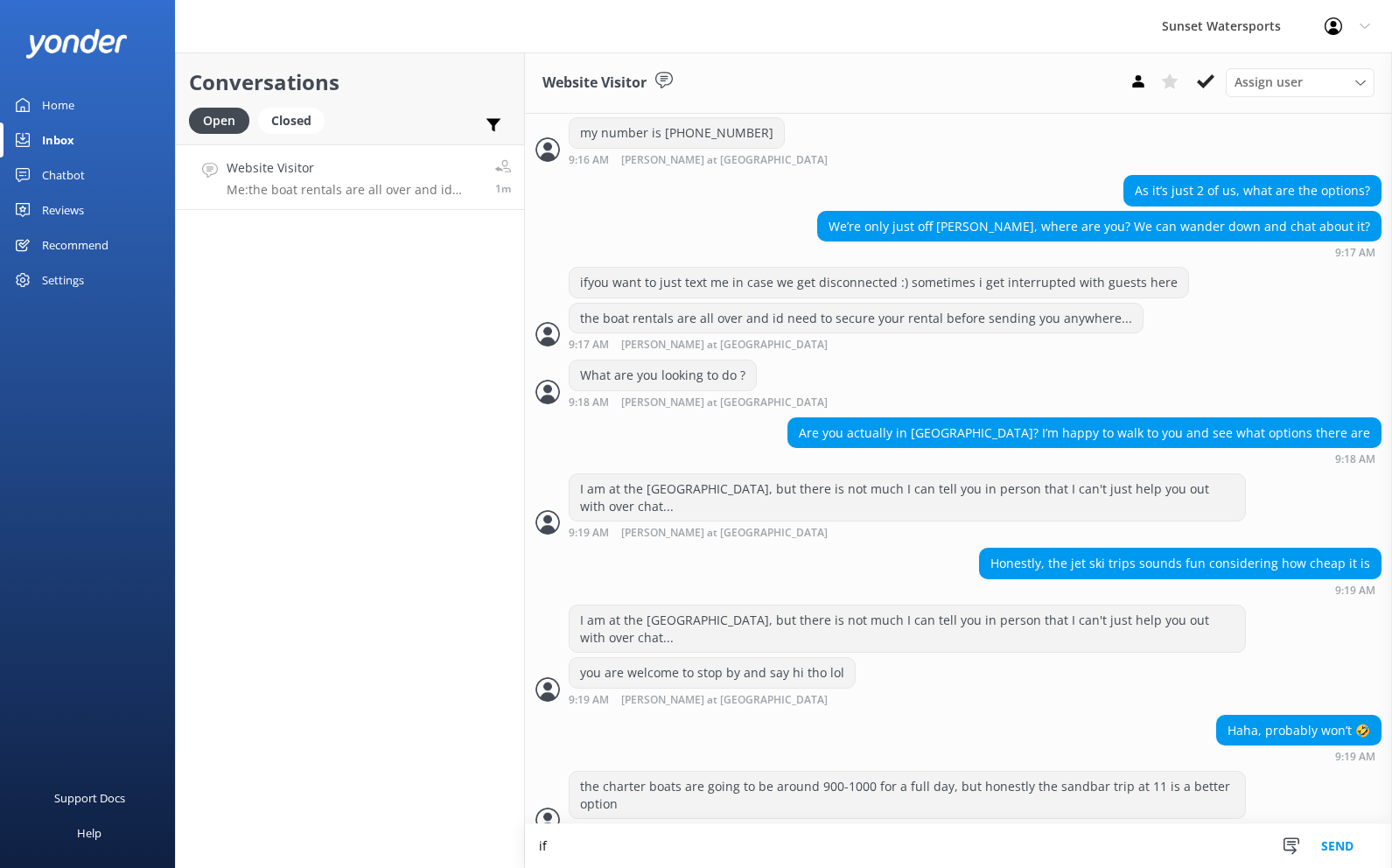 type on "i" 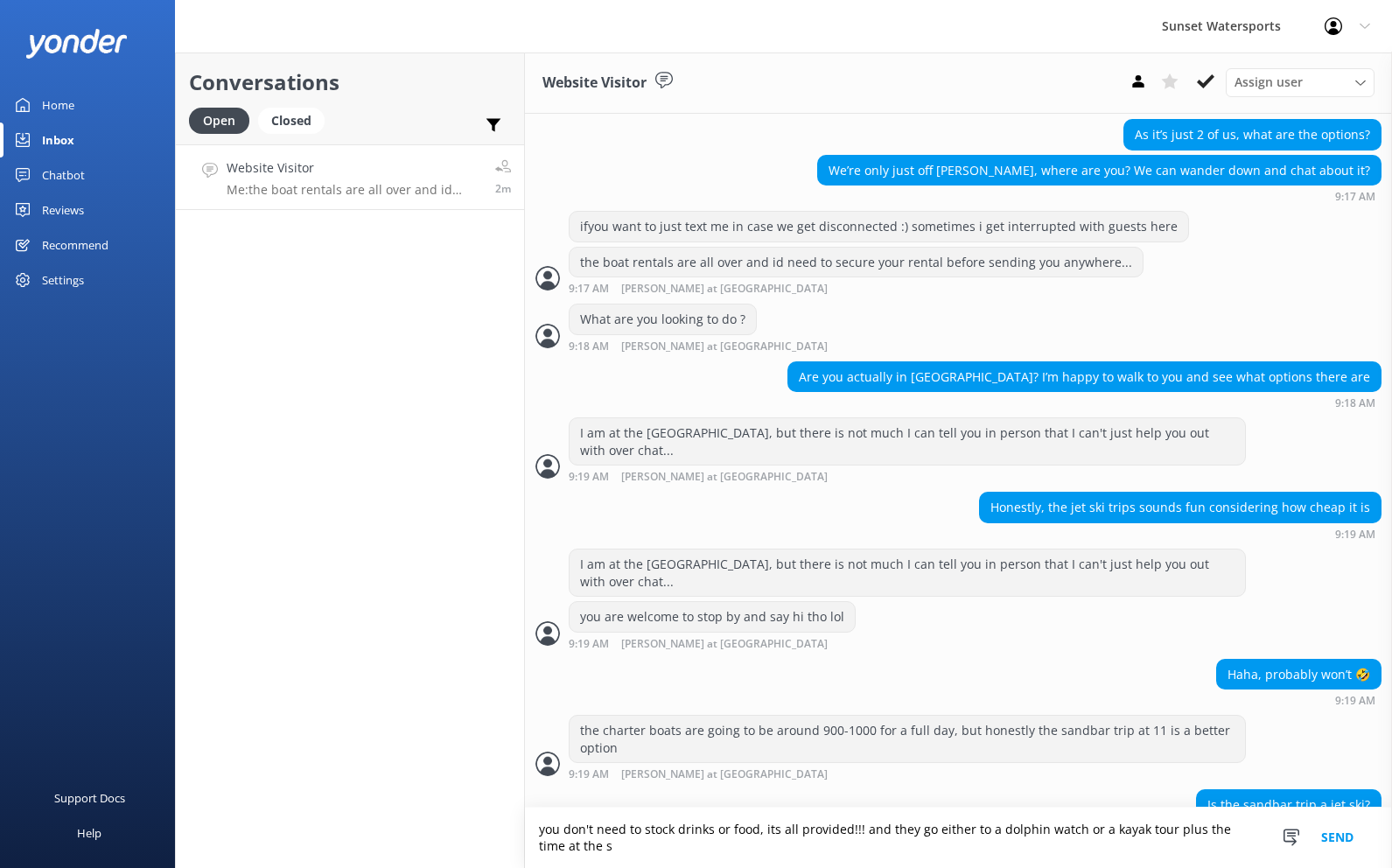 scroll, scrollTop: 1243, scrollLeft: 0, axis: vertical 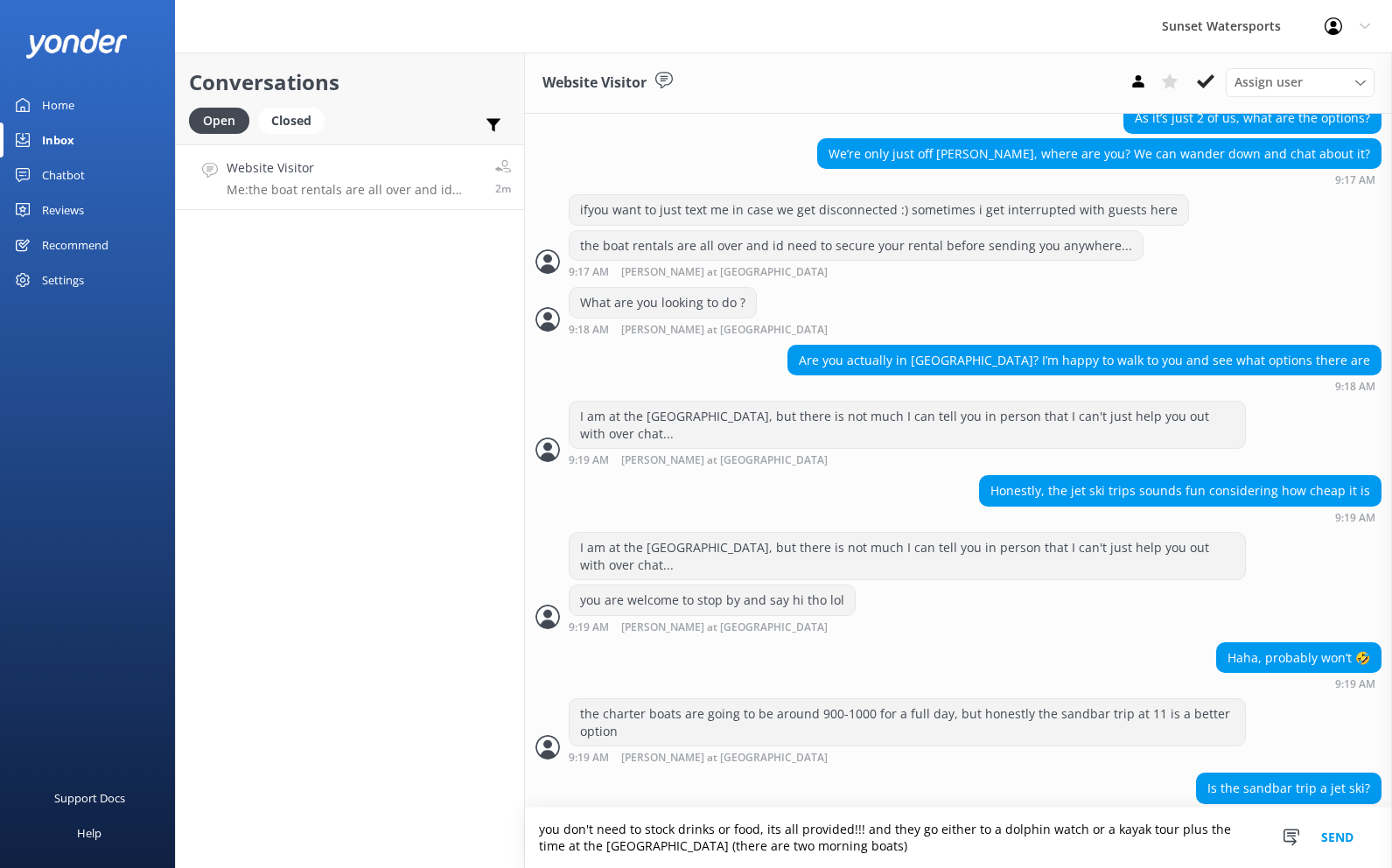 type on "you don't need to stock drinks or food, its all provided!!! and they go either to a dolphin watch or a kayak tour plus the time at the [GEOGRAPHIC_DATA] (there are two morning boats)" 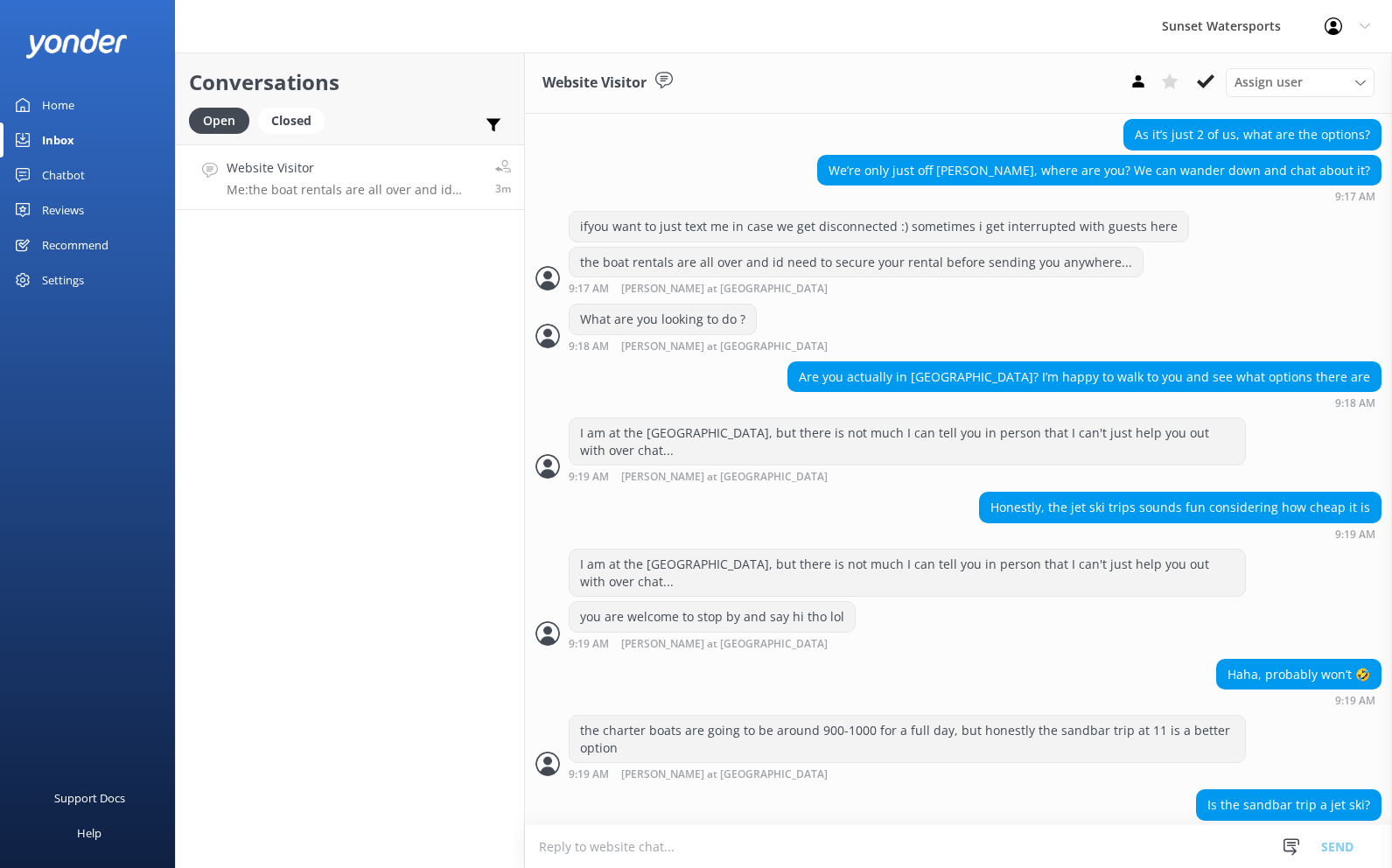 scroll, scrollTop: 1356, scrollLeft: 0, axis: vertical 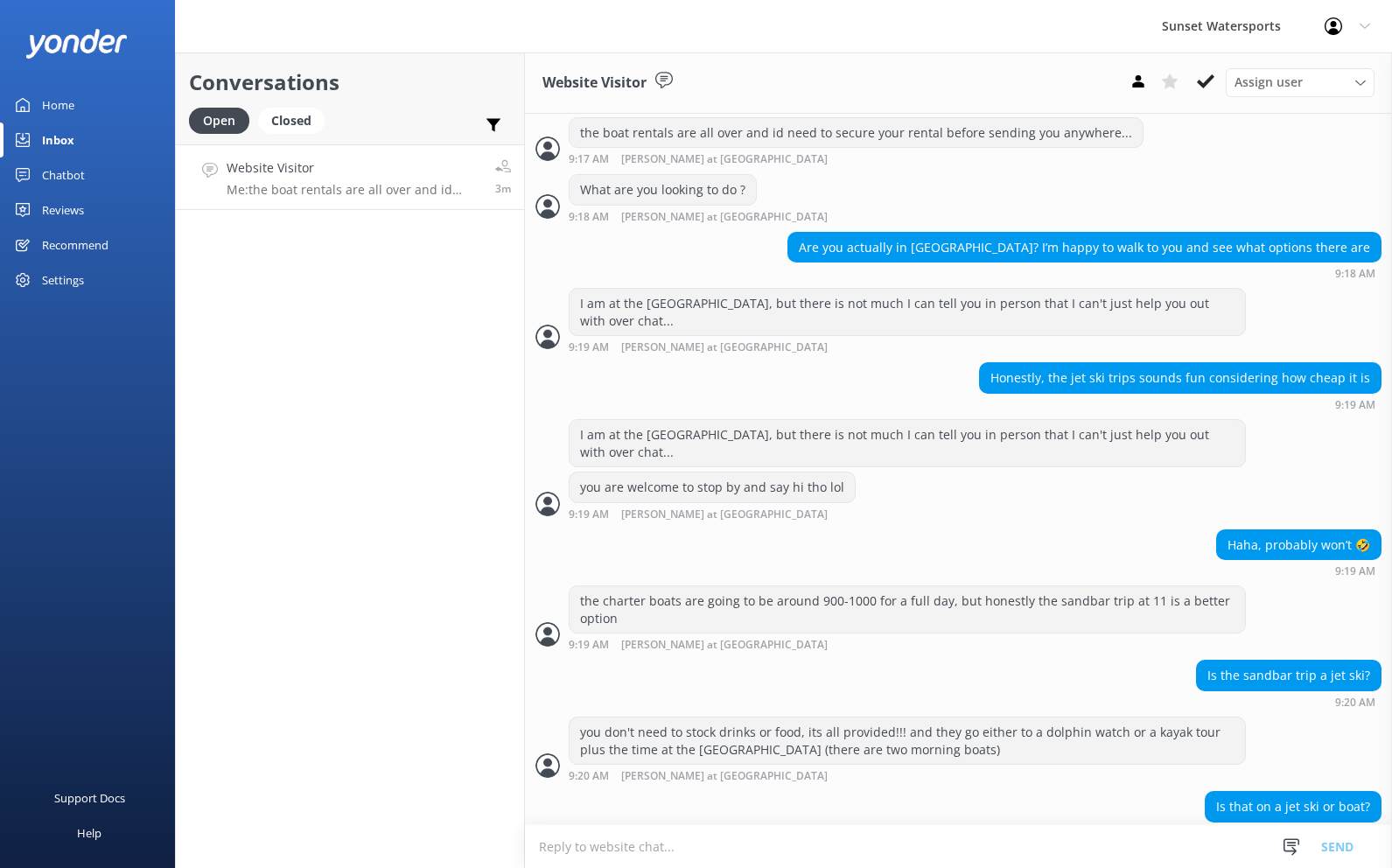 click at bounding box center [958, 846] 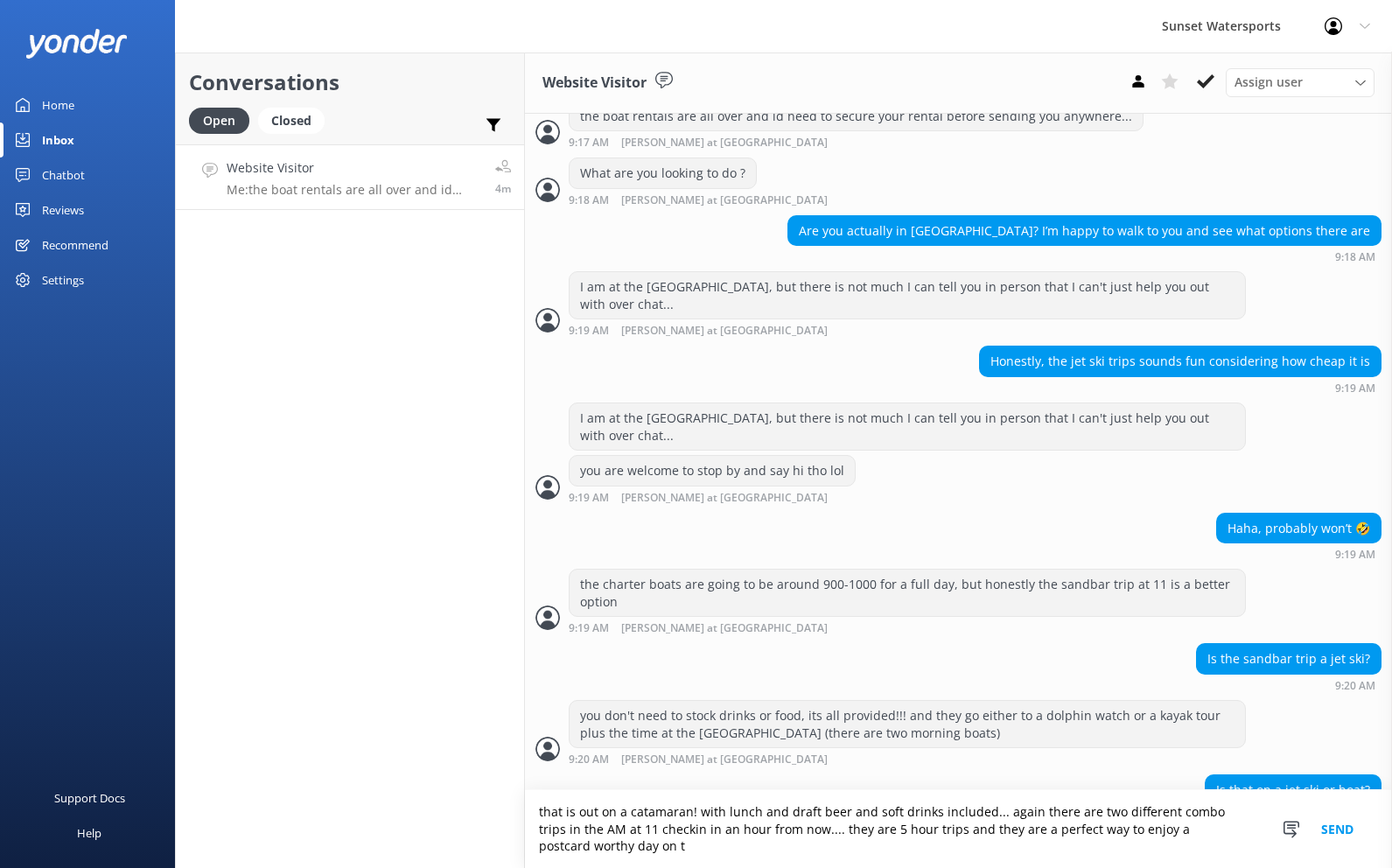 scroll, scrollTop: 1390, scrollLeft: 0, axis: vertical 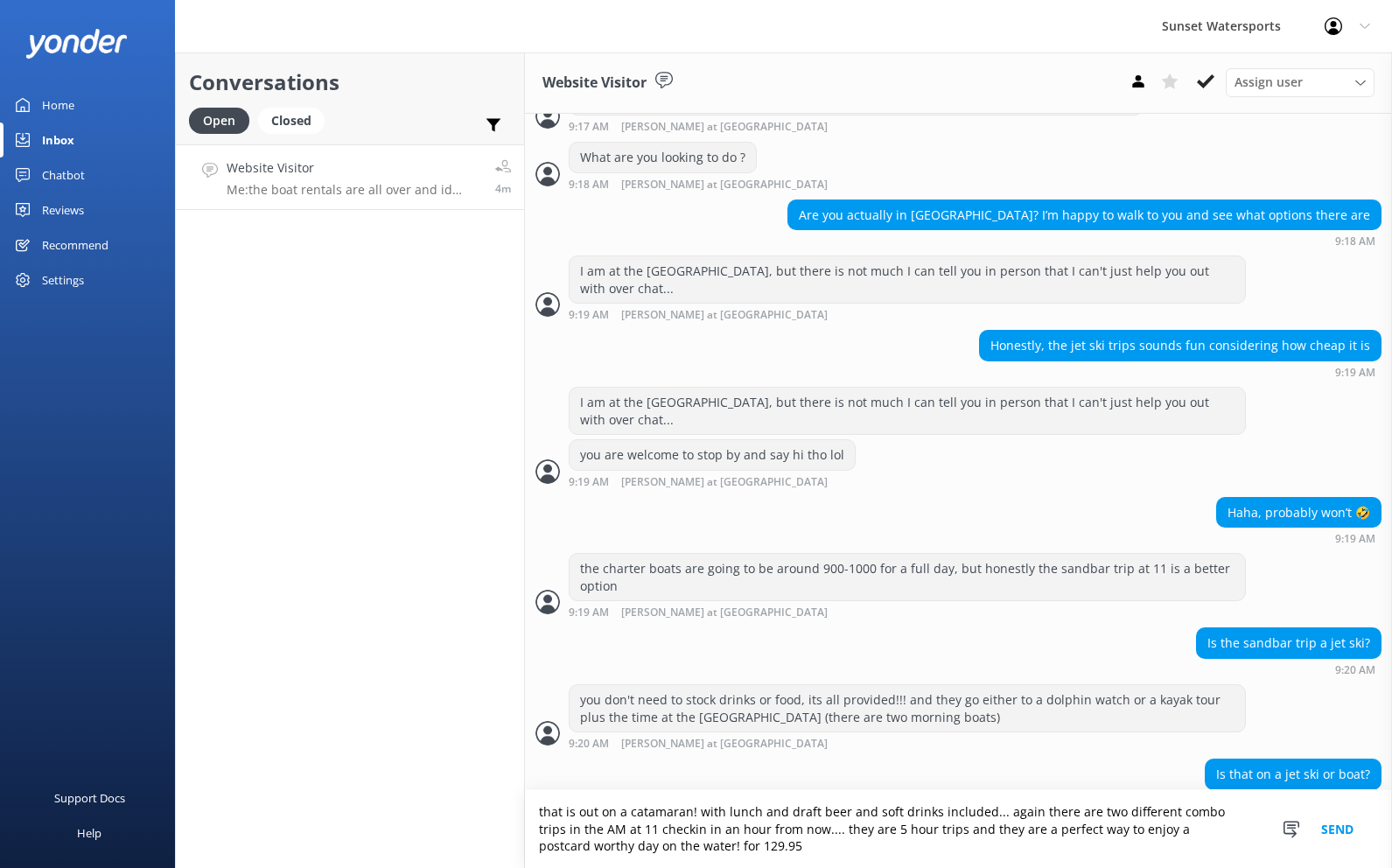 click on "that is out on a catamaran! with lunch and draft beer and soft drinks included... again there are two different combo trips in the AM at 11 checkin in an hour from now.... they are 5 hour trips and they are a perfect way to enjoy a postcard worthy day on the water! for 129.95" at bounding box center (958, 829) 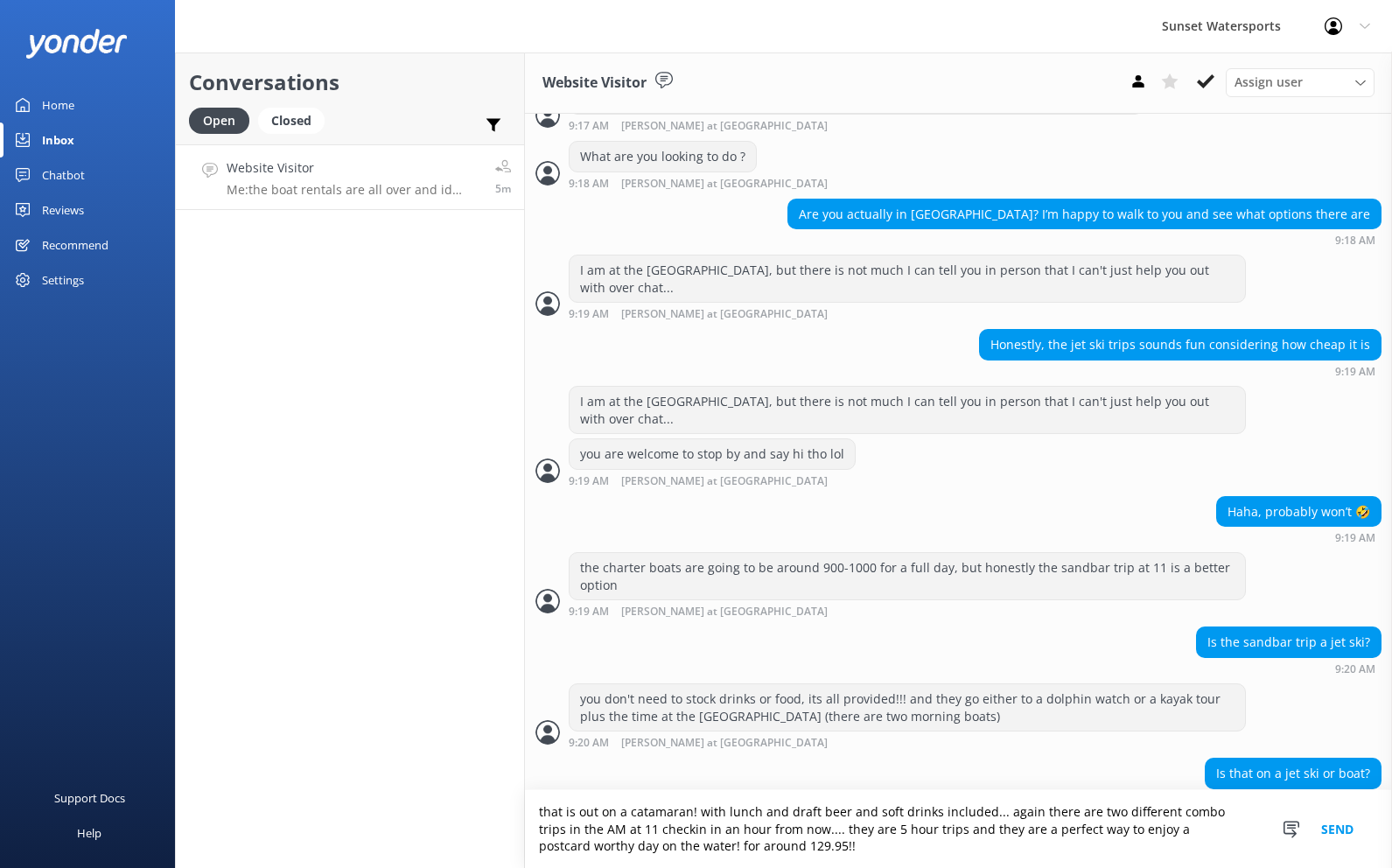 type on "that is out on a catamaran! with lunch and draft beer and soft drinks included... again there are two different combo trips in the AM at 11 checkin in an hour from now.... they are 5 hour trips and they are a perfect way to enjoy a postcard worthy day on the water! for around 129.95!!" 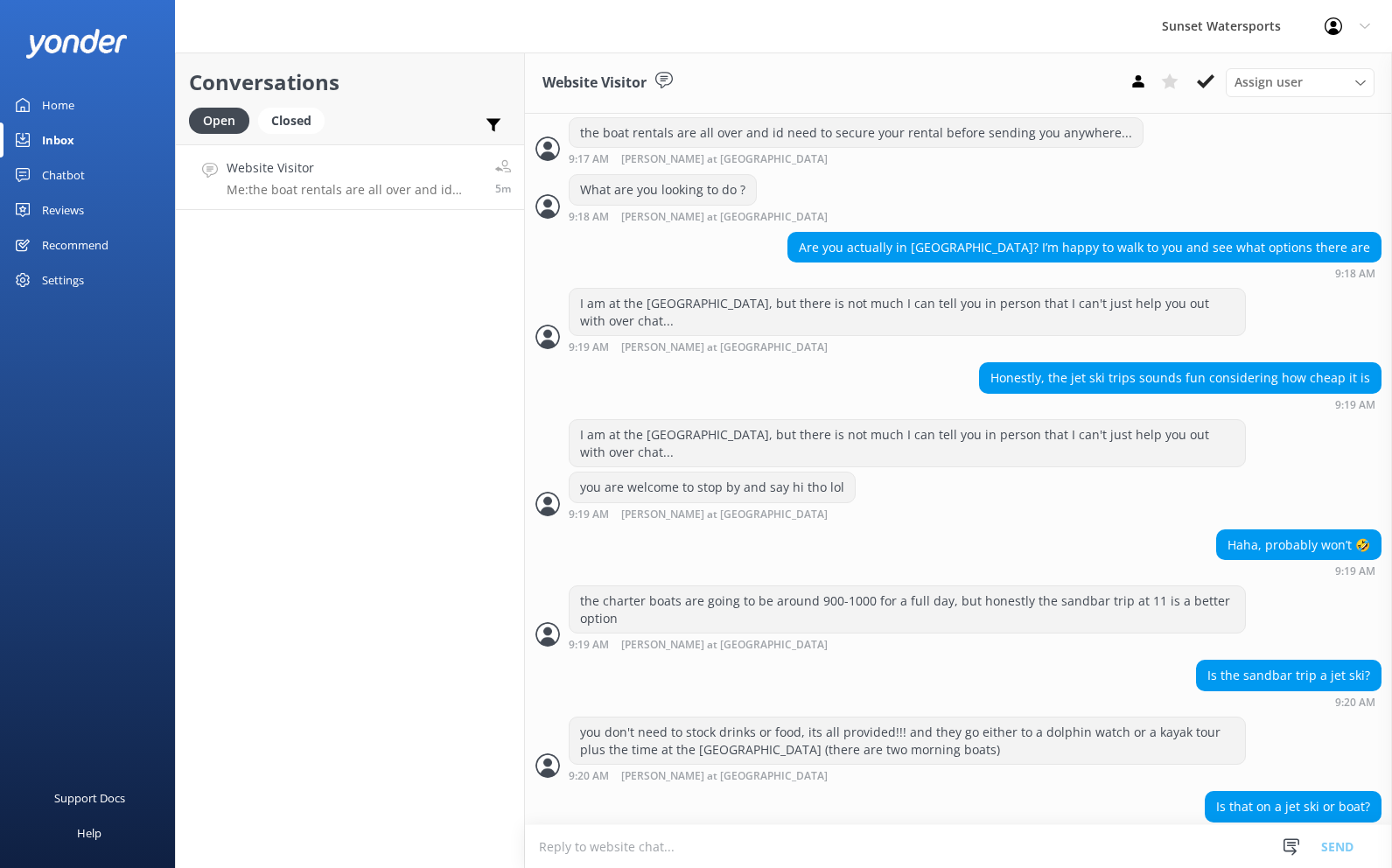 scroll, scrollTop: 1446, scrollLeft: 0, axis: vertical 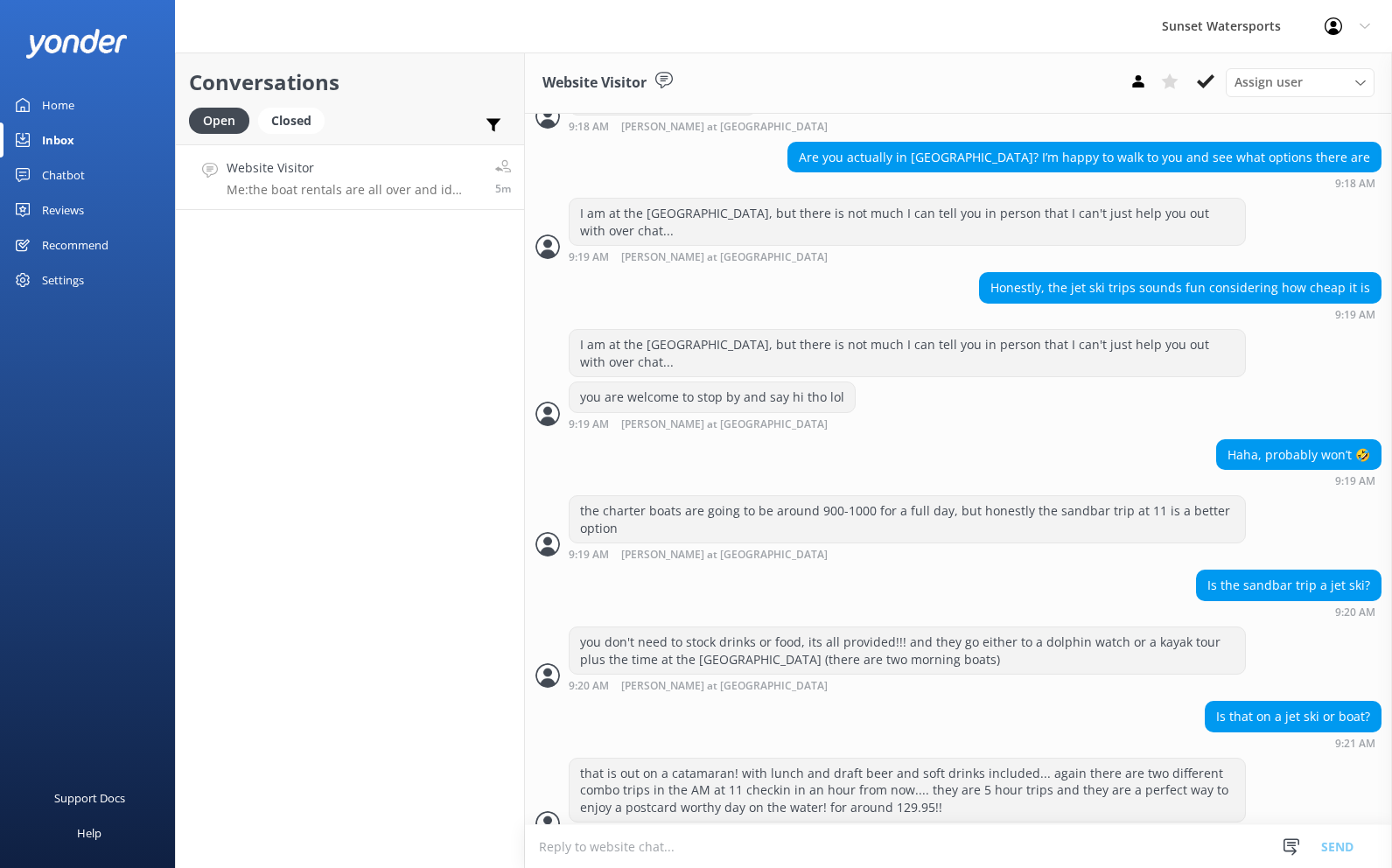 click at bounding box center (958, 846) 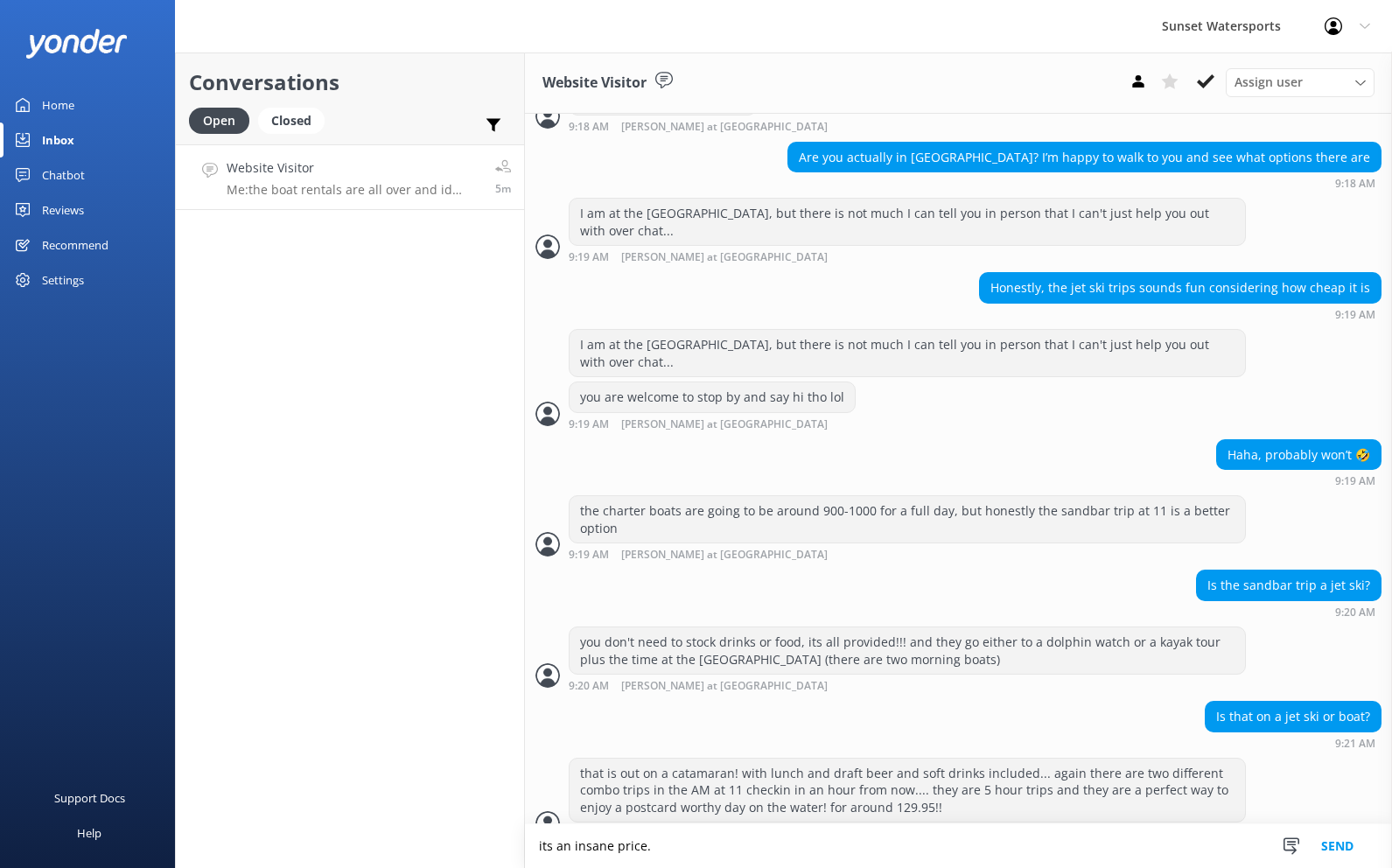 type on "its an insane price." 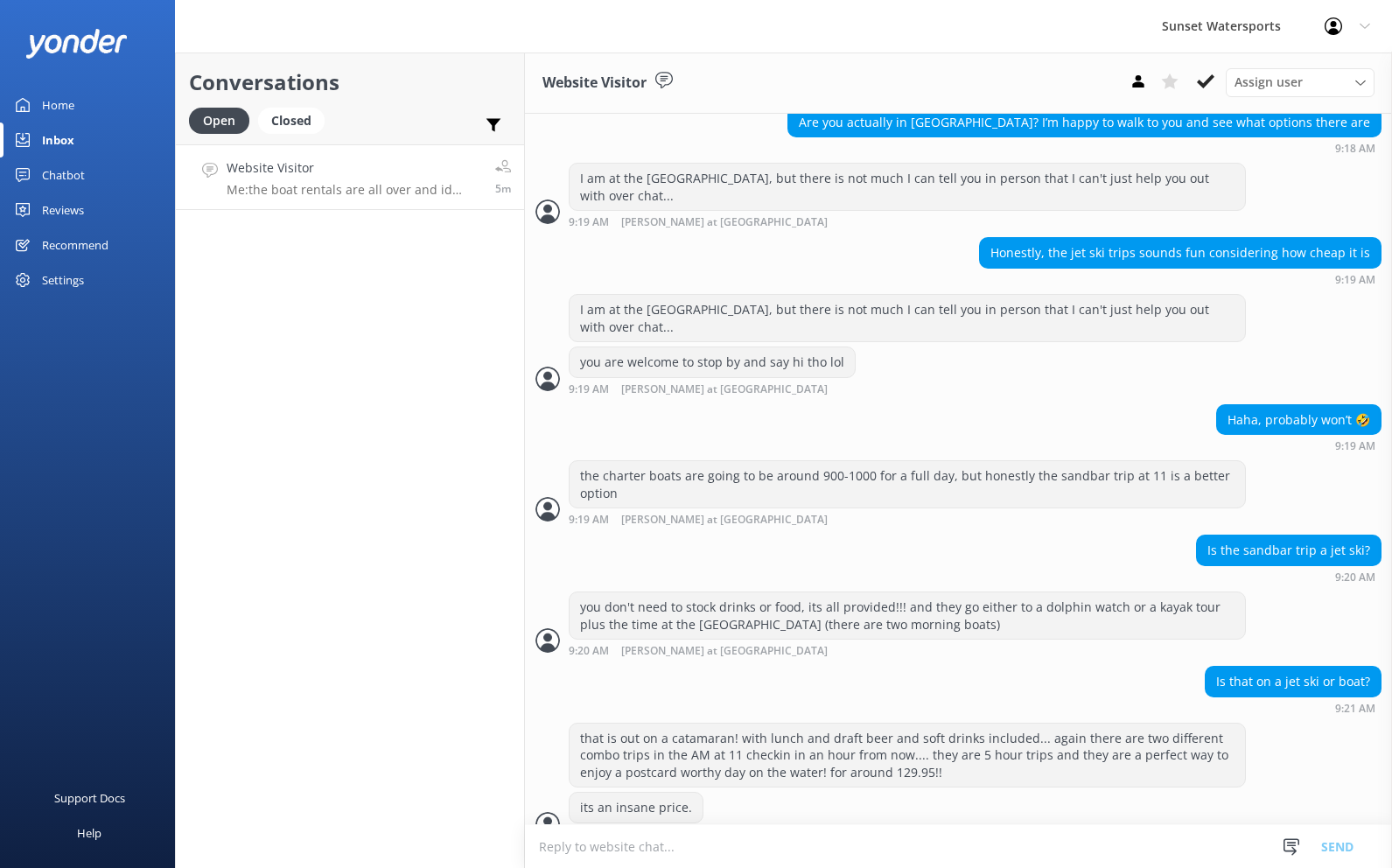 scroll, scrollTop: 1475, scrollLeft: 0, axis: vertical 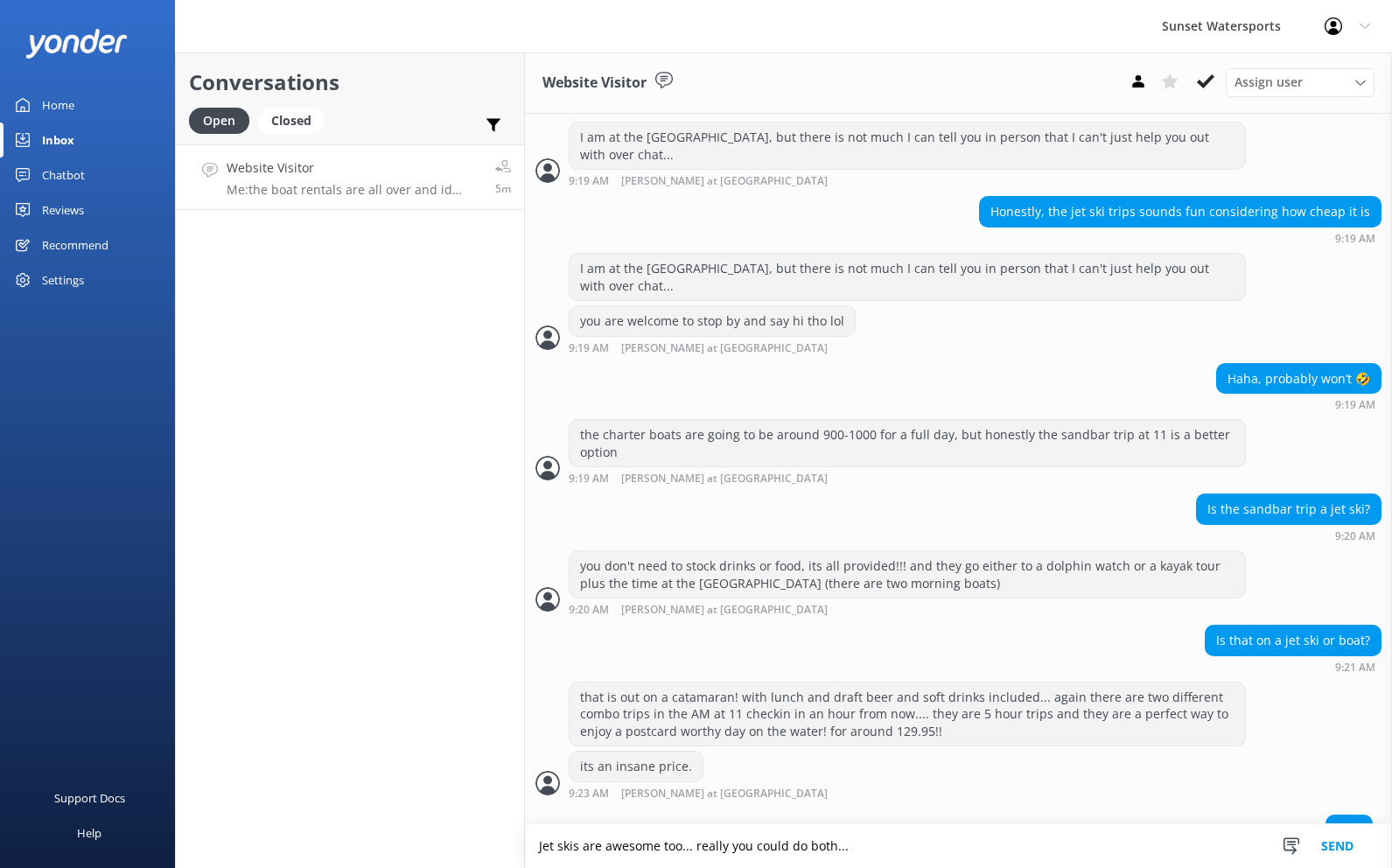 type on "Jet skis are awesome too... really you could do both..." 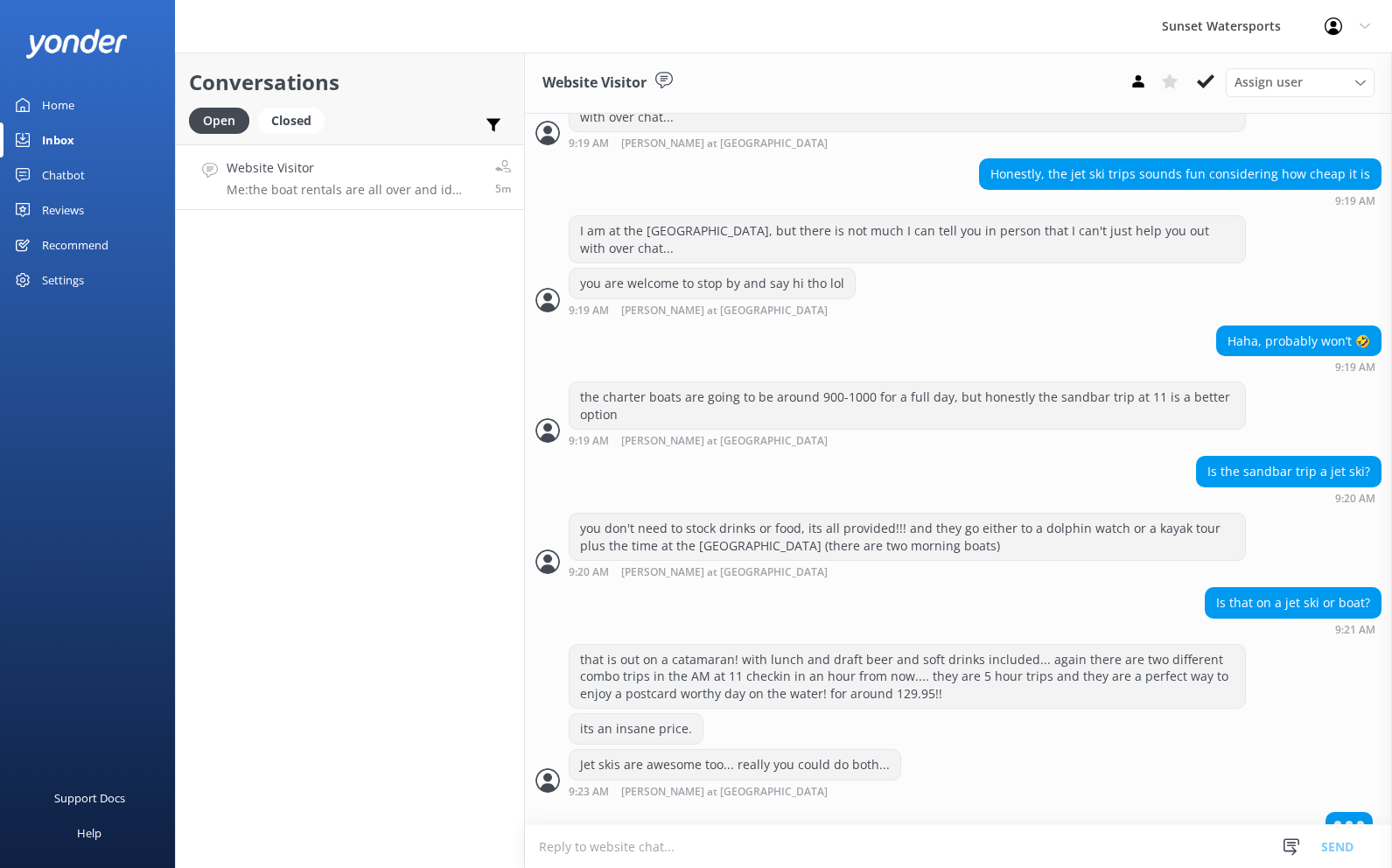 click at bounding box center [958, 846] 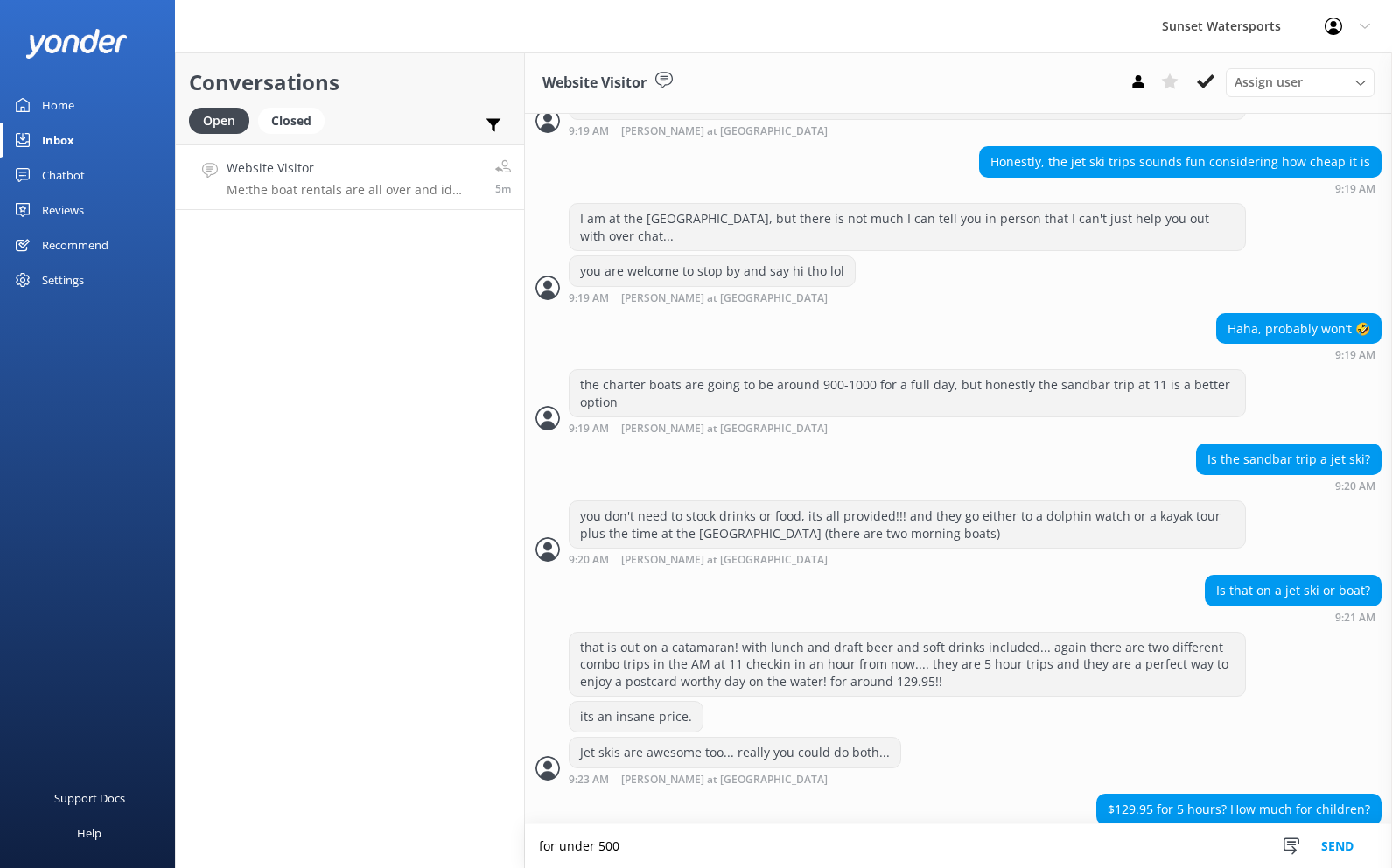scroll, scrollTop: 1614, scrollLeft: 0, axis: vertical 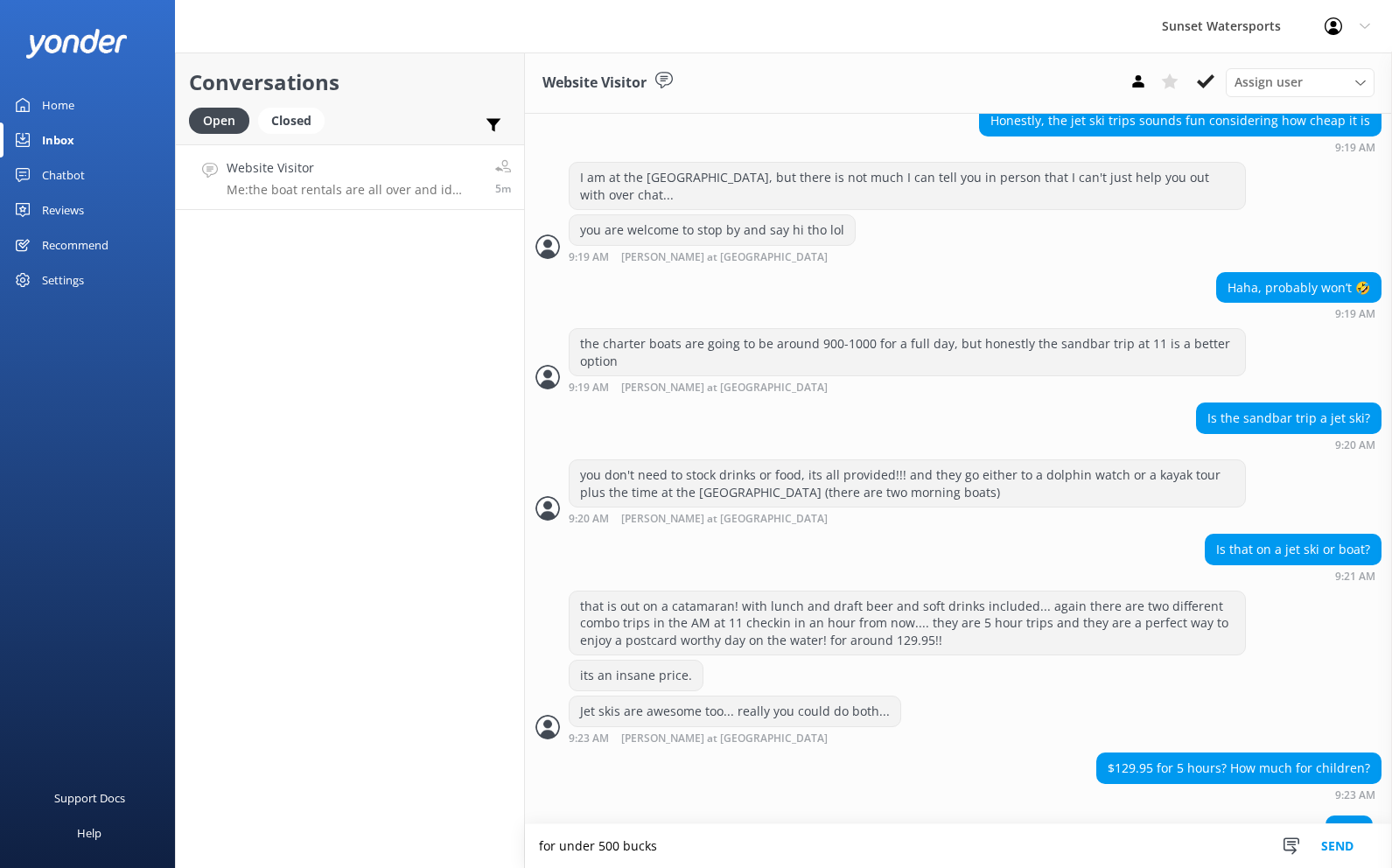 type on "for under 500 bucks" 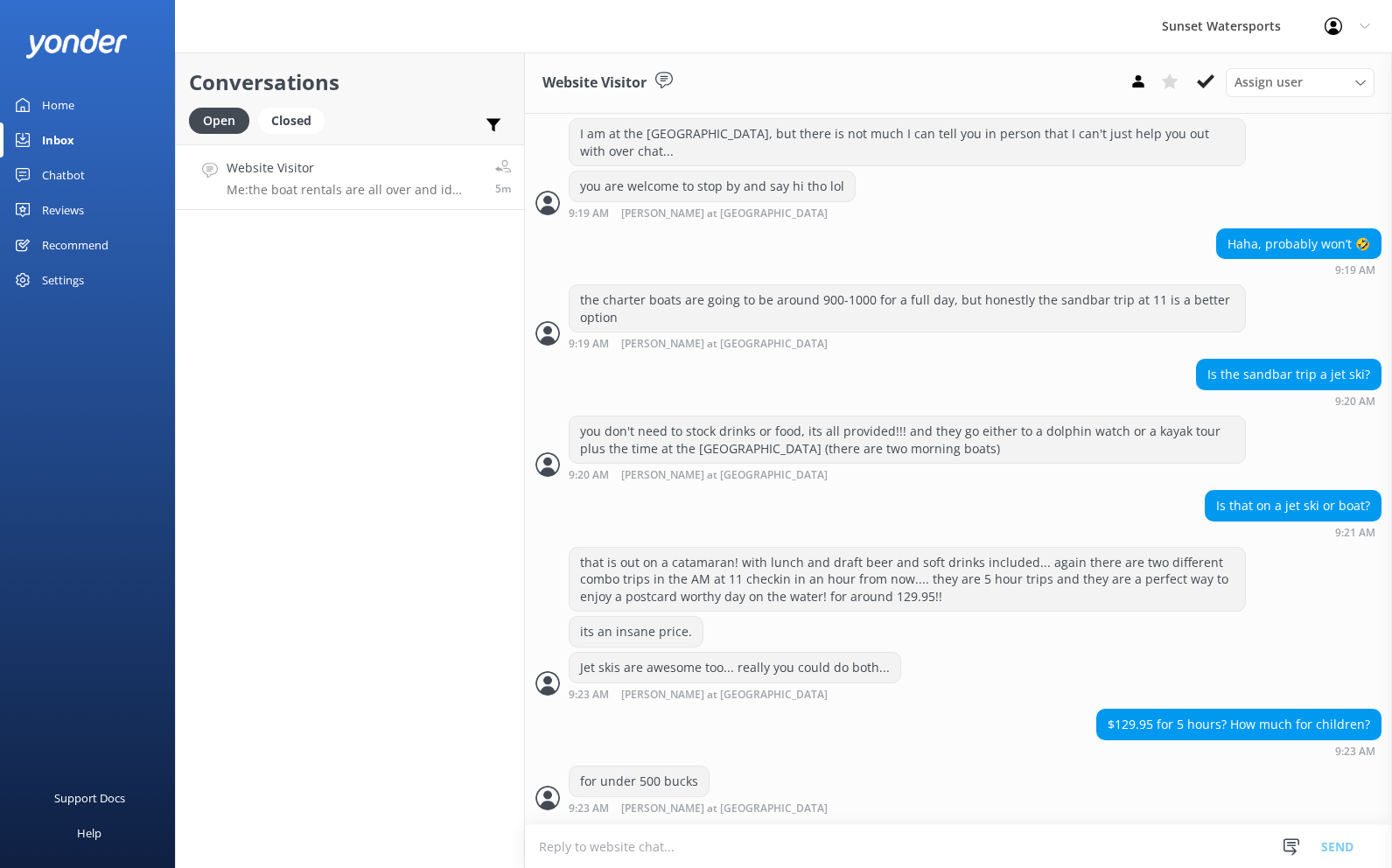 scroll, scrollTop: 1670, scrollLeft: 0, axis: vertical 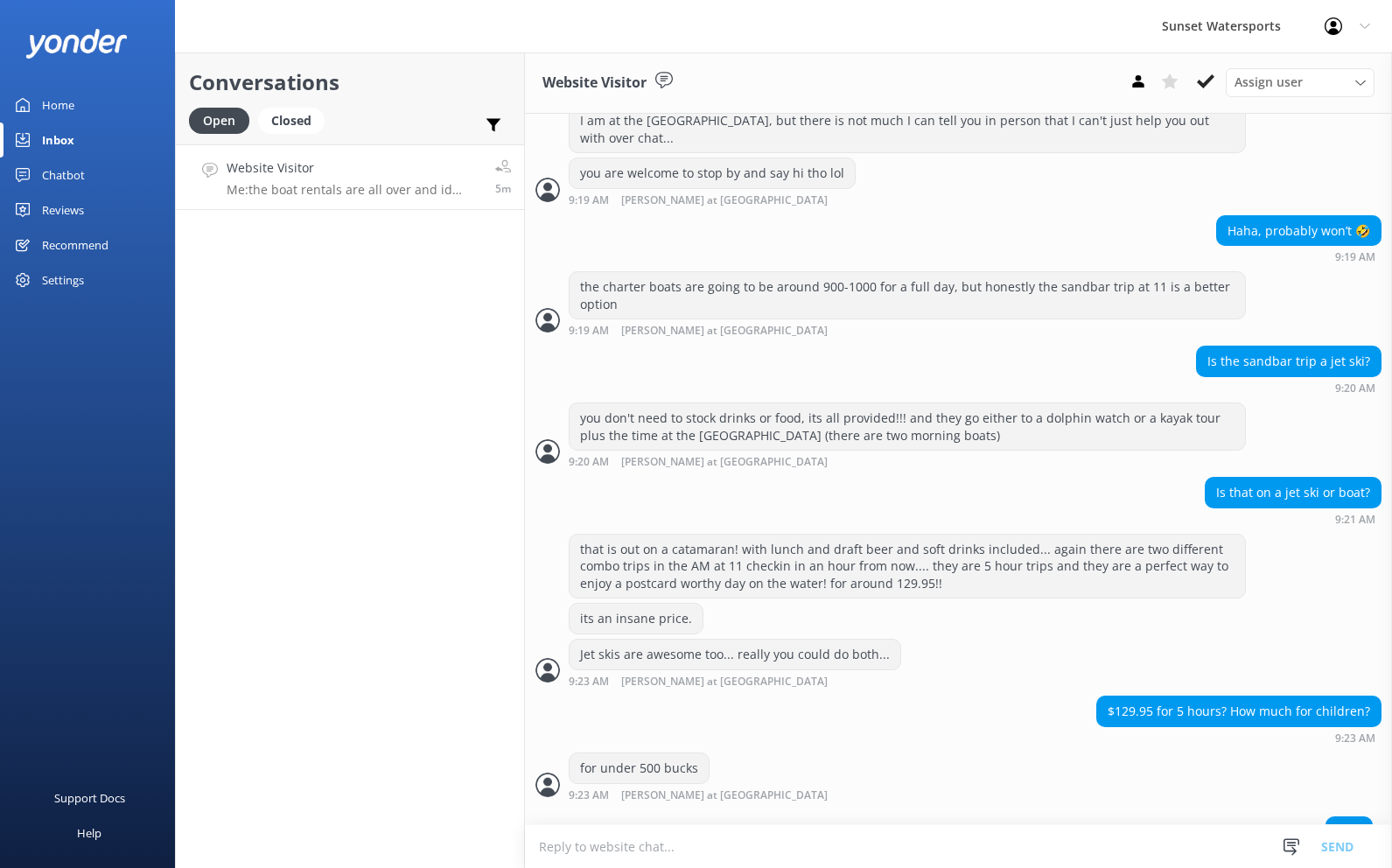 click at bounding box center (958, 846) 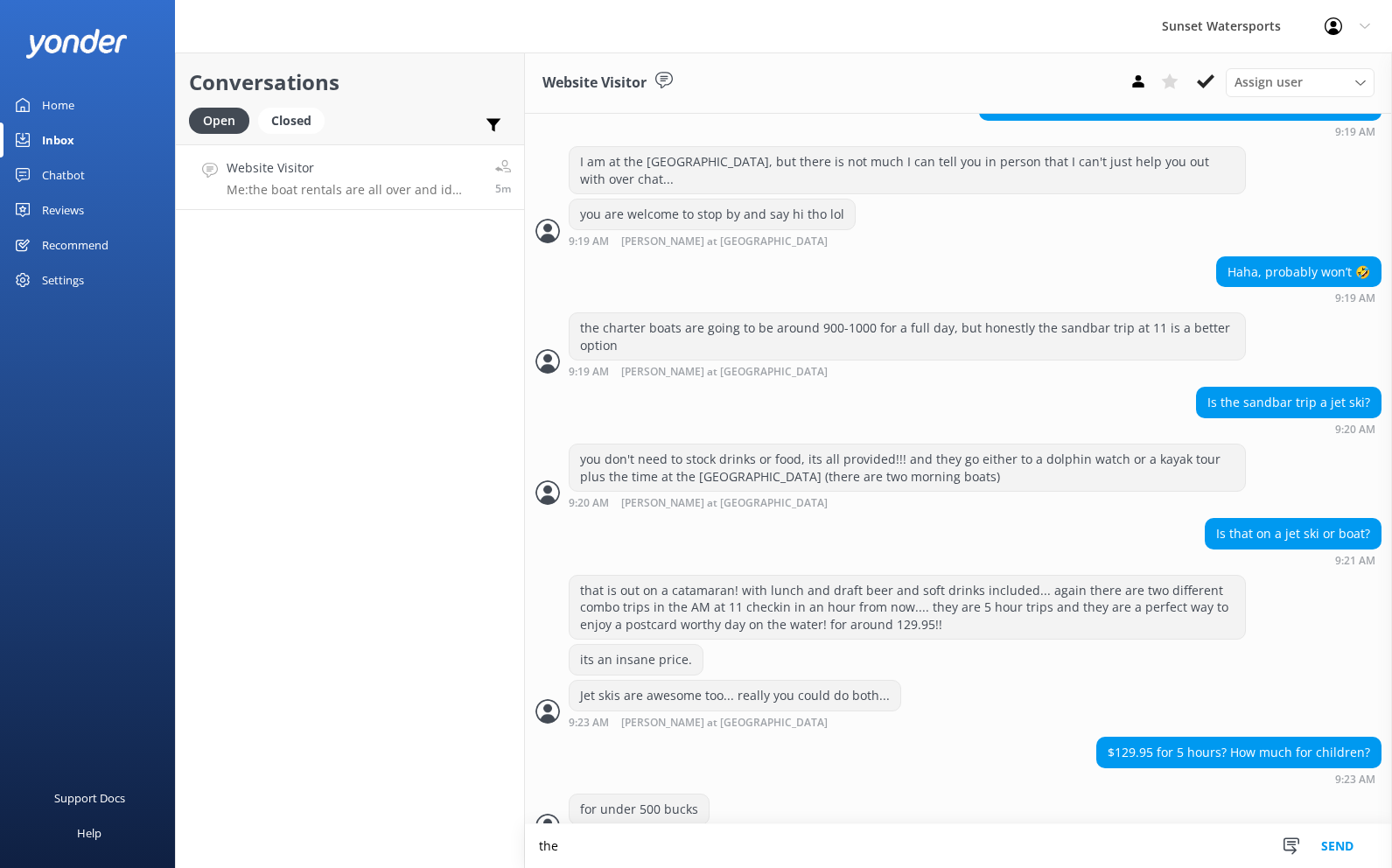 scroll, scrollTop: 1685, scrollLeft: 0, axis: vertical 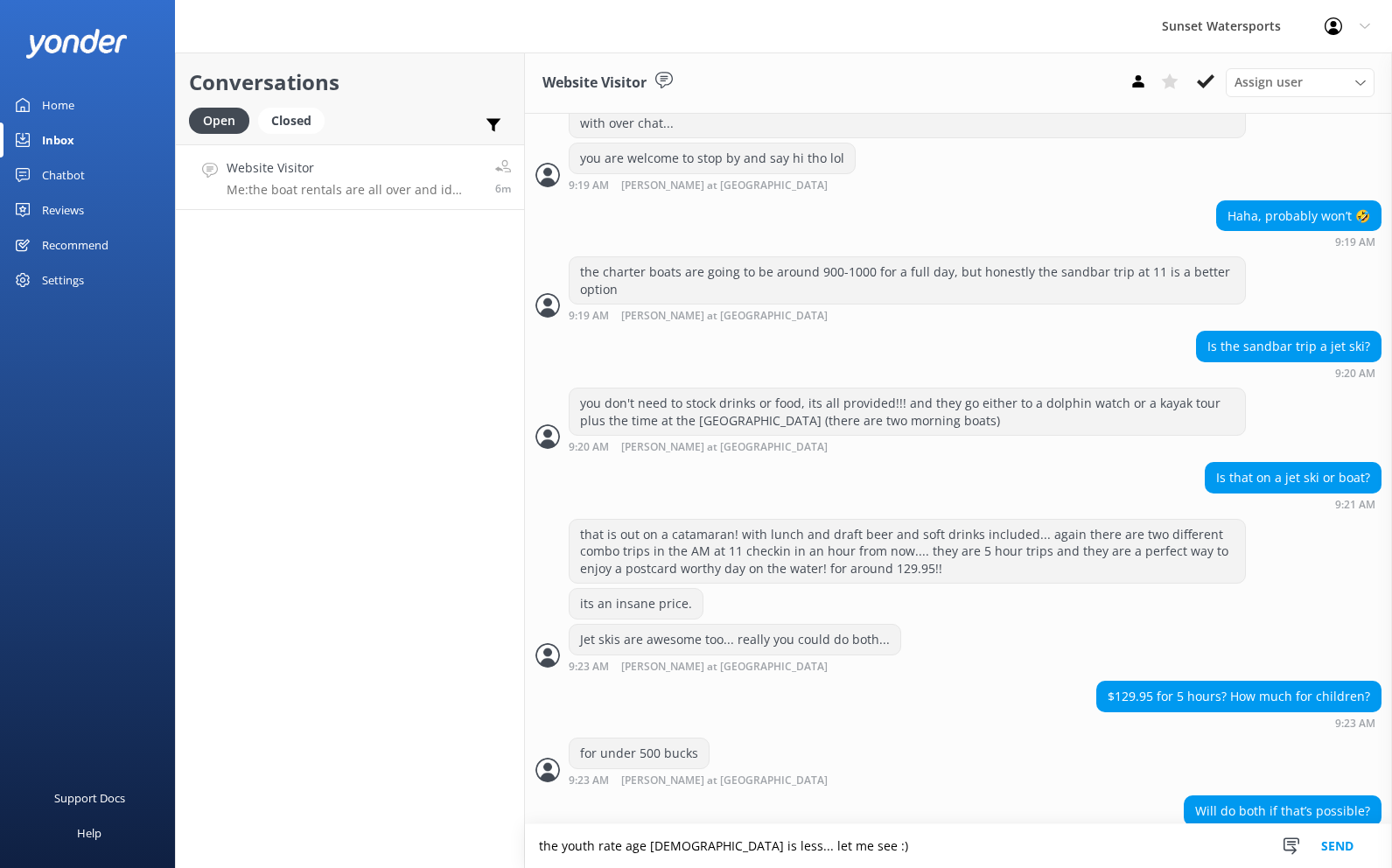 type on "the youth rate age [DEMOGRAPHIC_DATA] is less... let me see :)" 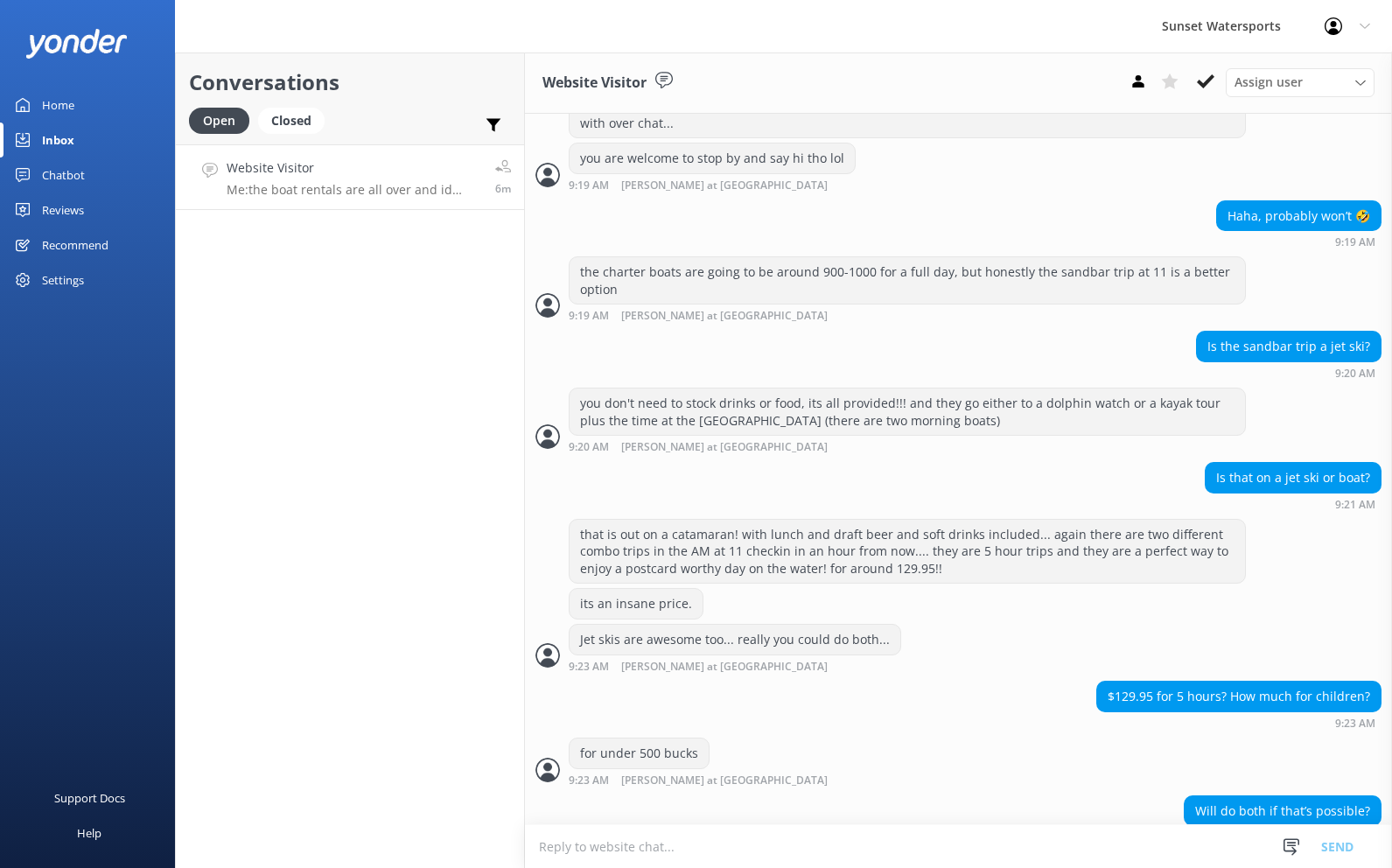 scroll, scrollTop: 1742, scrollLeft: 0, axis: vertical 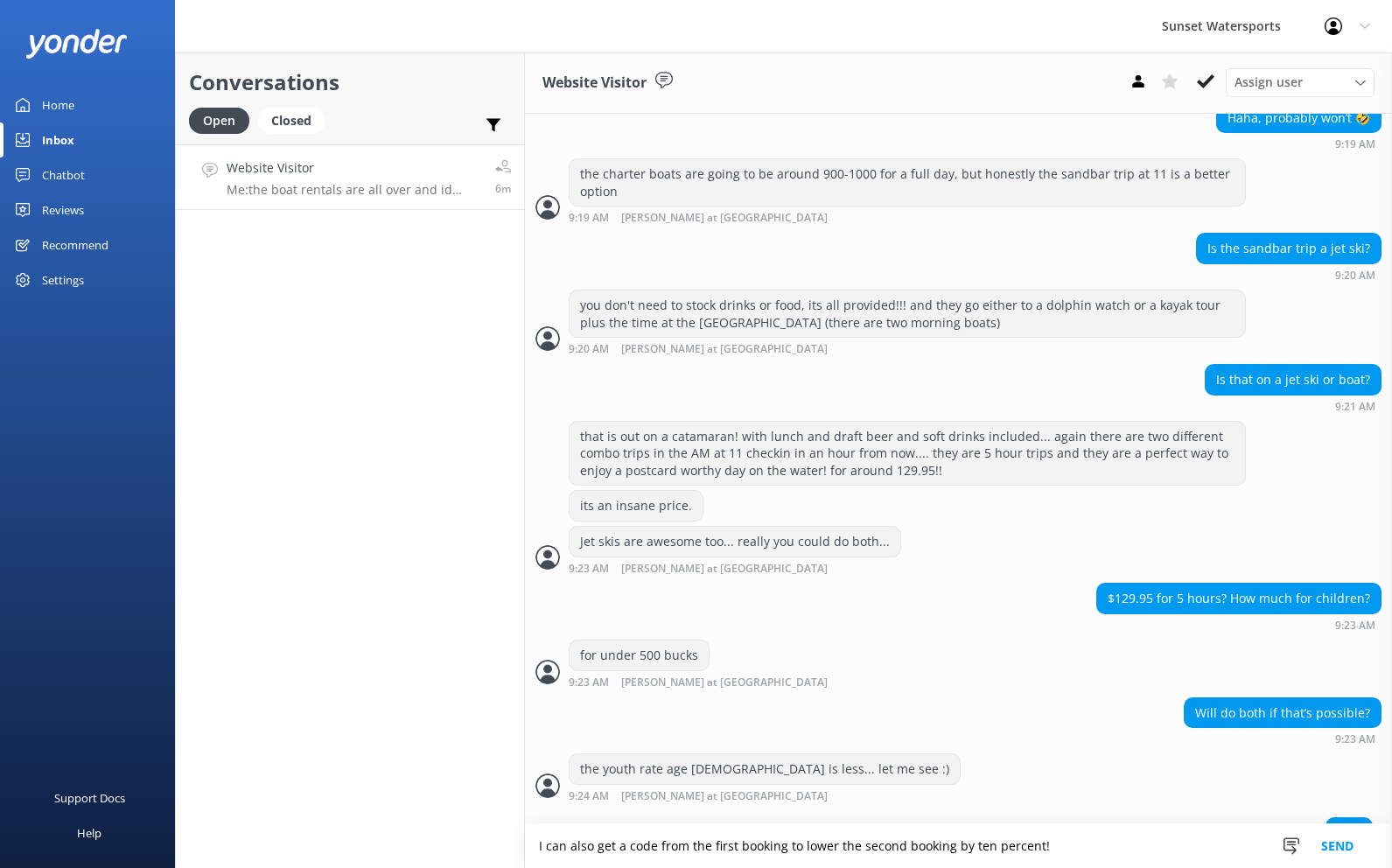 type on "I can also get a code from the first booking to lower the second booking by ten percent!" 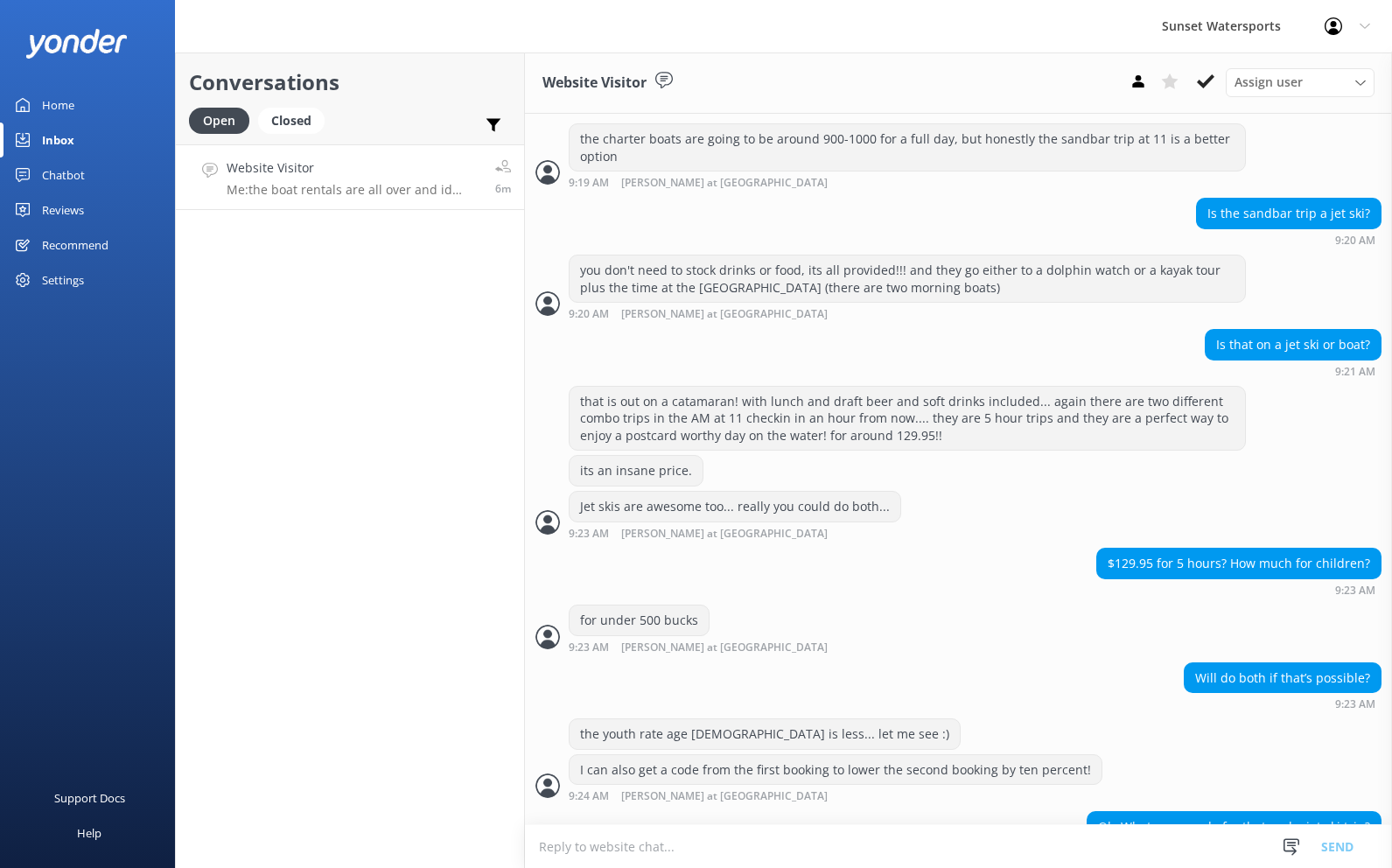 scroll, scrollTop: 1868, scrollLeft: 0, axis: vertical 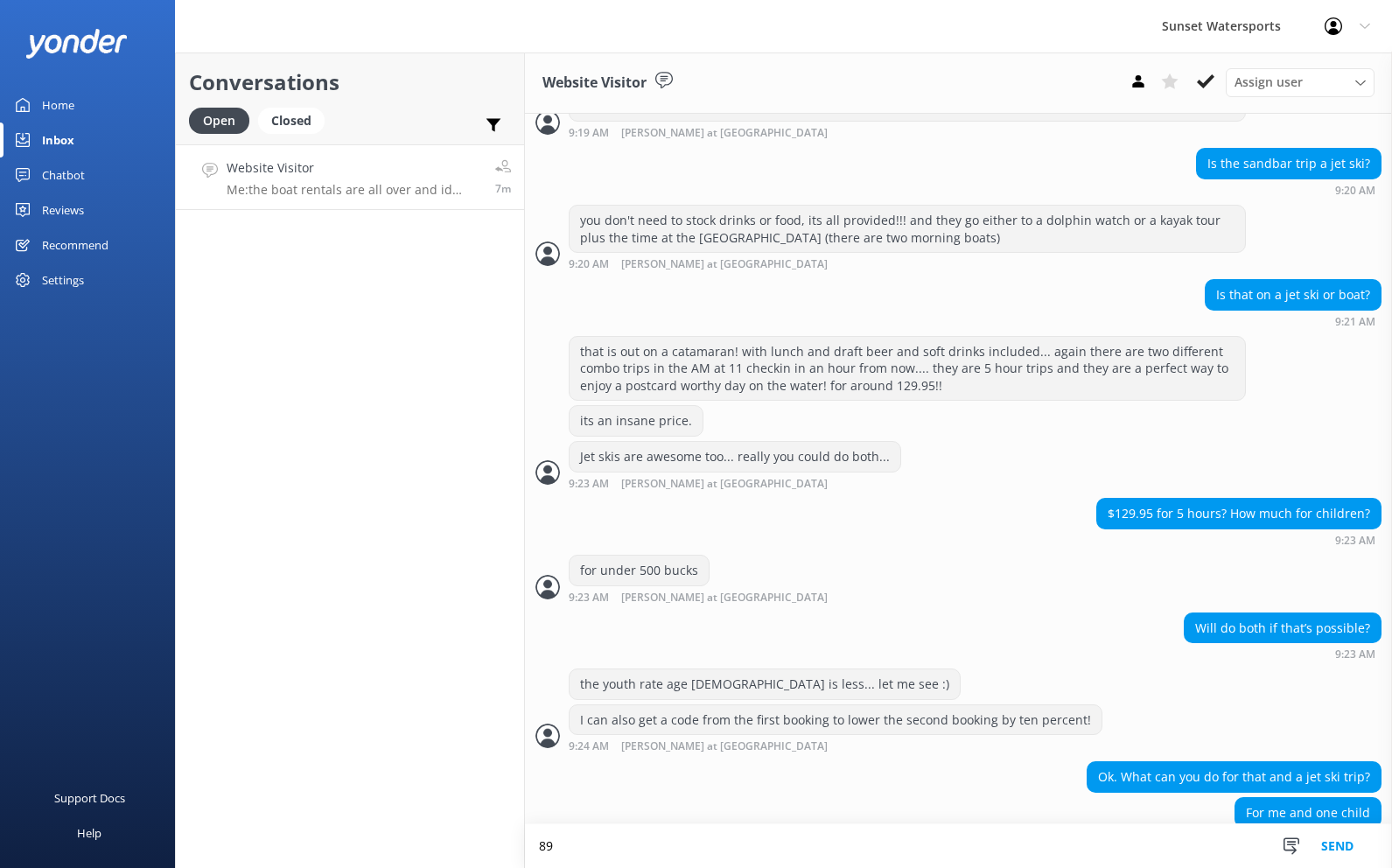 type on "8" 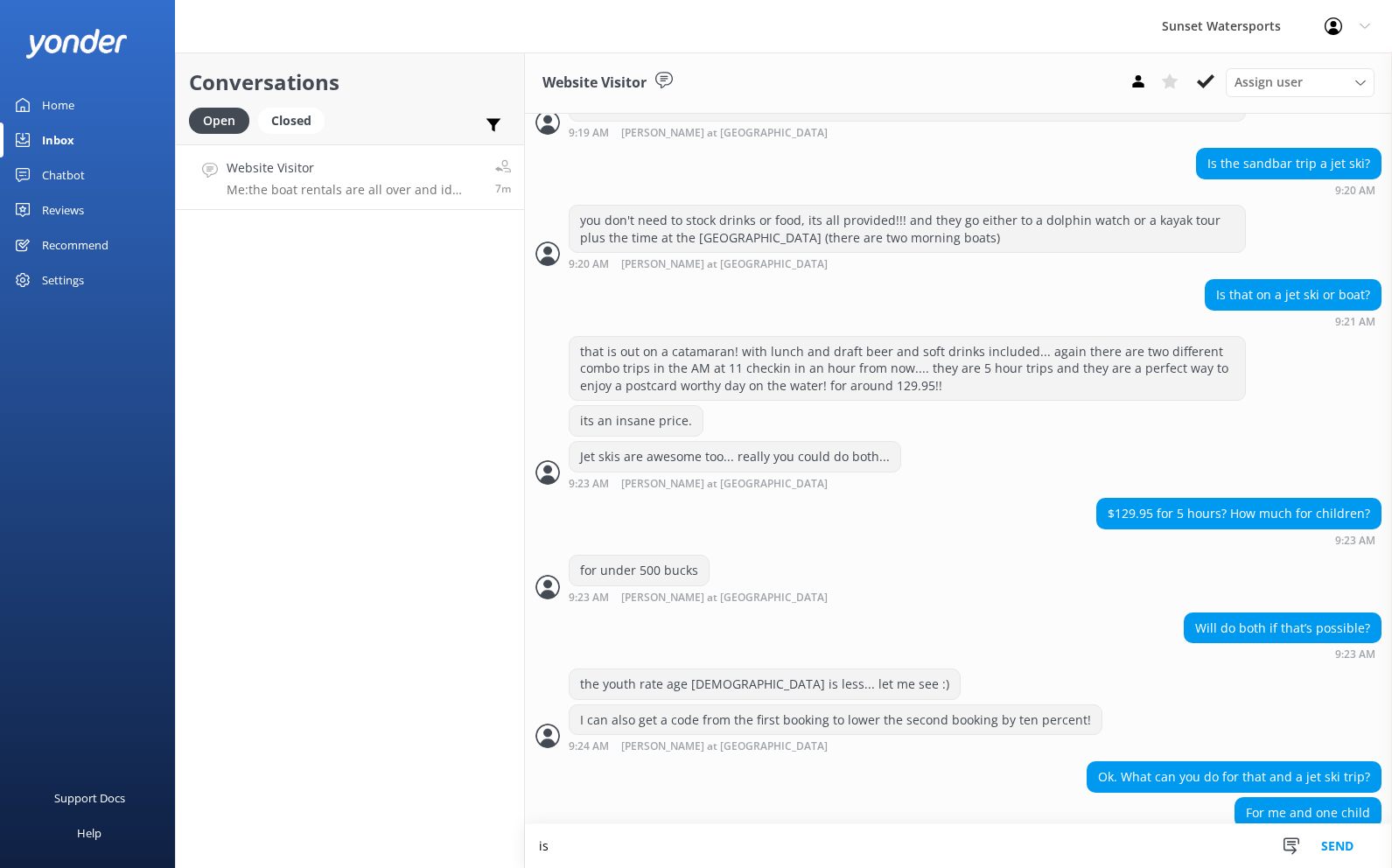 type on "i" 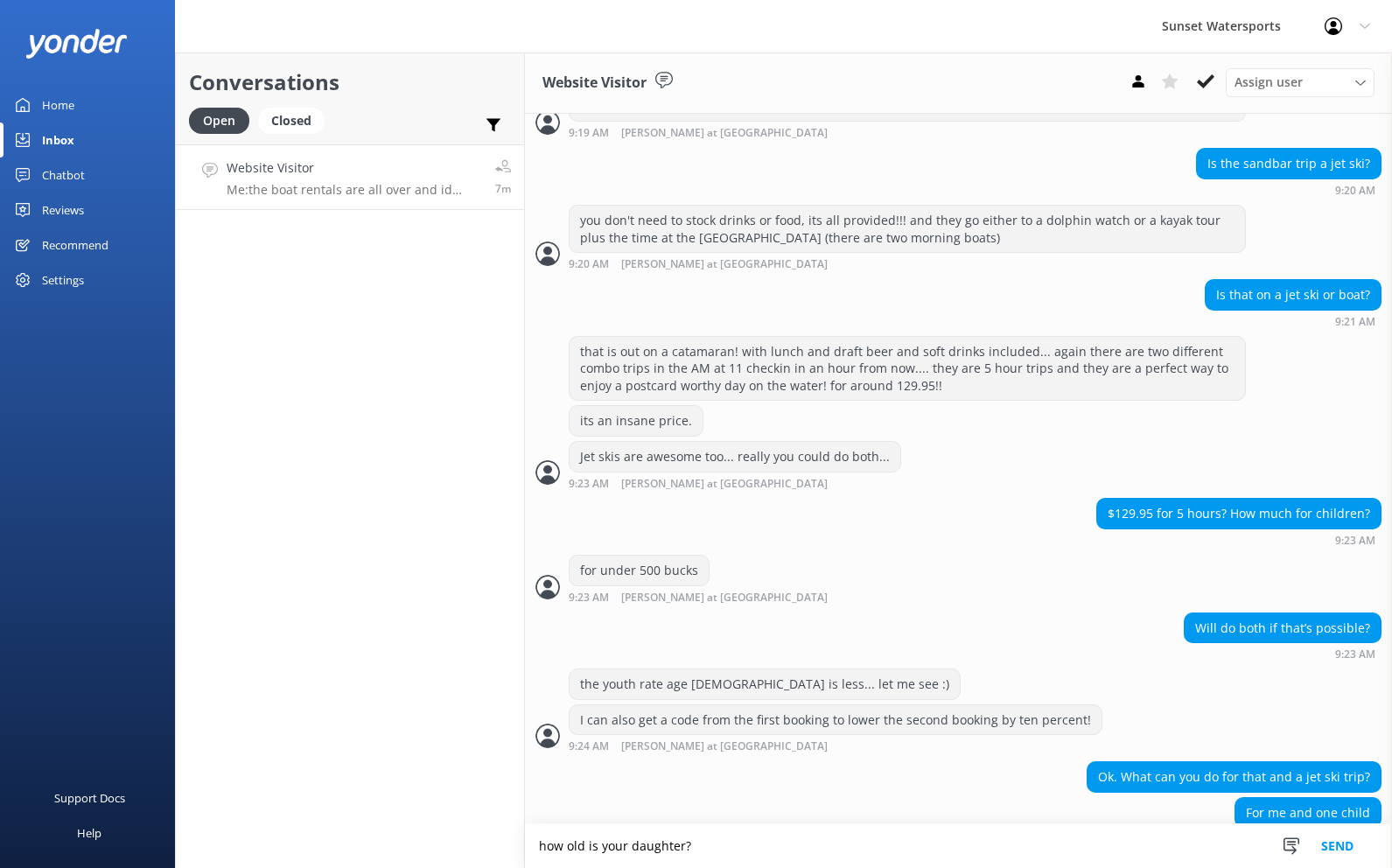 type on "how old is your daughter?" 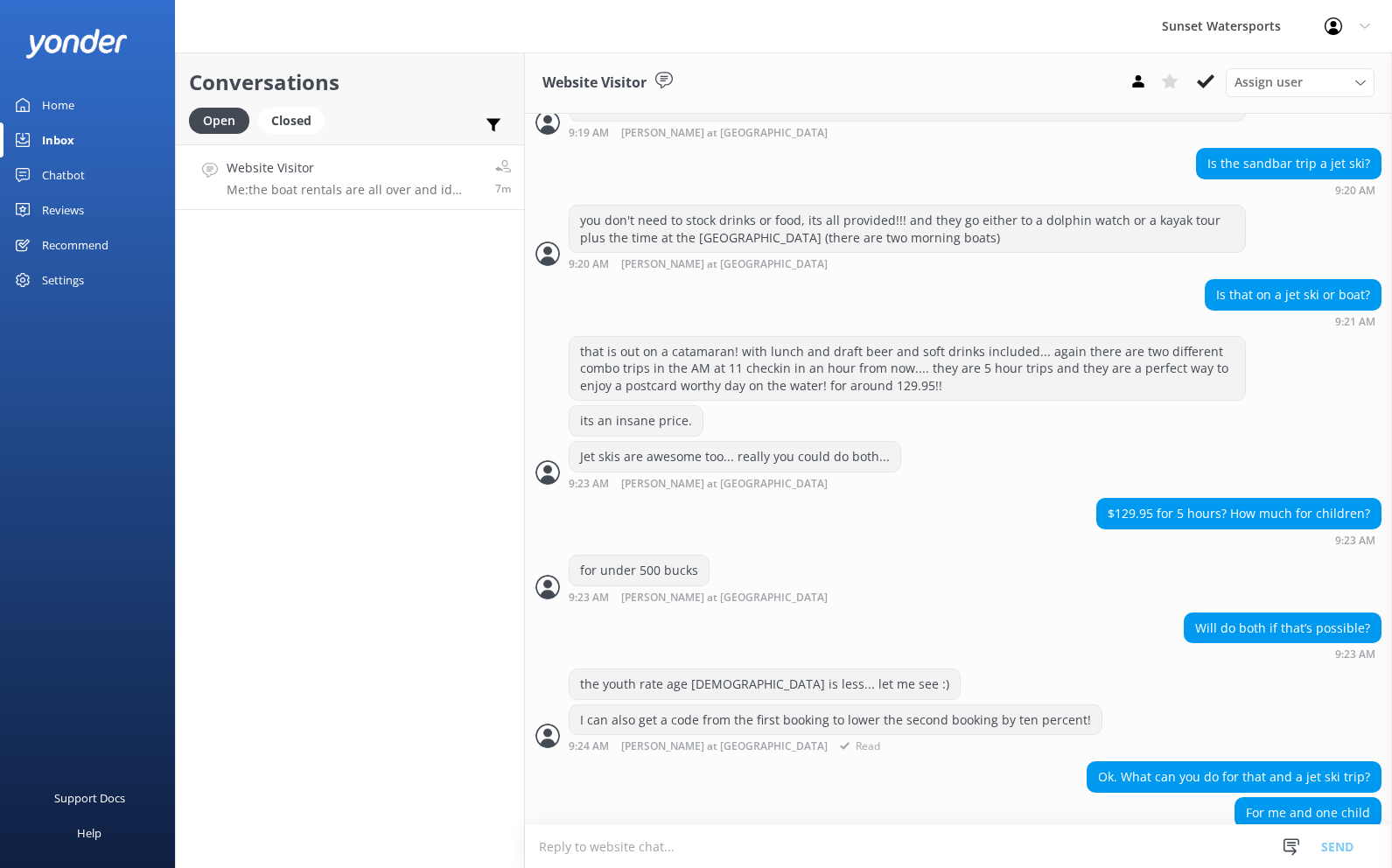 scroll, scrollTop: 1924, scrollLeft: 0, axis: vertical 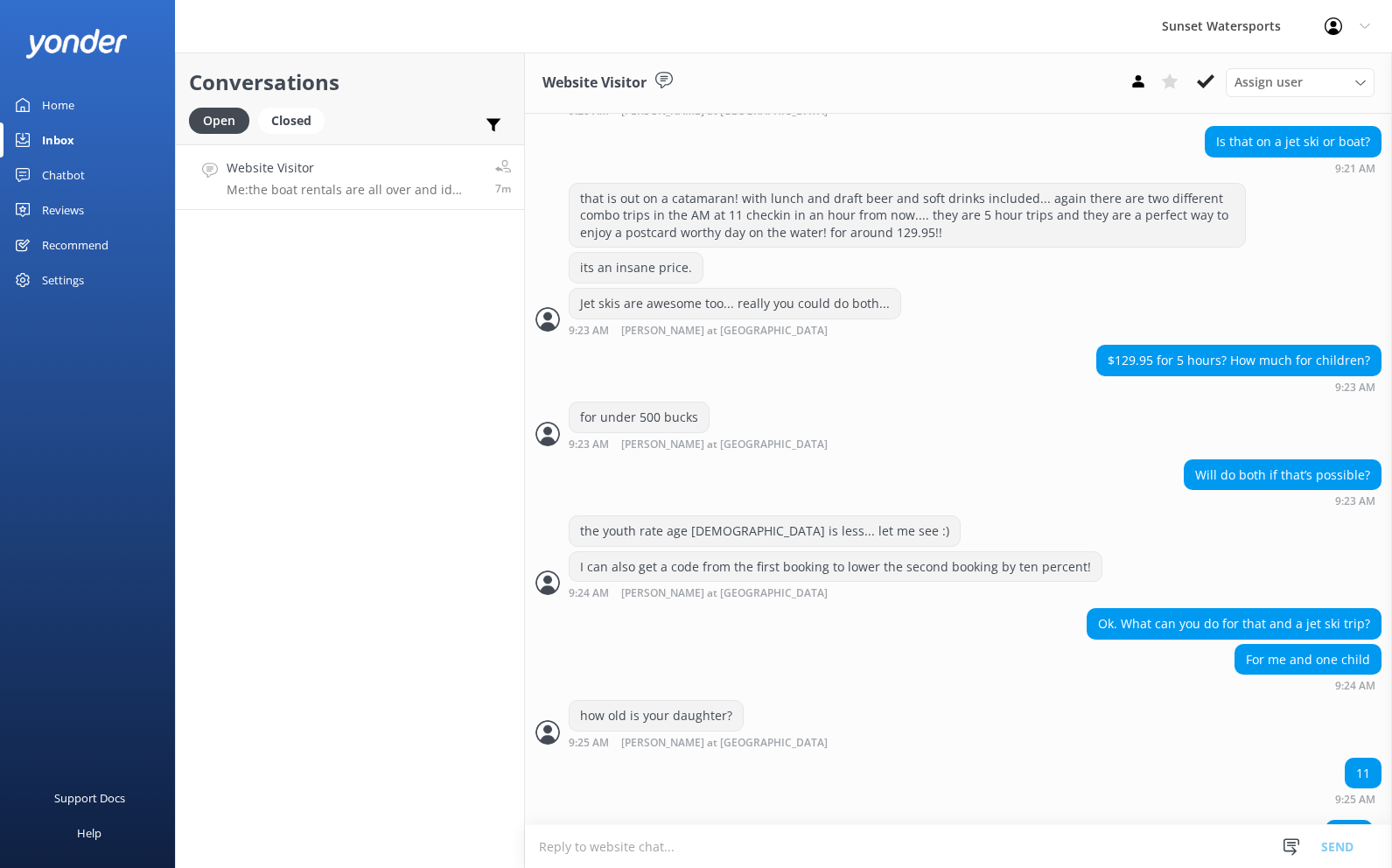 click at bounding box center [958, 846] 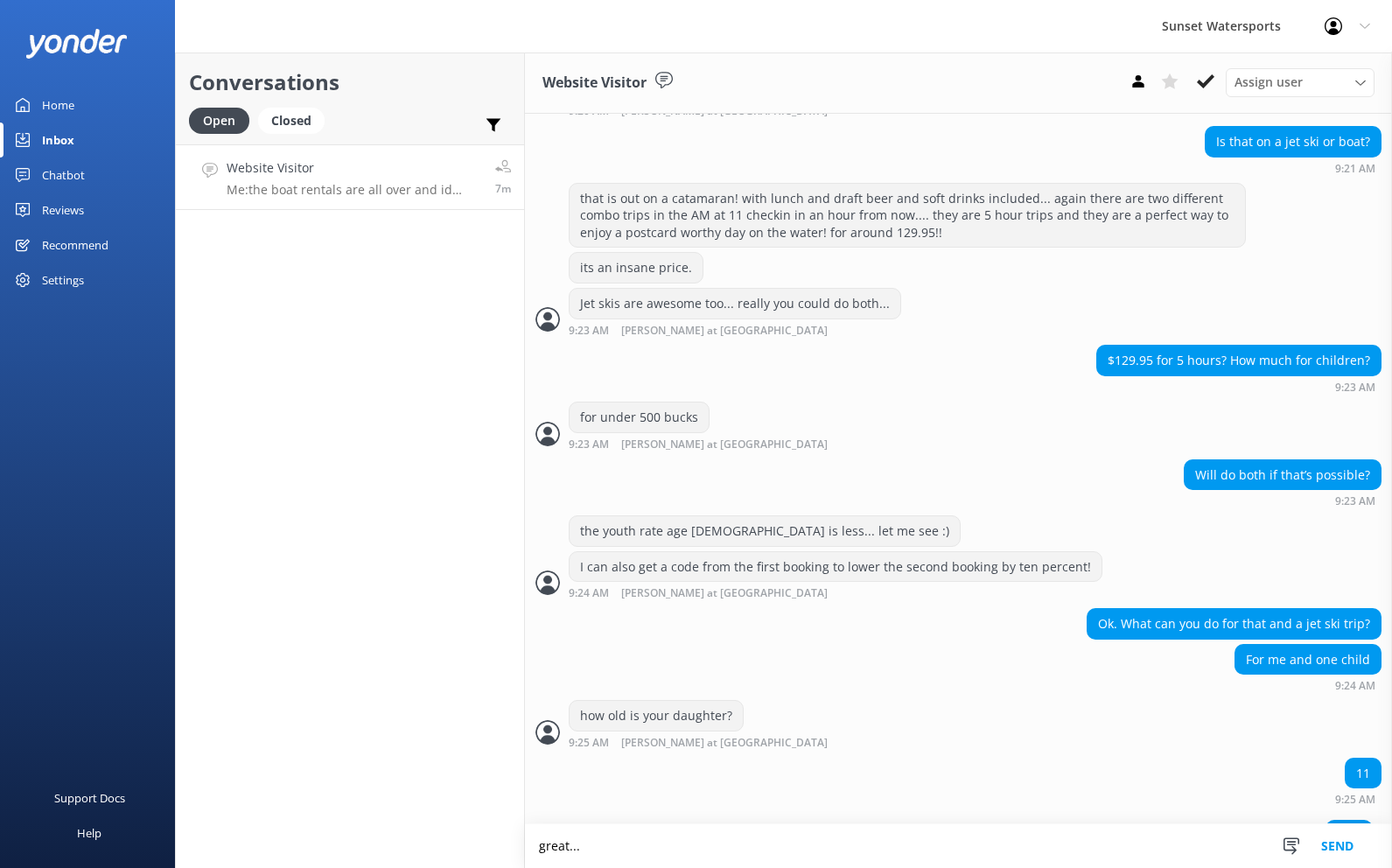 type on "great..." 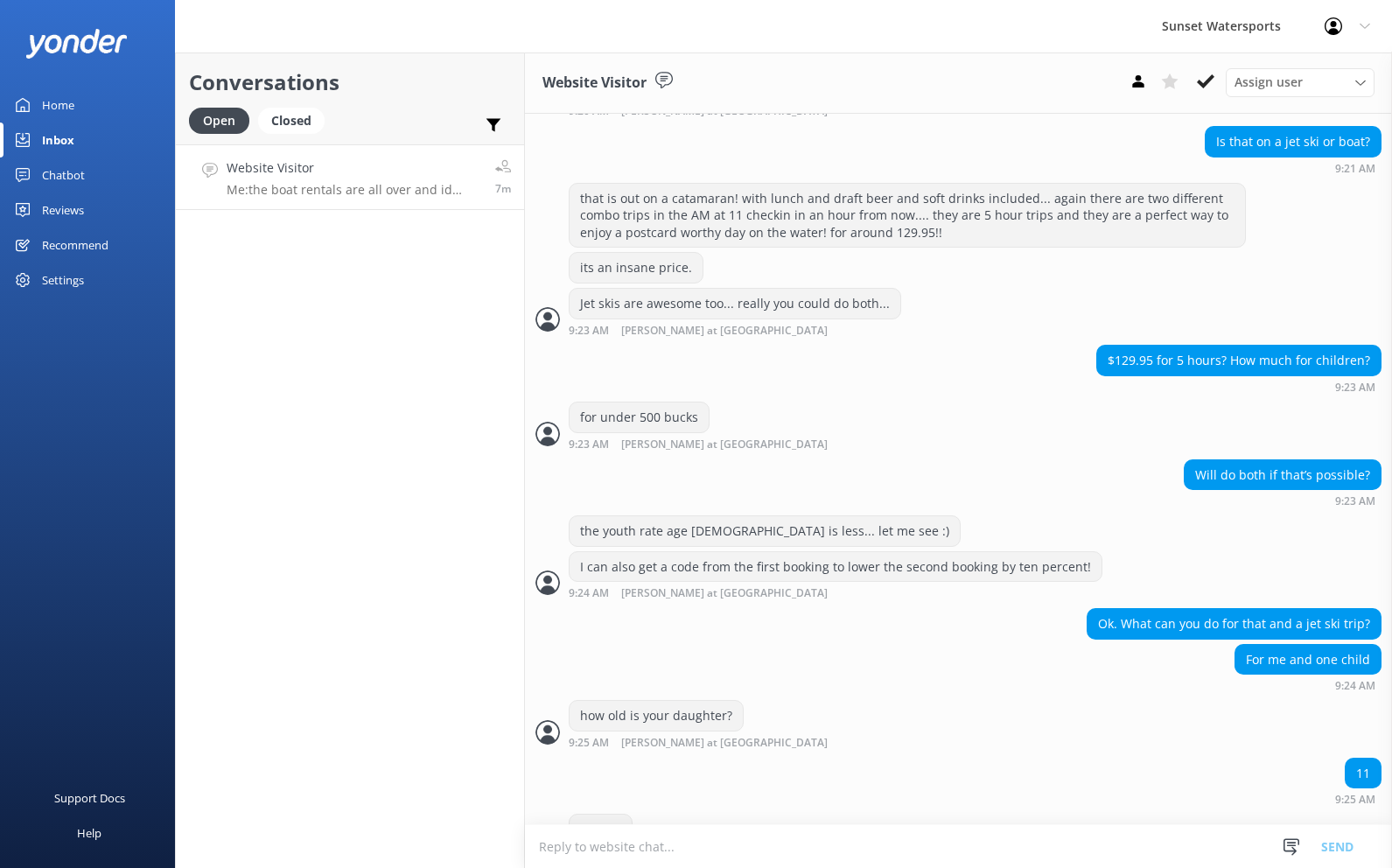 scroll, scrollTop: 2078, scrollLeft: 0, axis: vertical 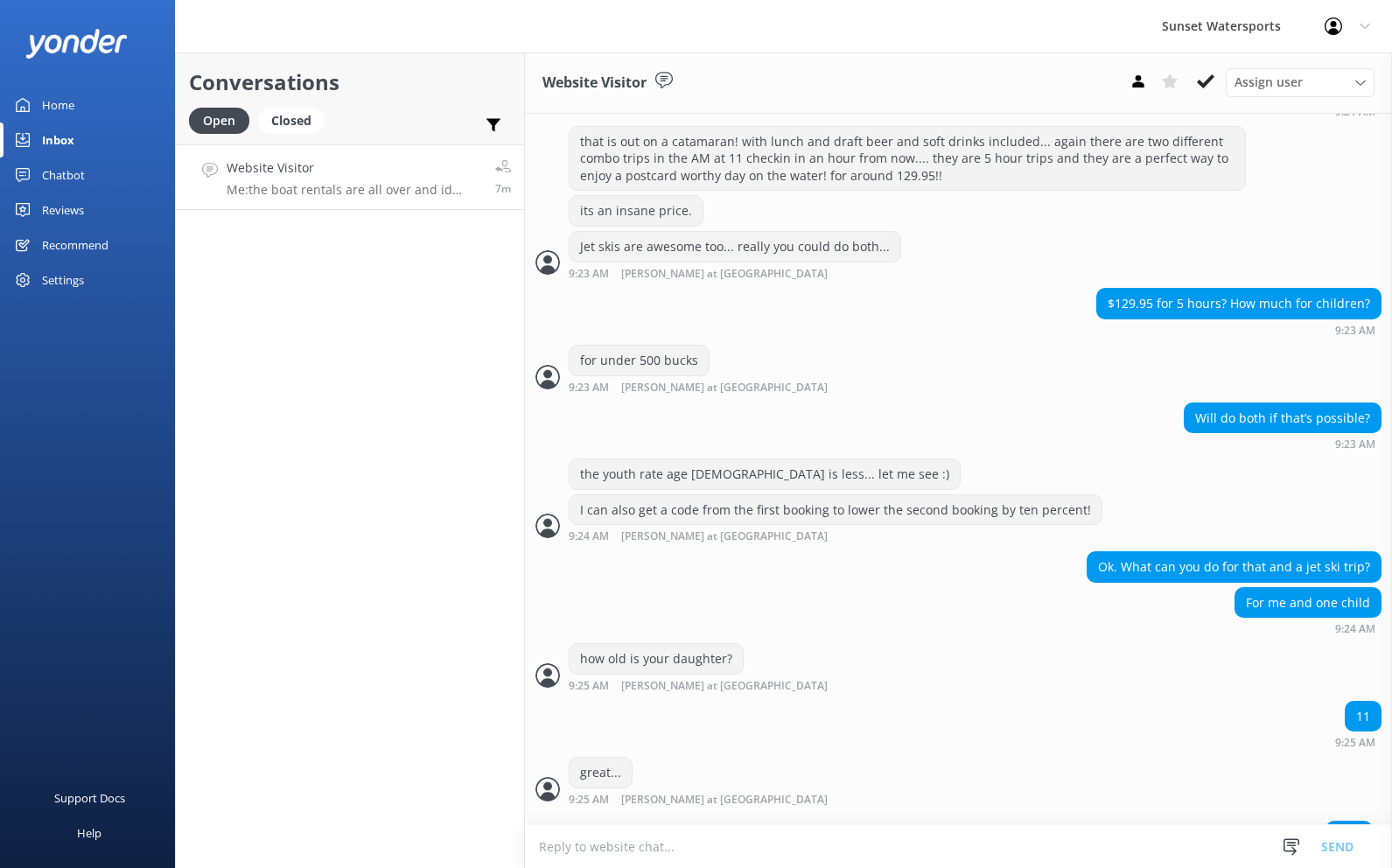 click at bounding box center [958, 846] 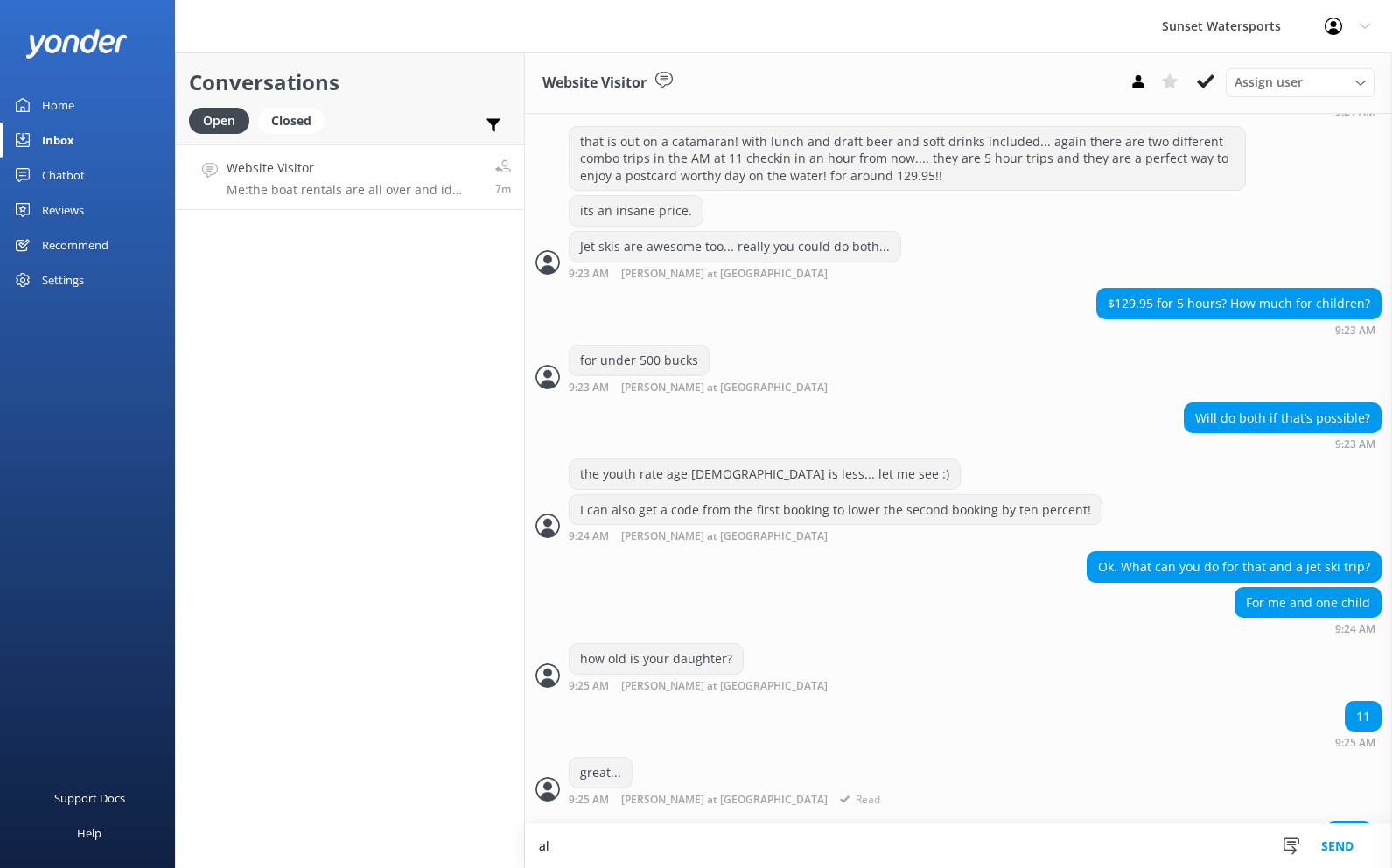type on "a" 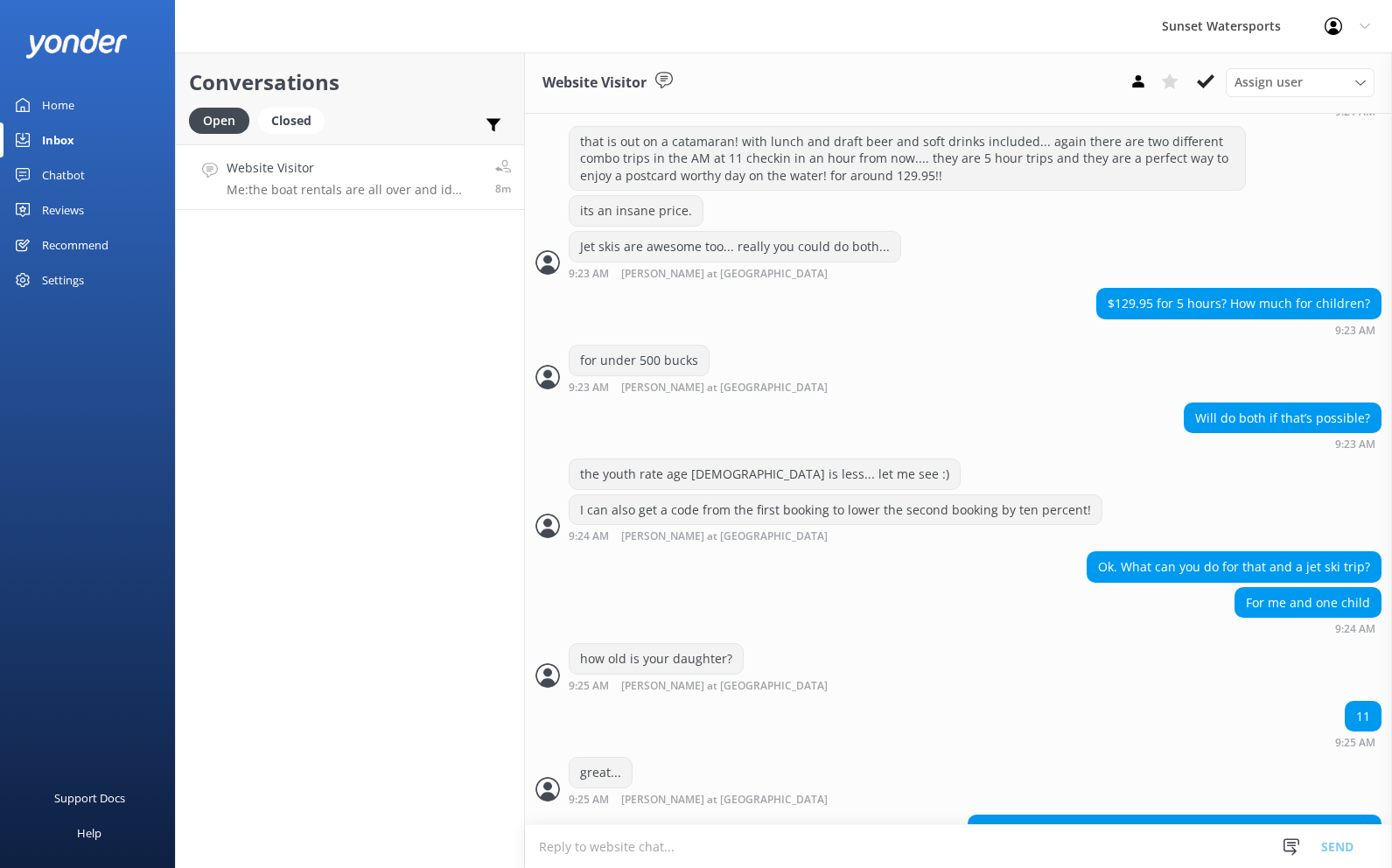 scroll, scrollTop: 2093, scrollLeft: 0, axis: vertical 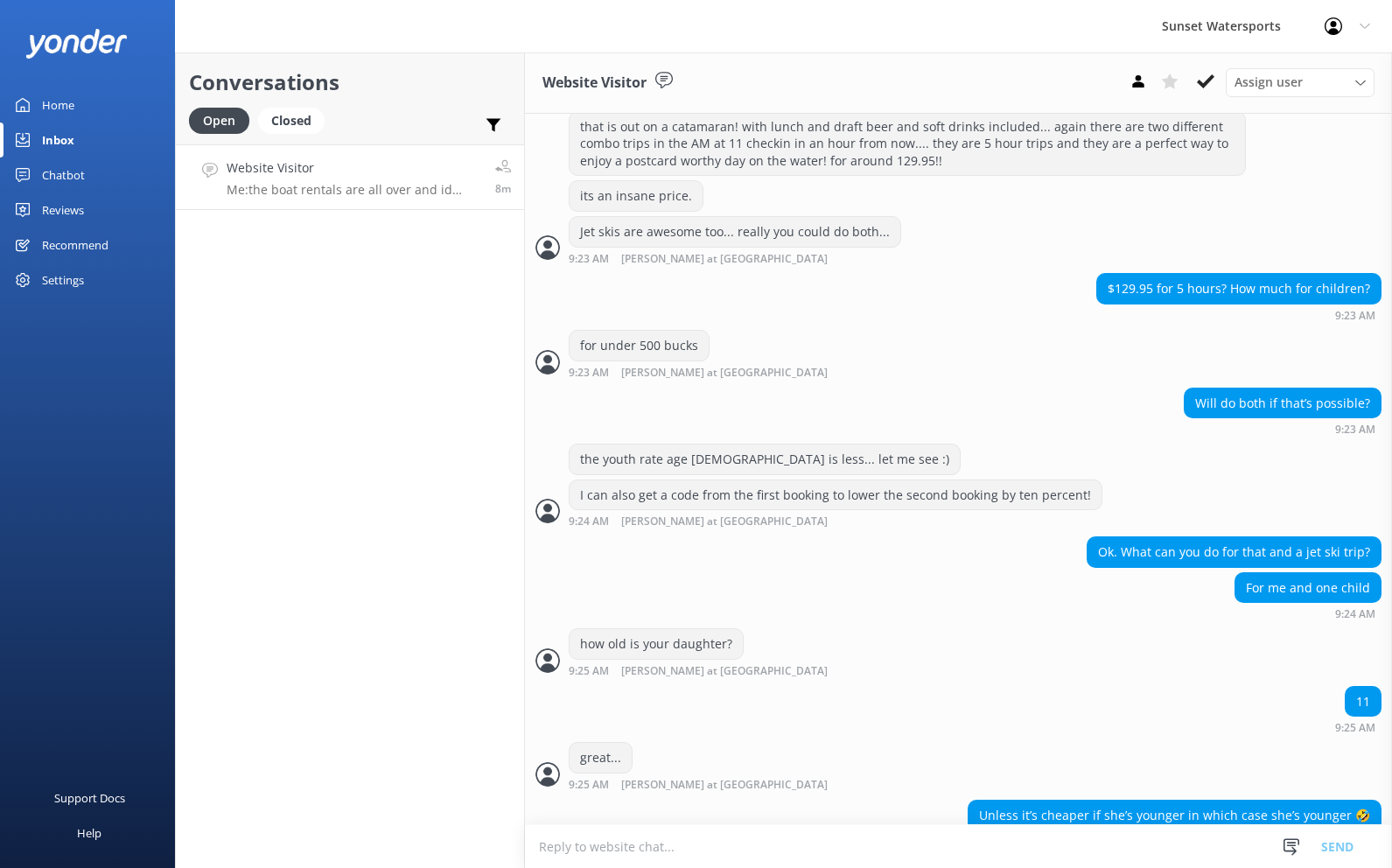 click at bounding box center (958, 846) 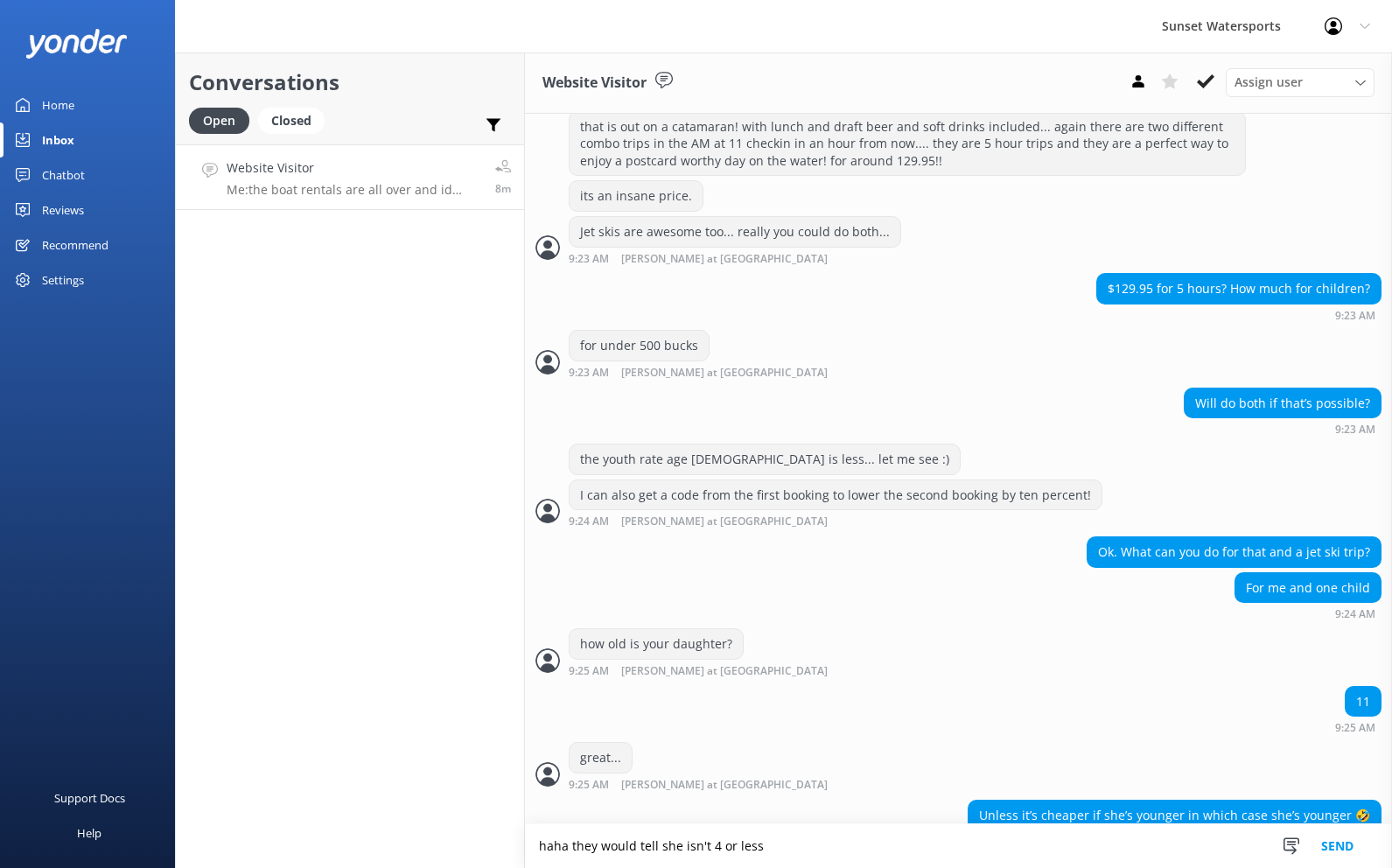type on "haha they would tell she isn't 4 or less" 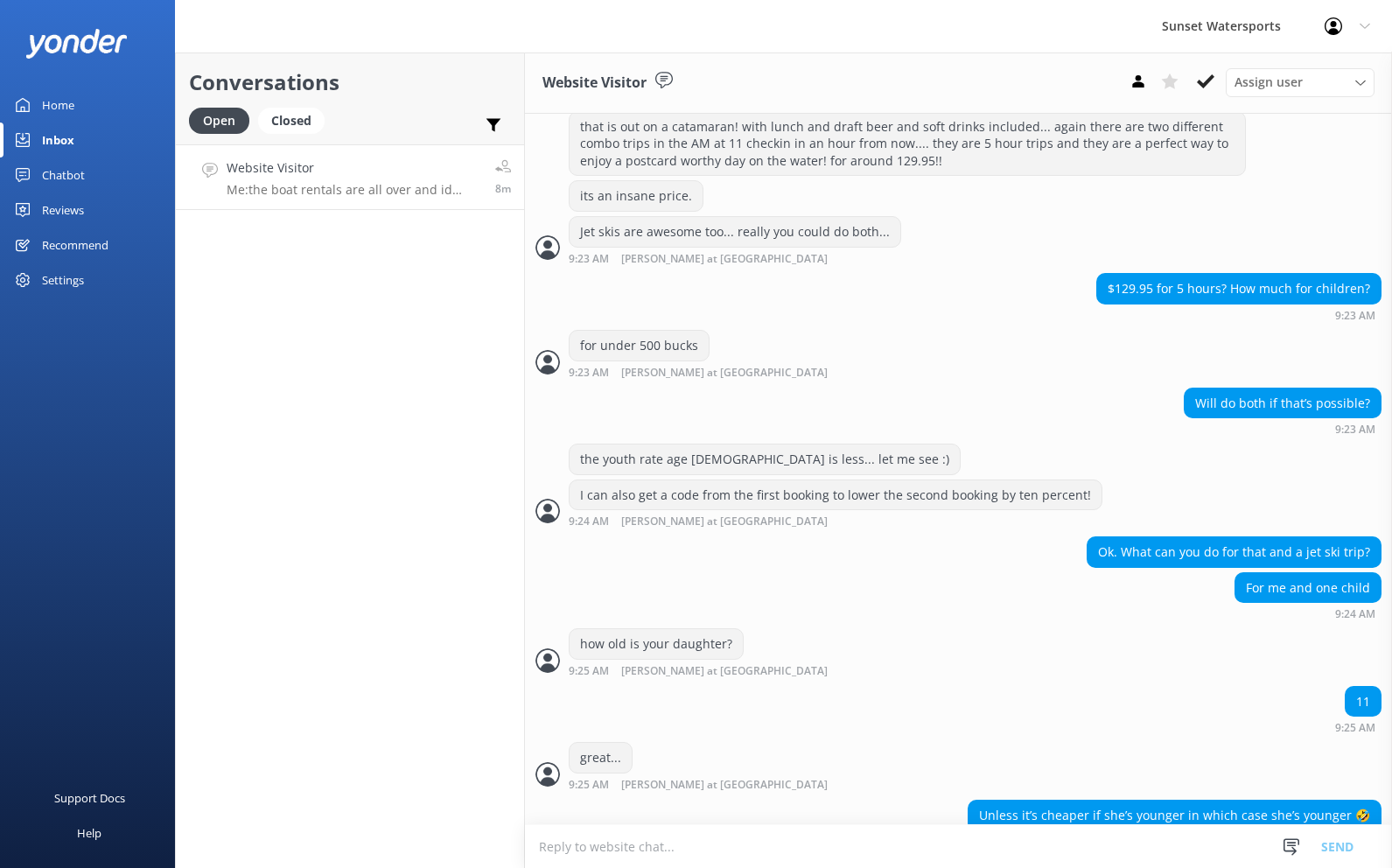 scroll, scrollTop: 2150, scrollLeft: 0, axis: vertical 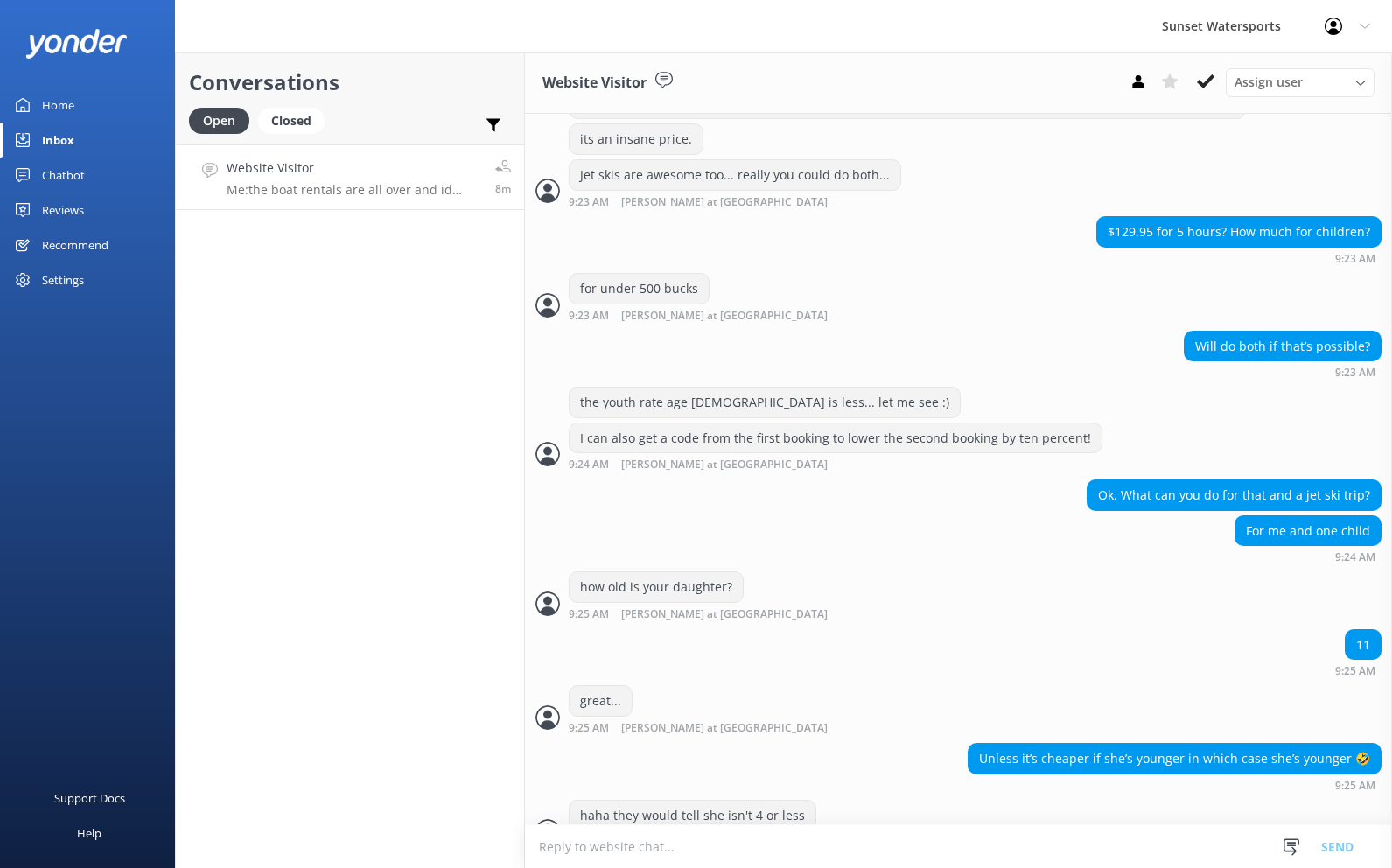 click at bounding box center [958, 846] 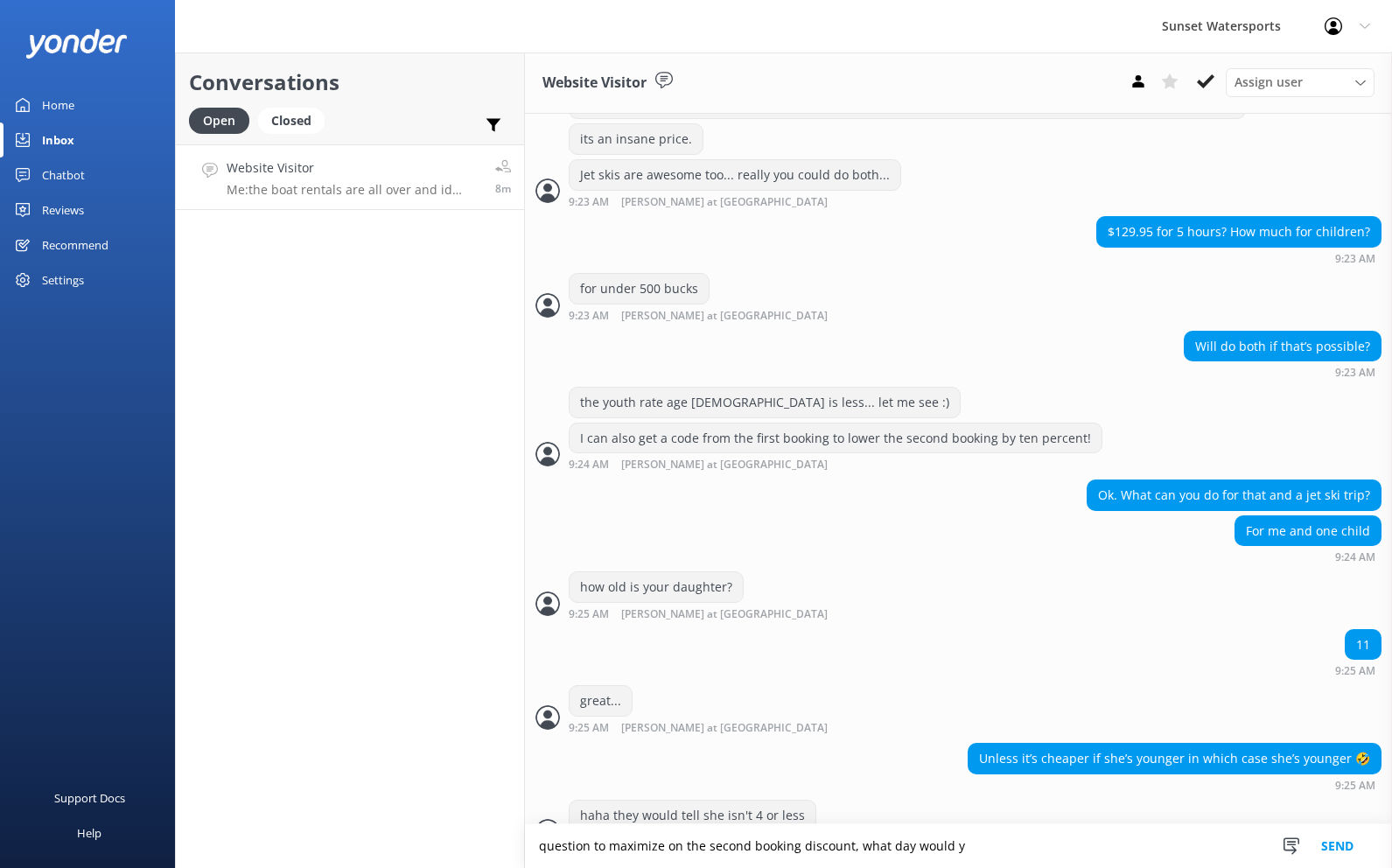 scroll, scrollTop: 2206, scrollLeft: 0, axis: vertical 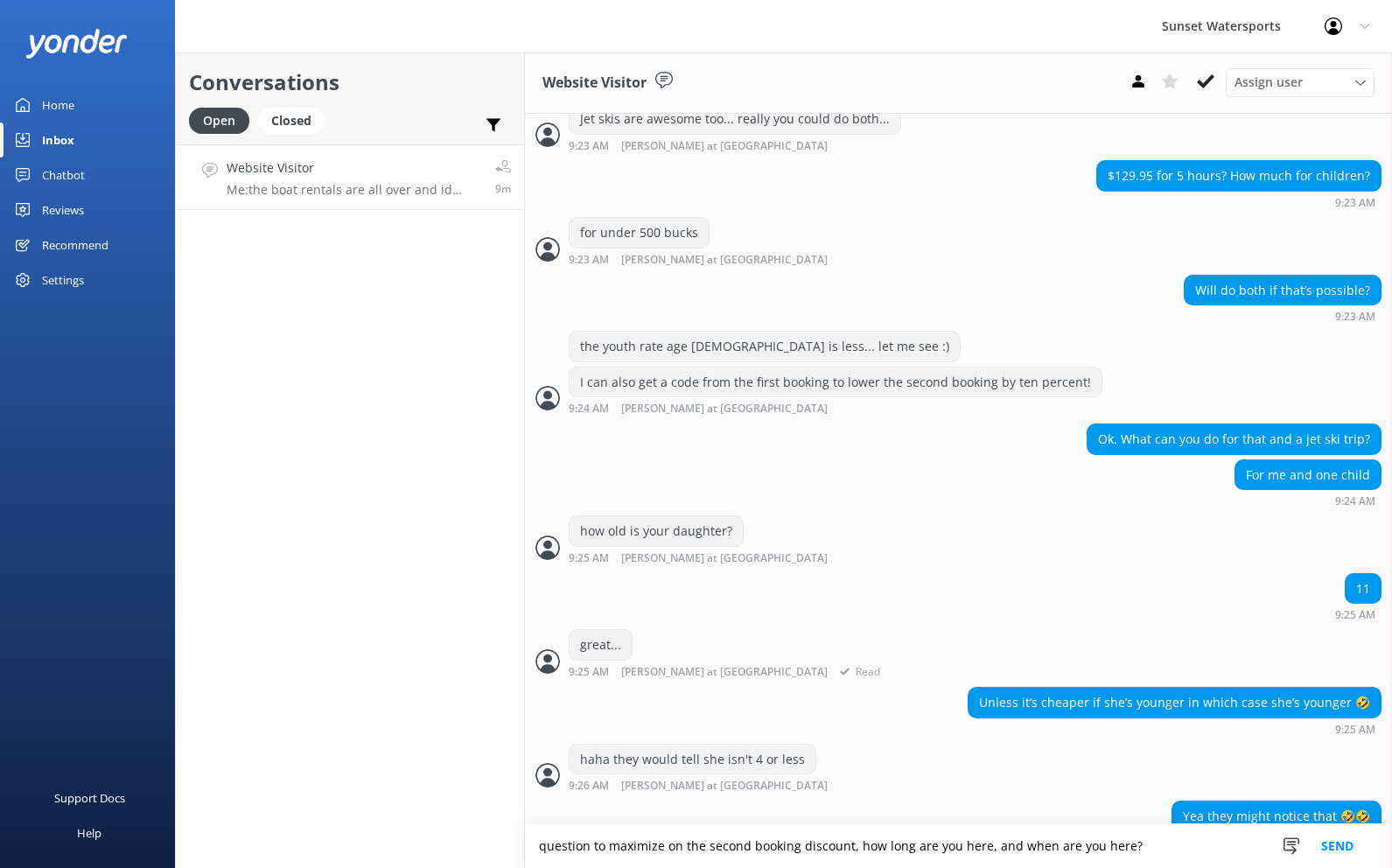 type on "question to maximize on the second booking discount, how long are you here, and when are you here?" 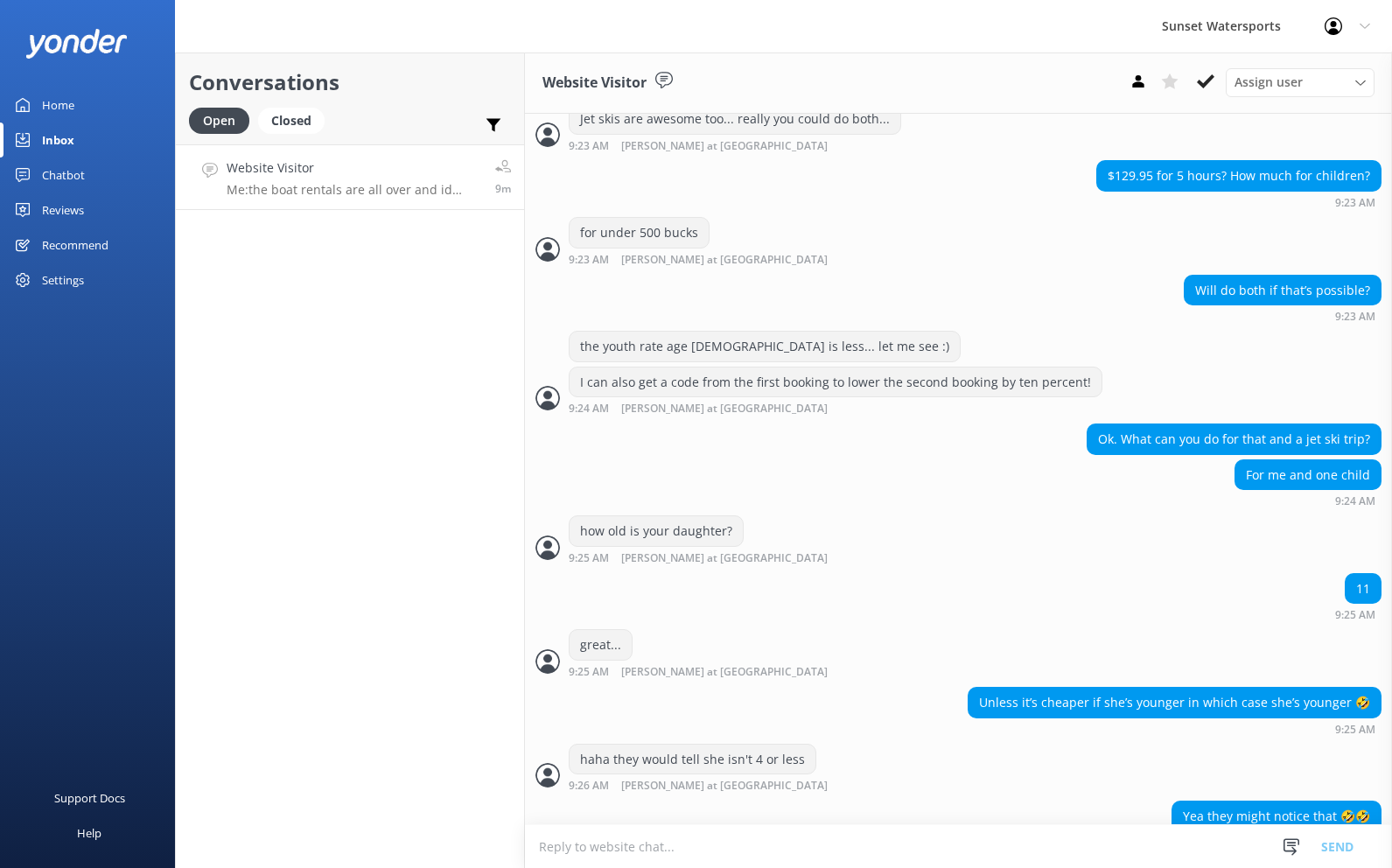 scroll, scrollTop: 2263, scrollLeft: 0, axis: vertical 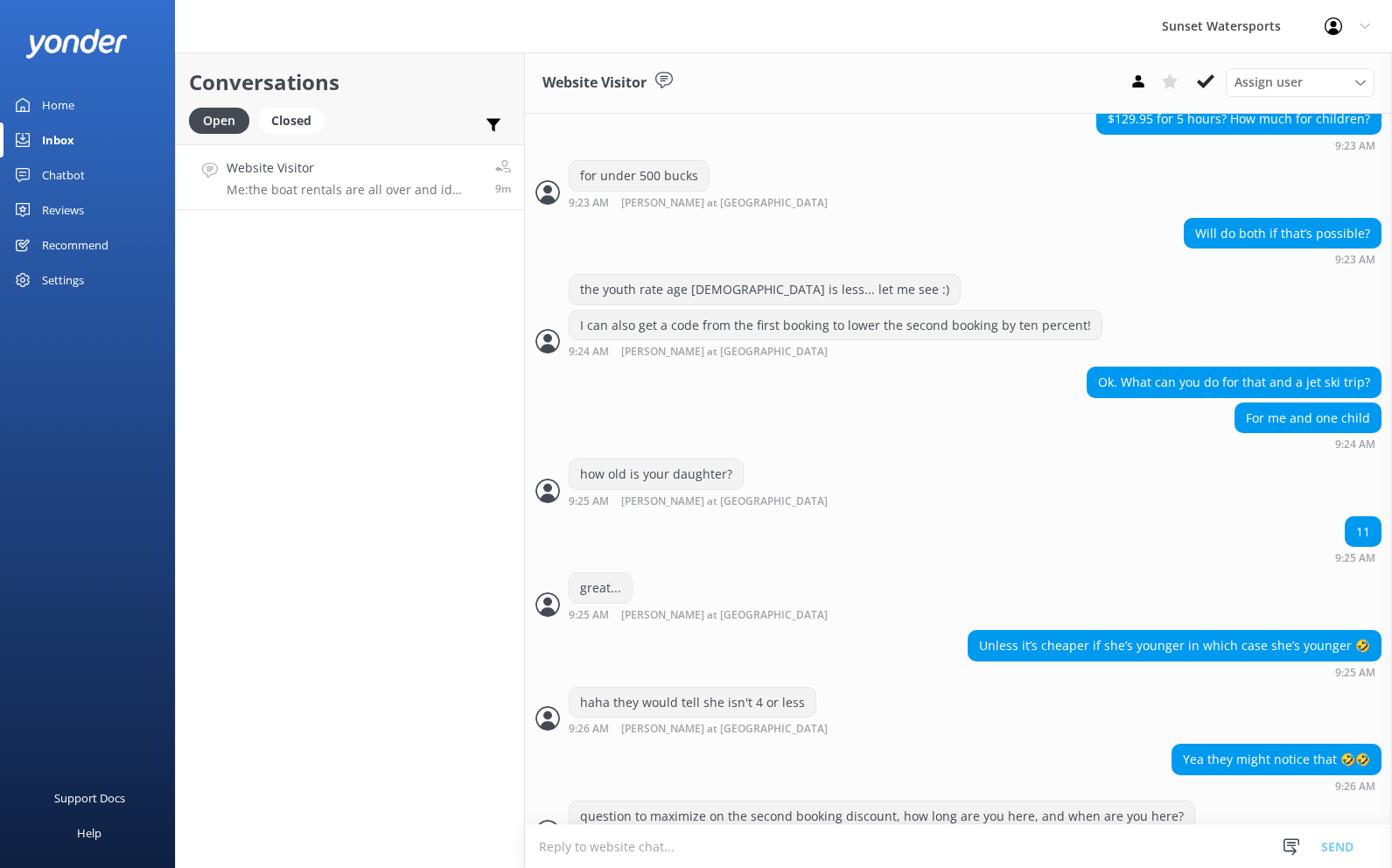 click at bounding box center (958, 846) 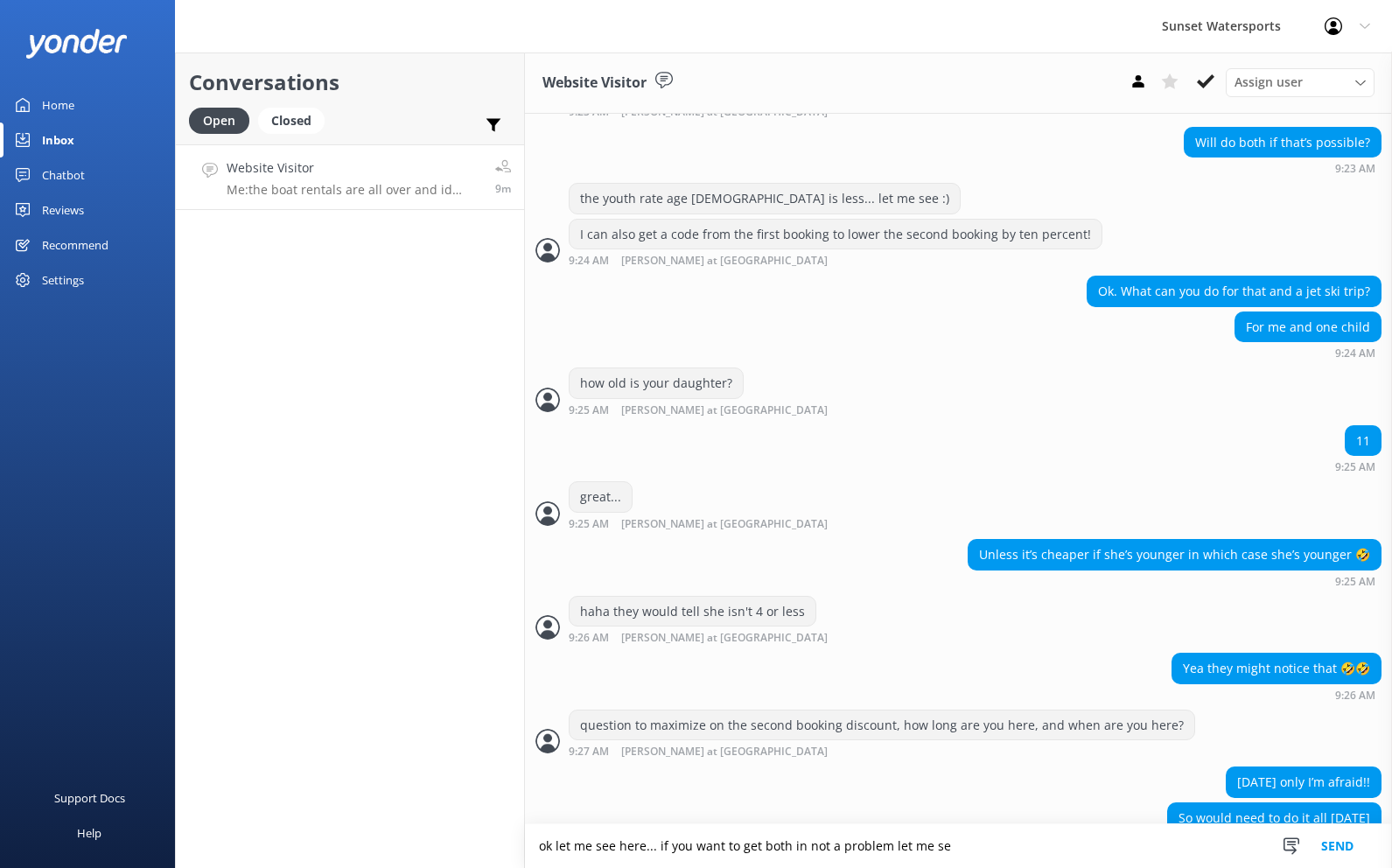 scroll, scrollTop: 2389, scrollLeft: 0, axis: vertical 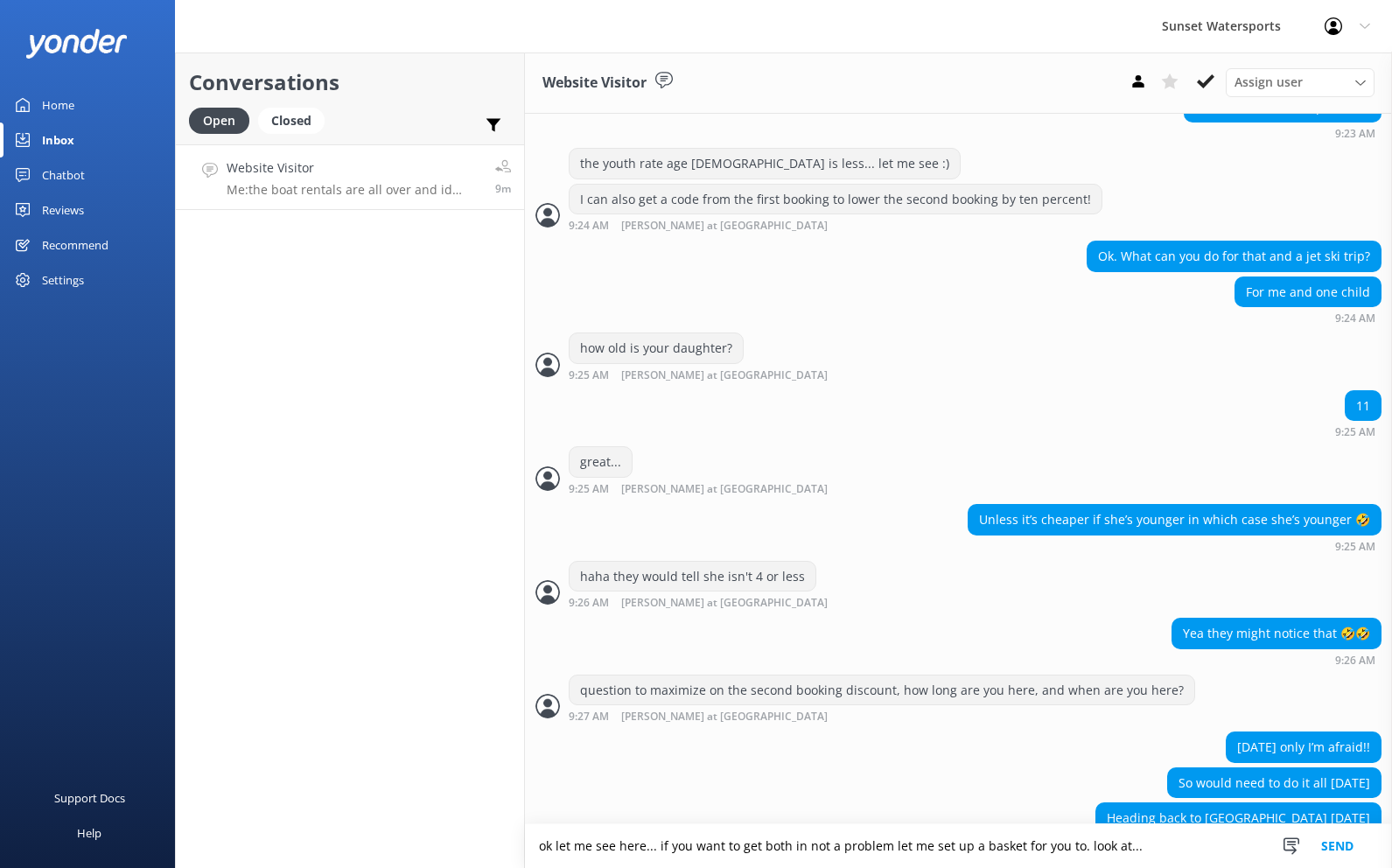 type on "ok let me see here... if you want to get both in not a problem let me set up a basket for you to. look at..." 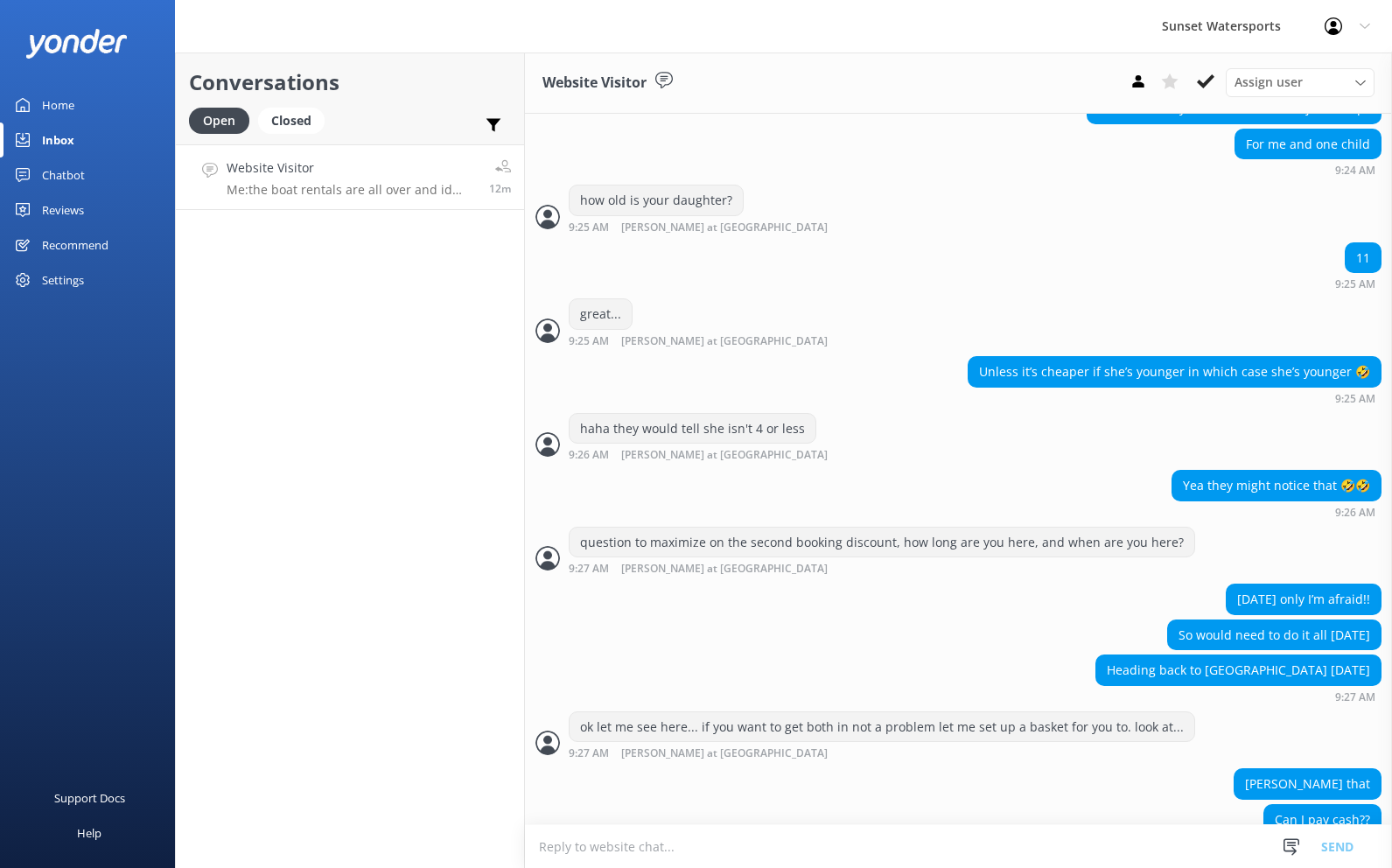 scroll, scrollTop: 2593, scrollLeft: 0, axis: vertical 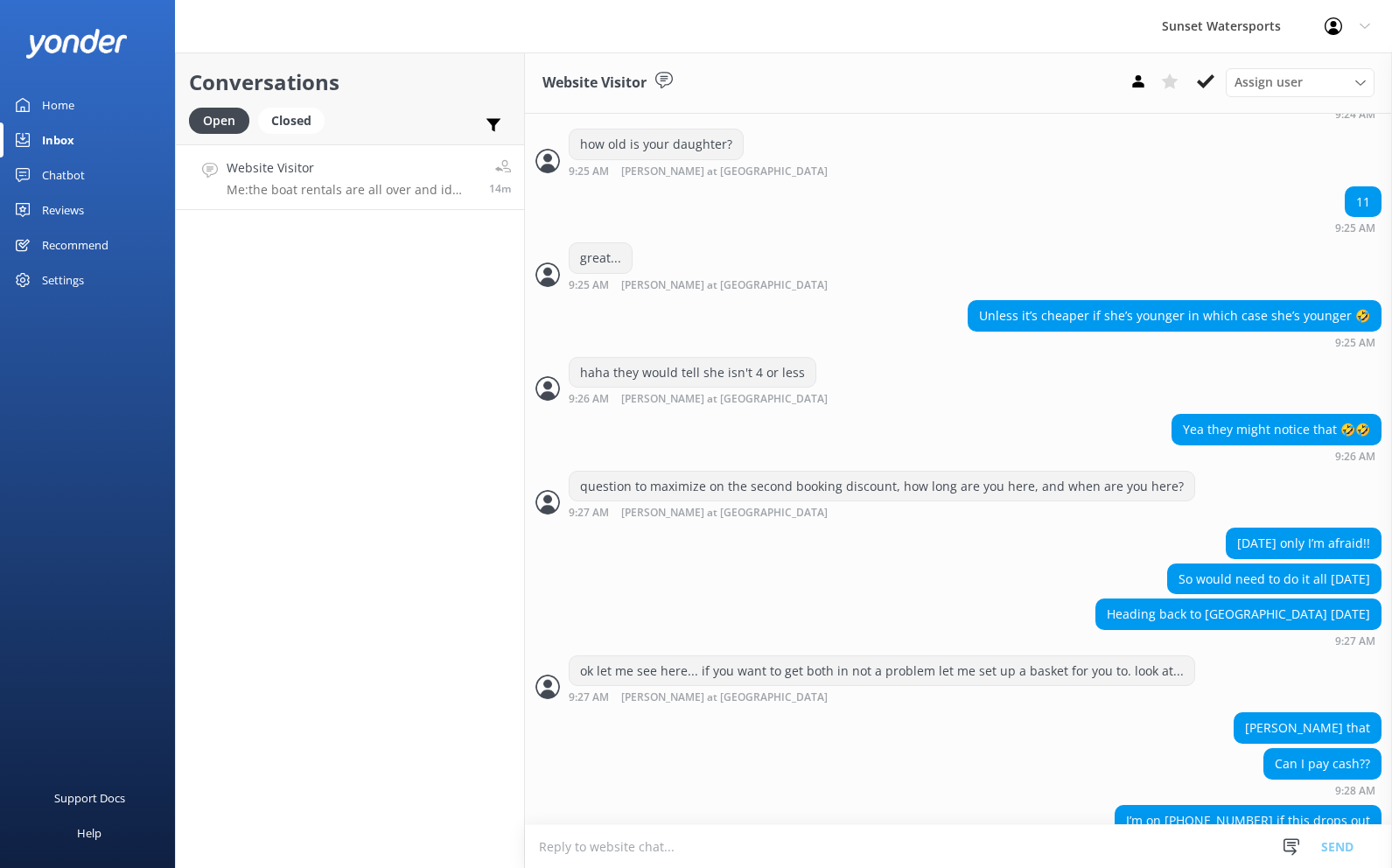 click at bounding box center (958, 846) 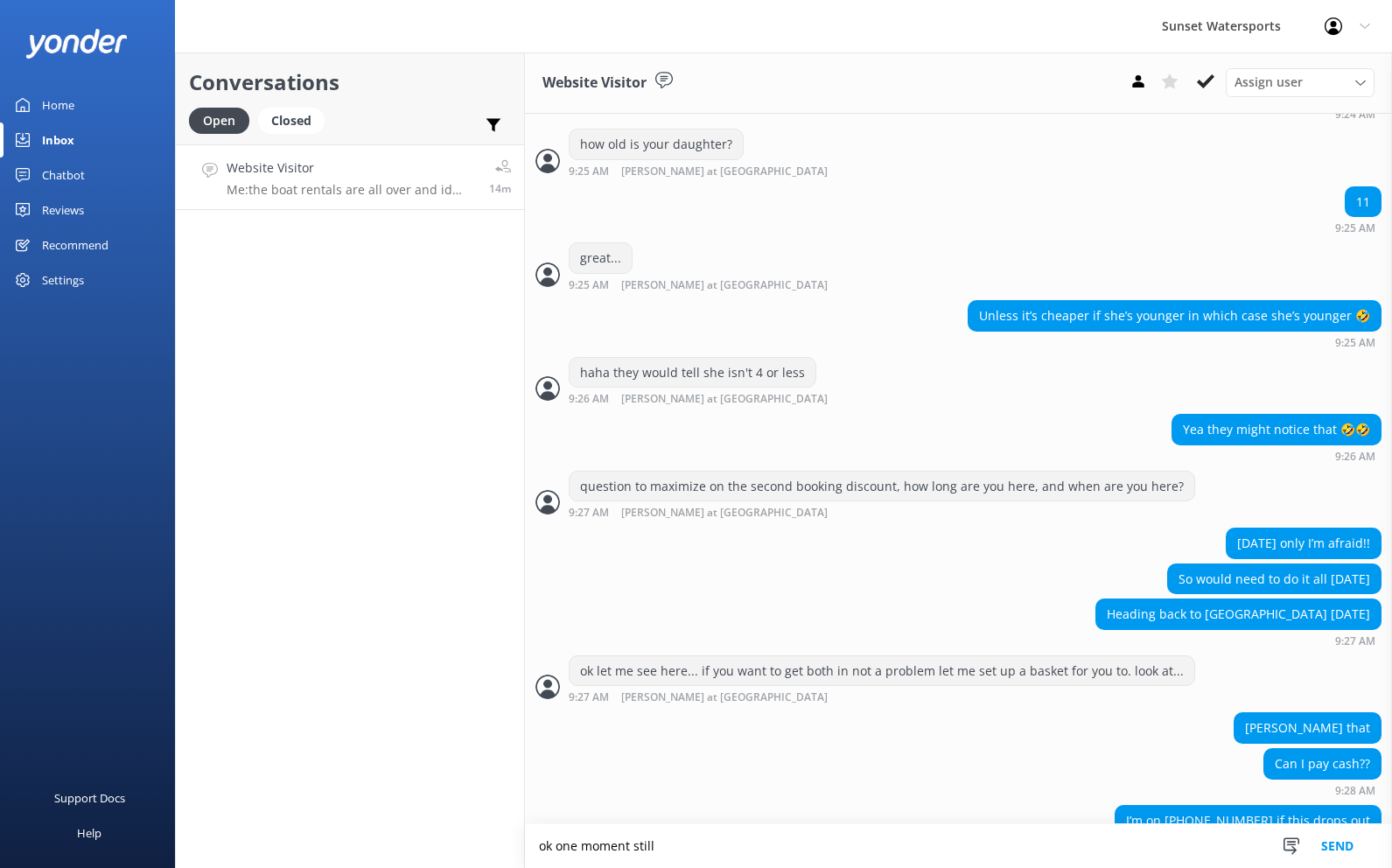 type on "ok one moment still" 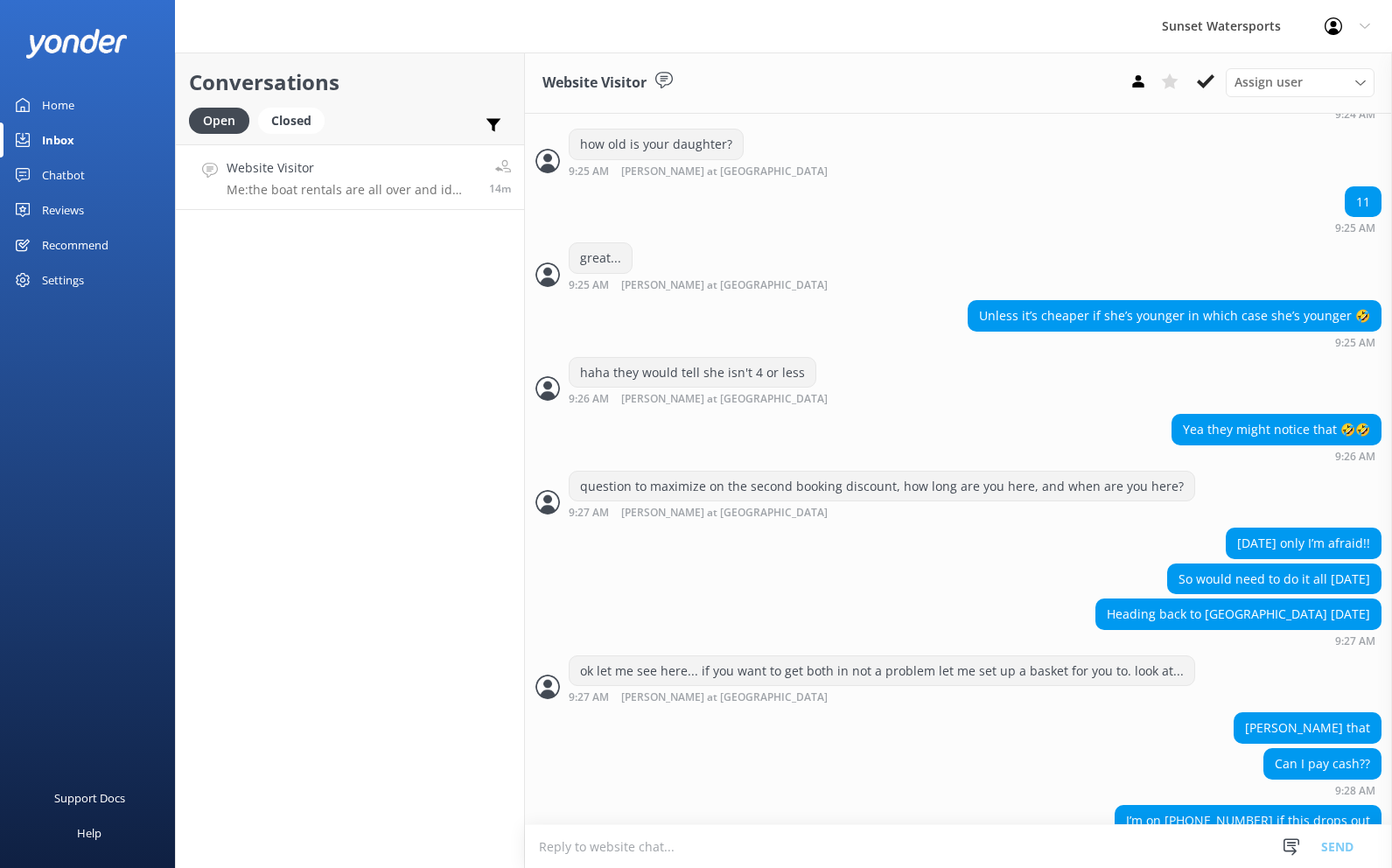 scroll, scrollTop: 2650, scrollLeft: 0, axis: vertical 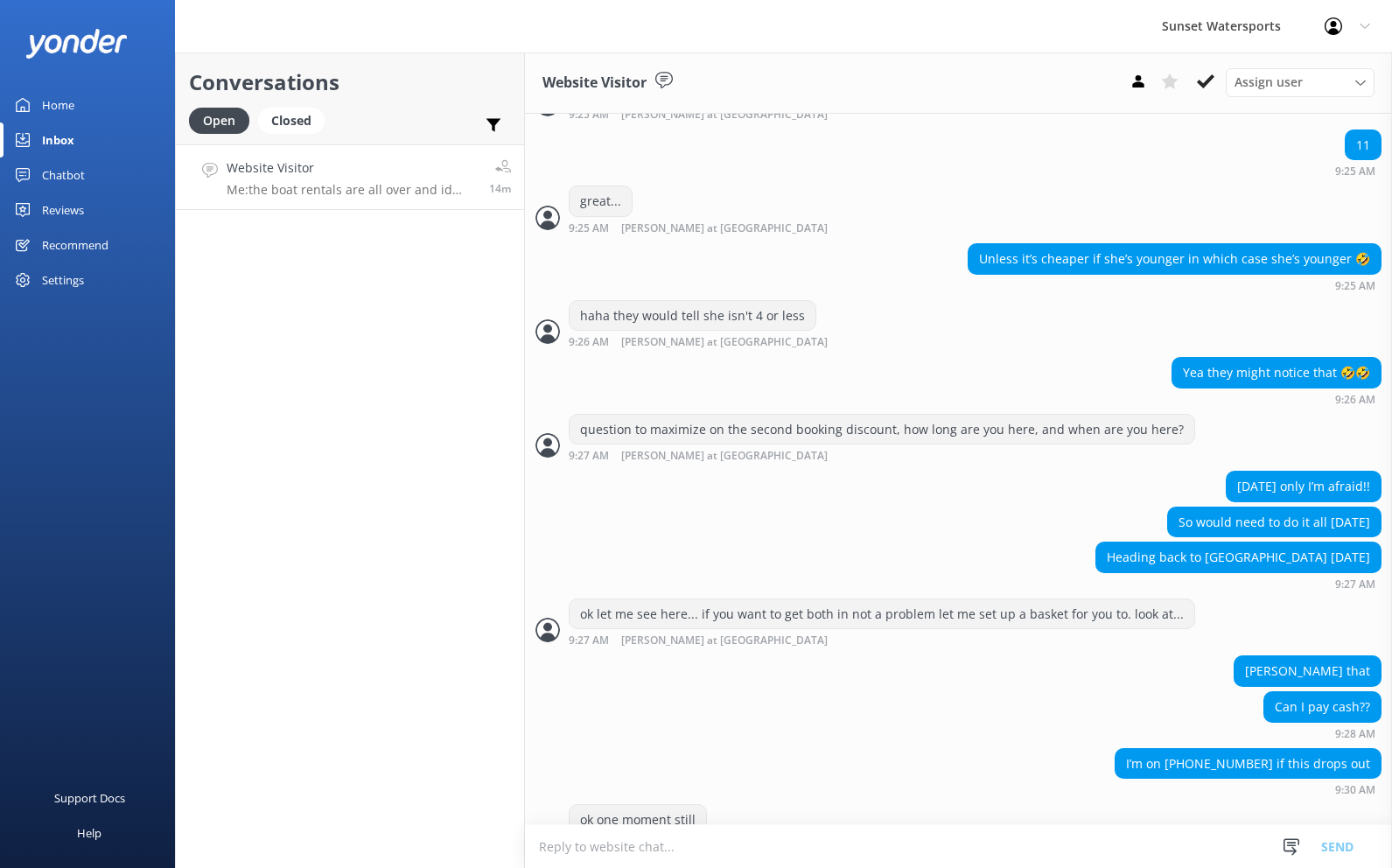 click at bounding box center [958, 846] 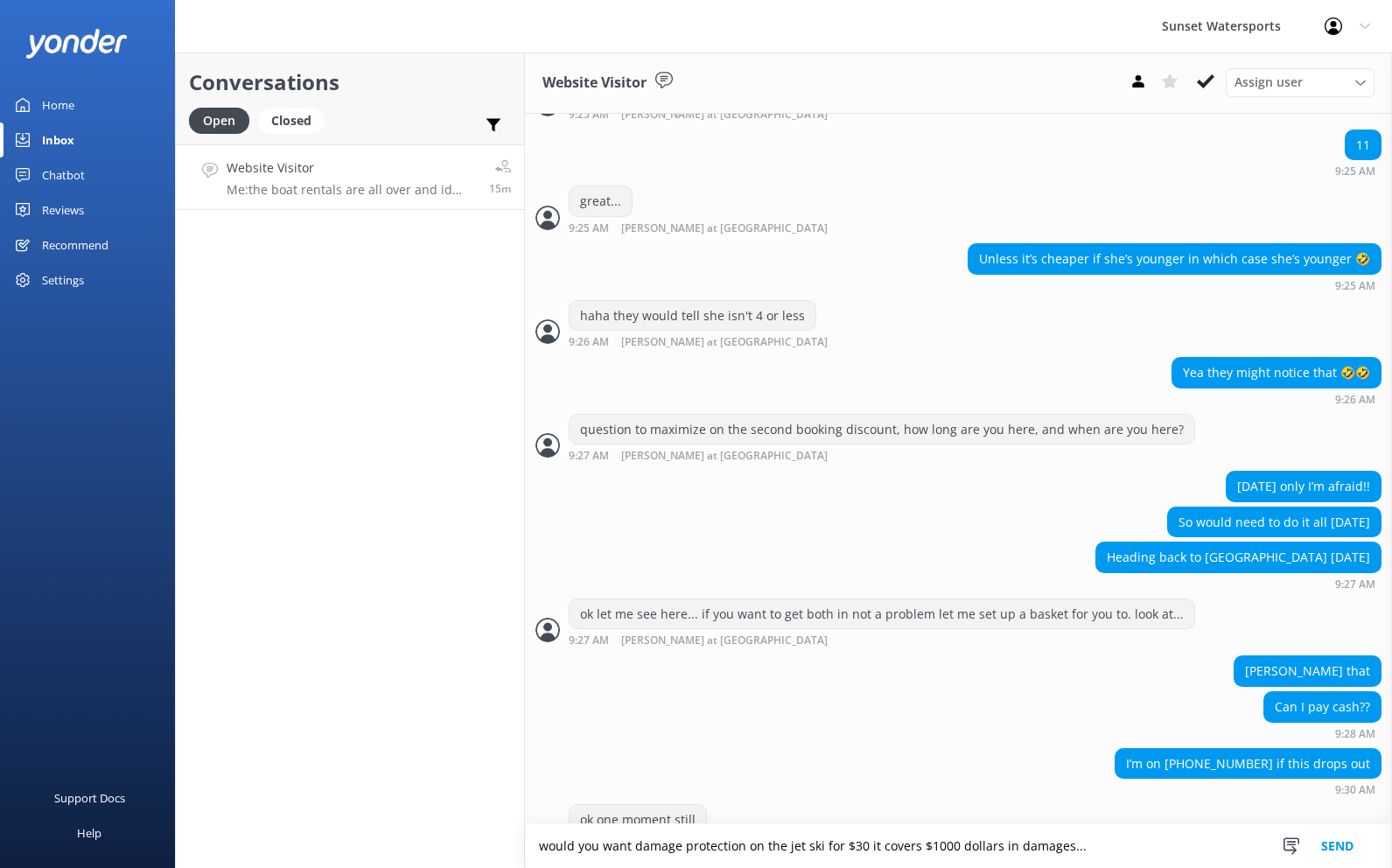 type on "would you want damage protection on the jet ski for $30 it covers $1000 dollars in damages..." 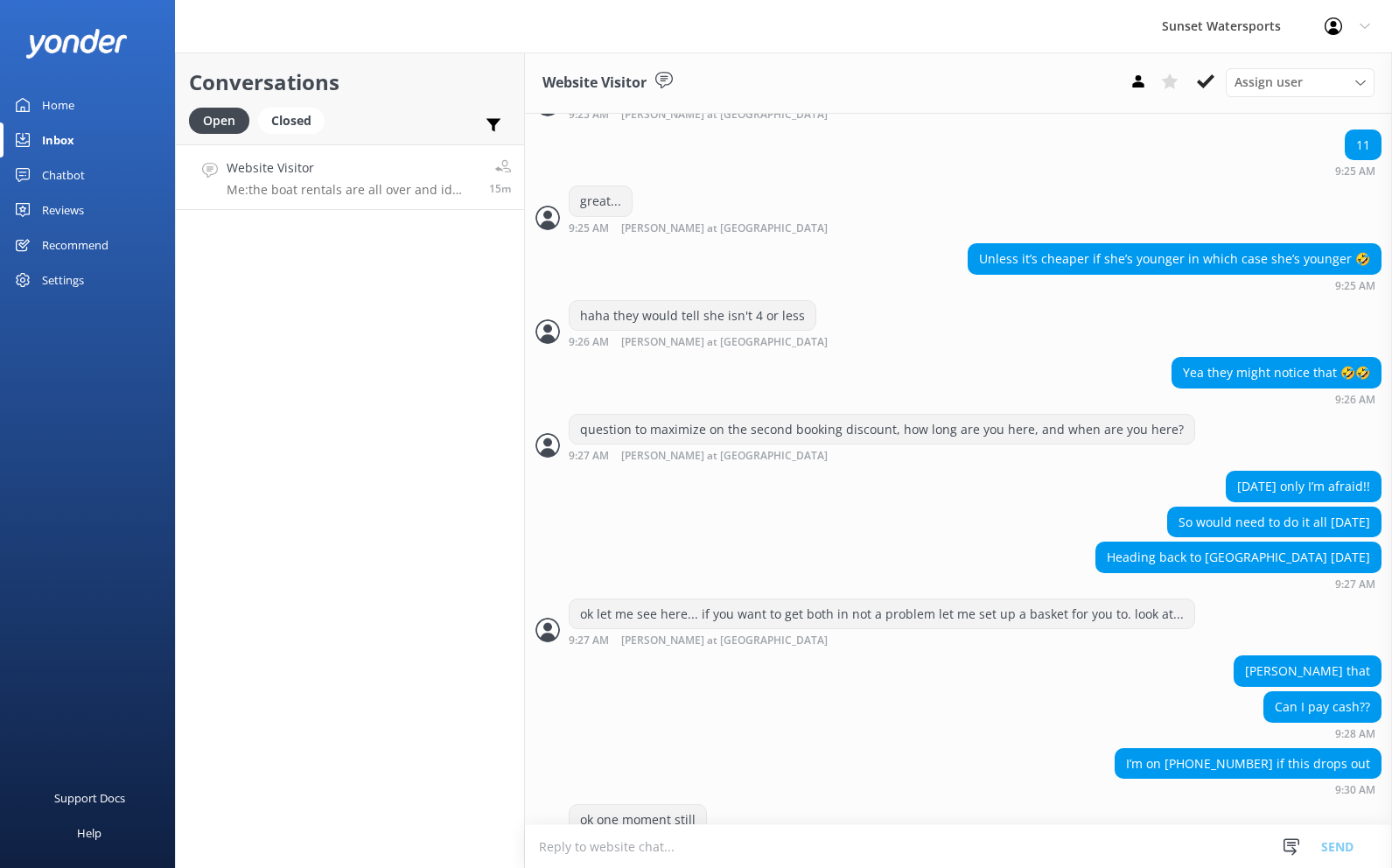 scroll, scrollTop: 2706, scrollLeft: 0, axis: vertical 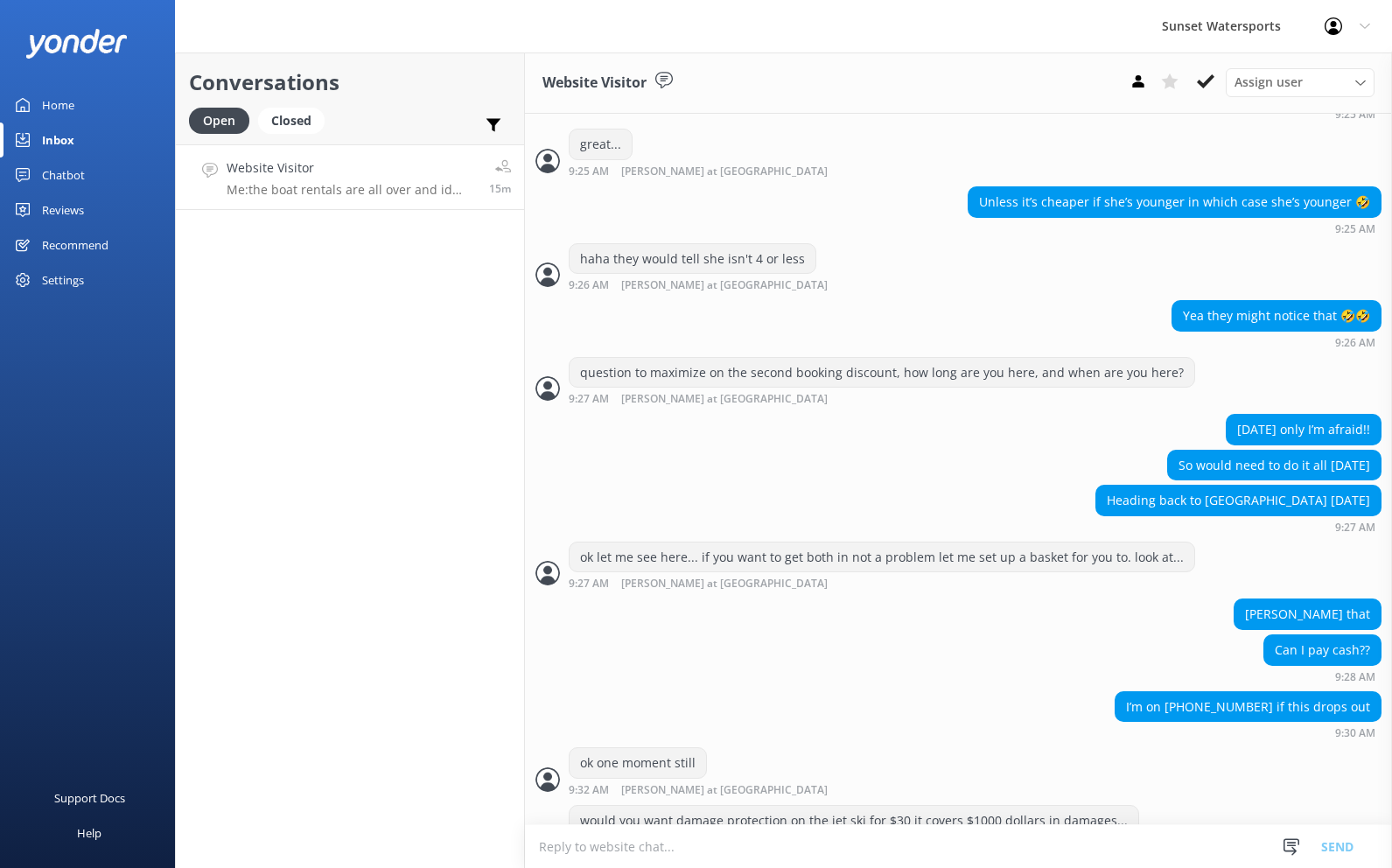 click at bounding box center (958, 846) 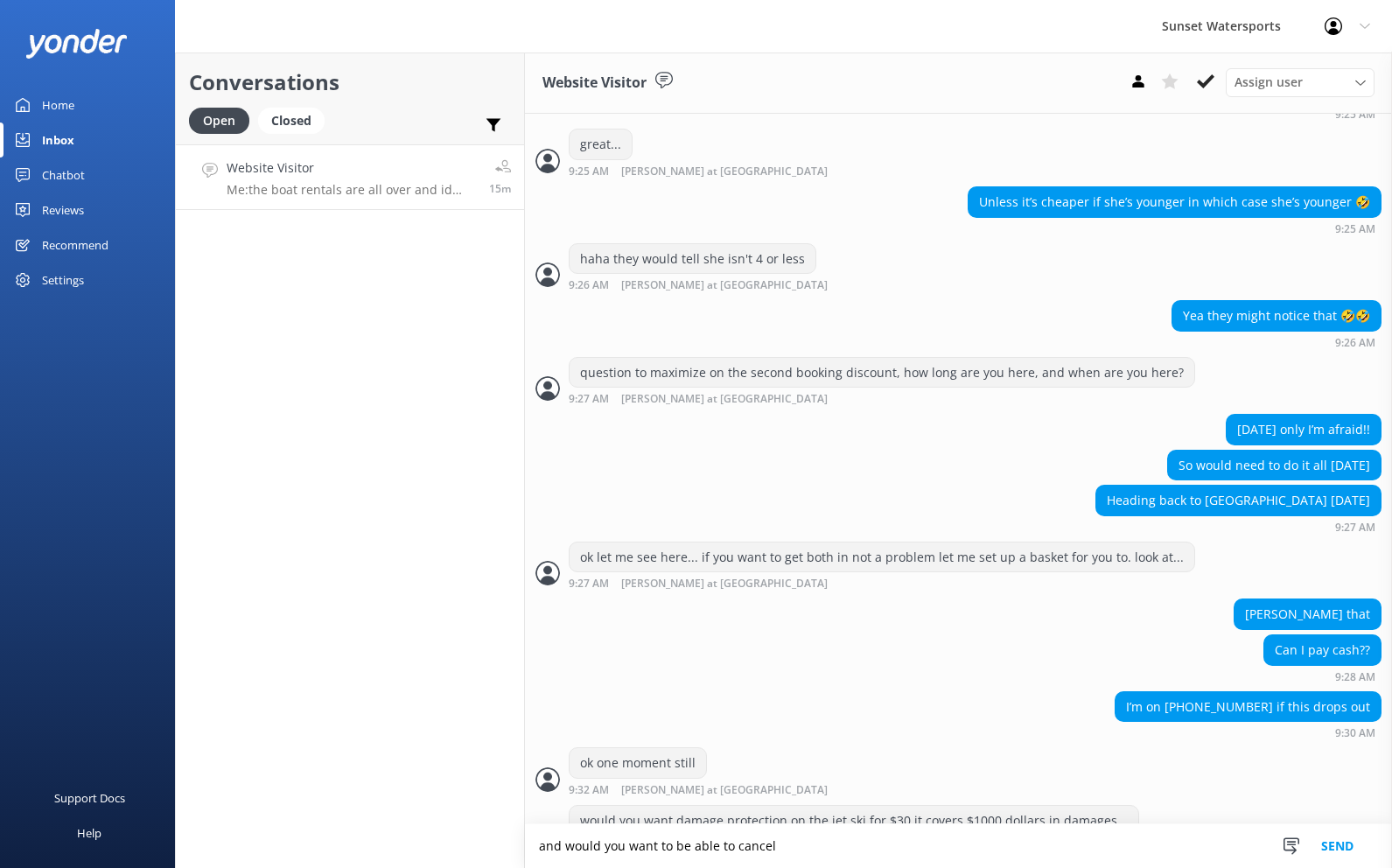 scroll, scrollTop: 2748, scrollLeft: 0, axis: vertical 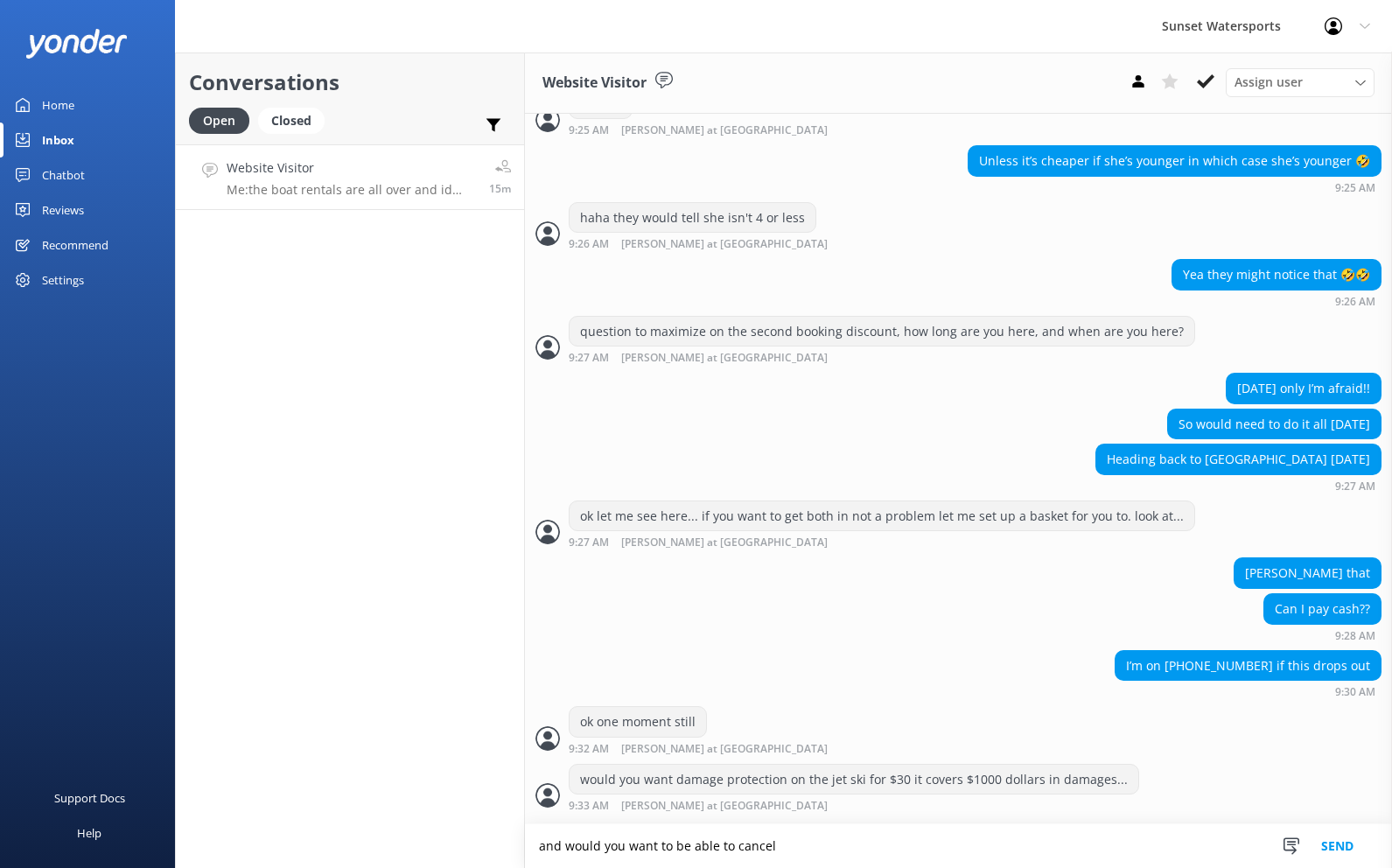 drag, startPoint x: 787, startPoint y: 847, endPoint x: 443, endPoint y: 845, distance: 344.0058 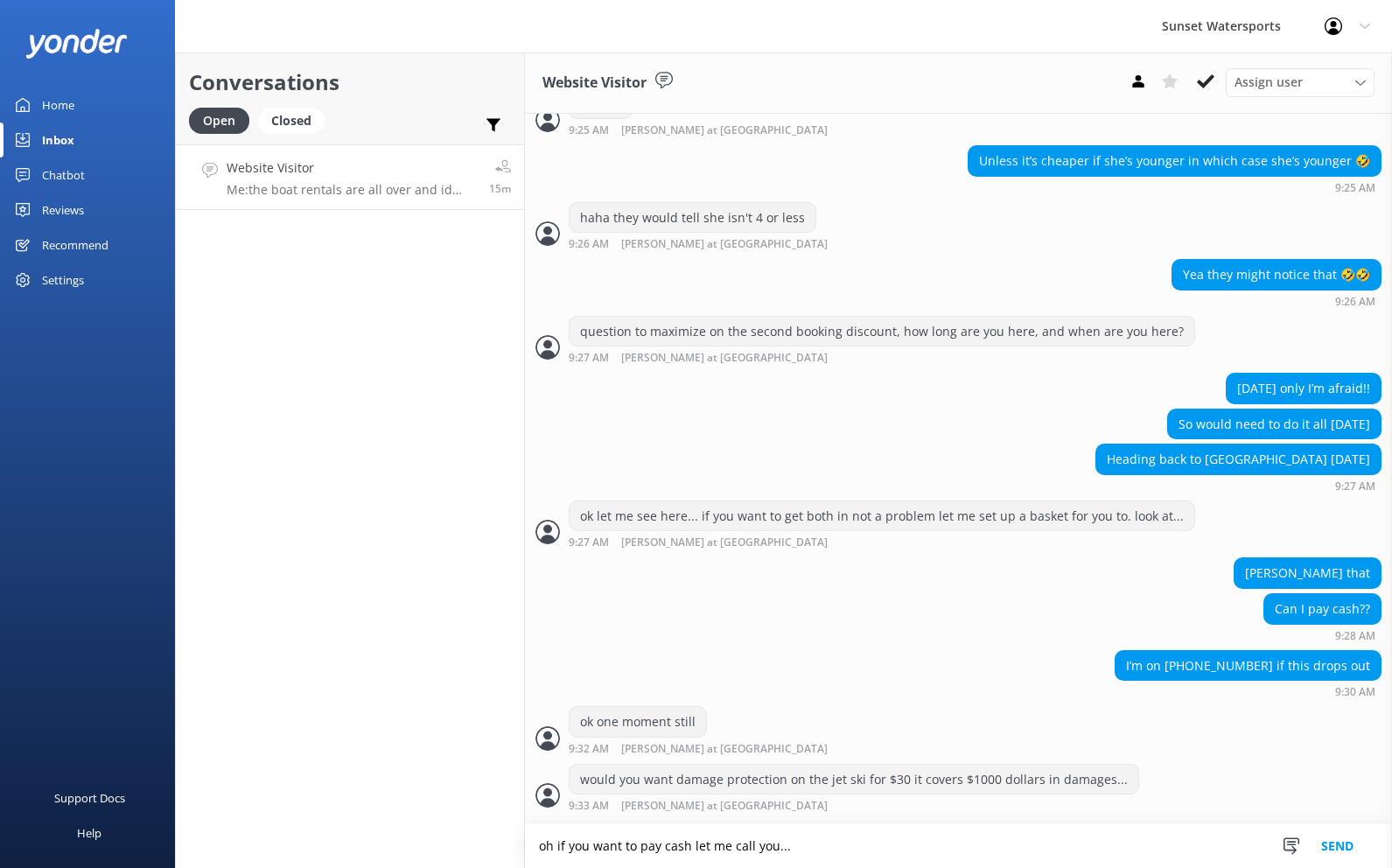 type on "oh if you want to pay cash let me call you..." 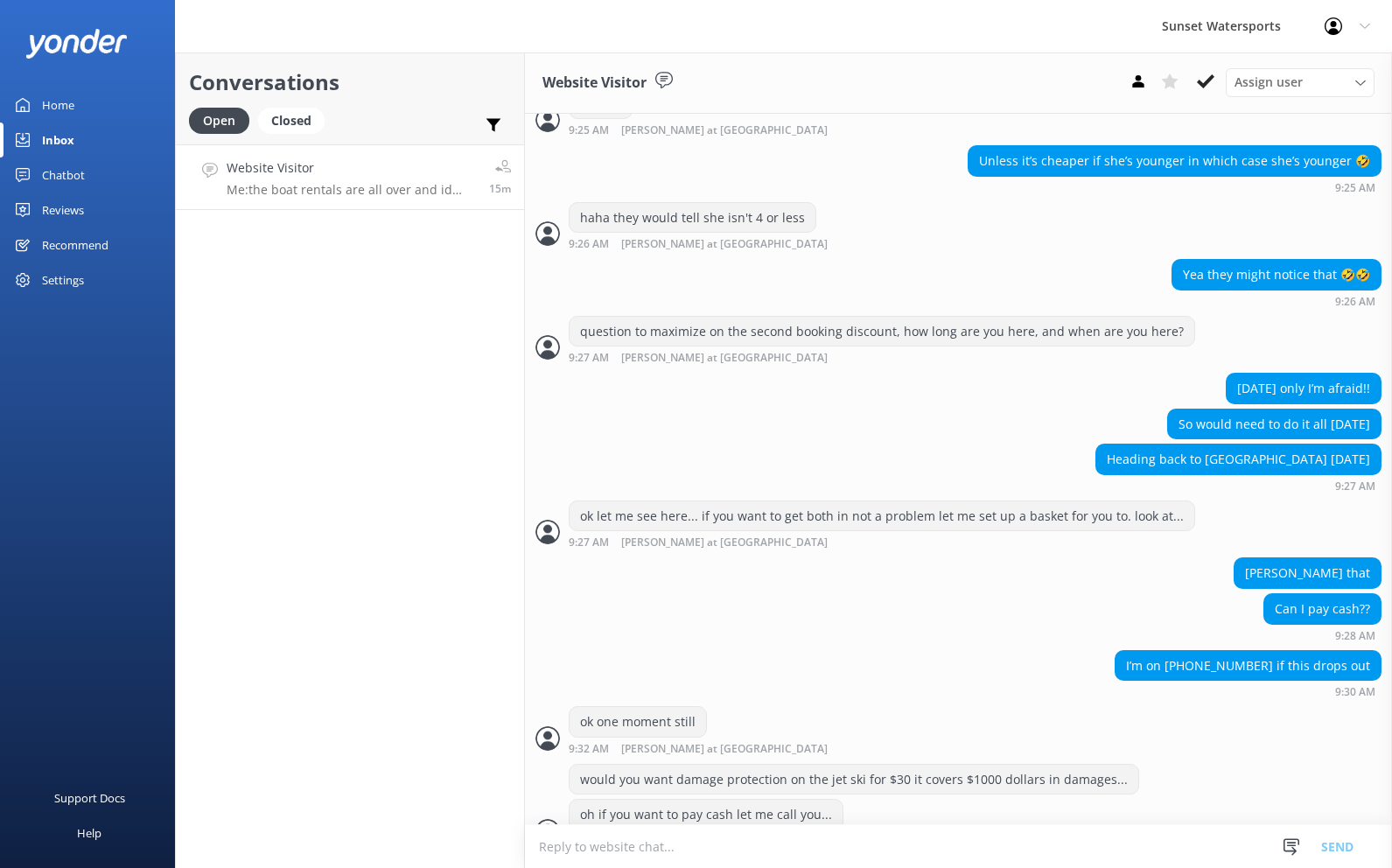 click at bounding box center [958, 846] 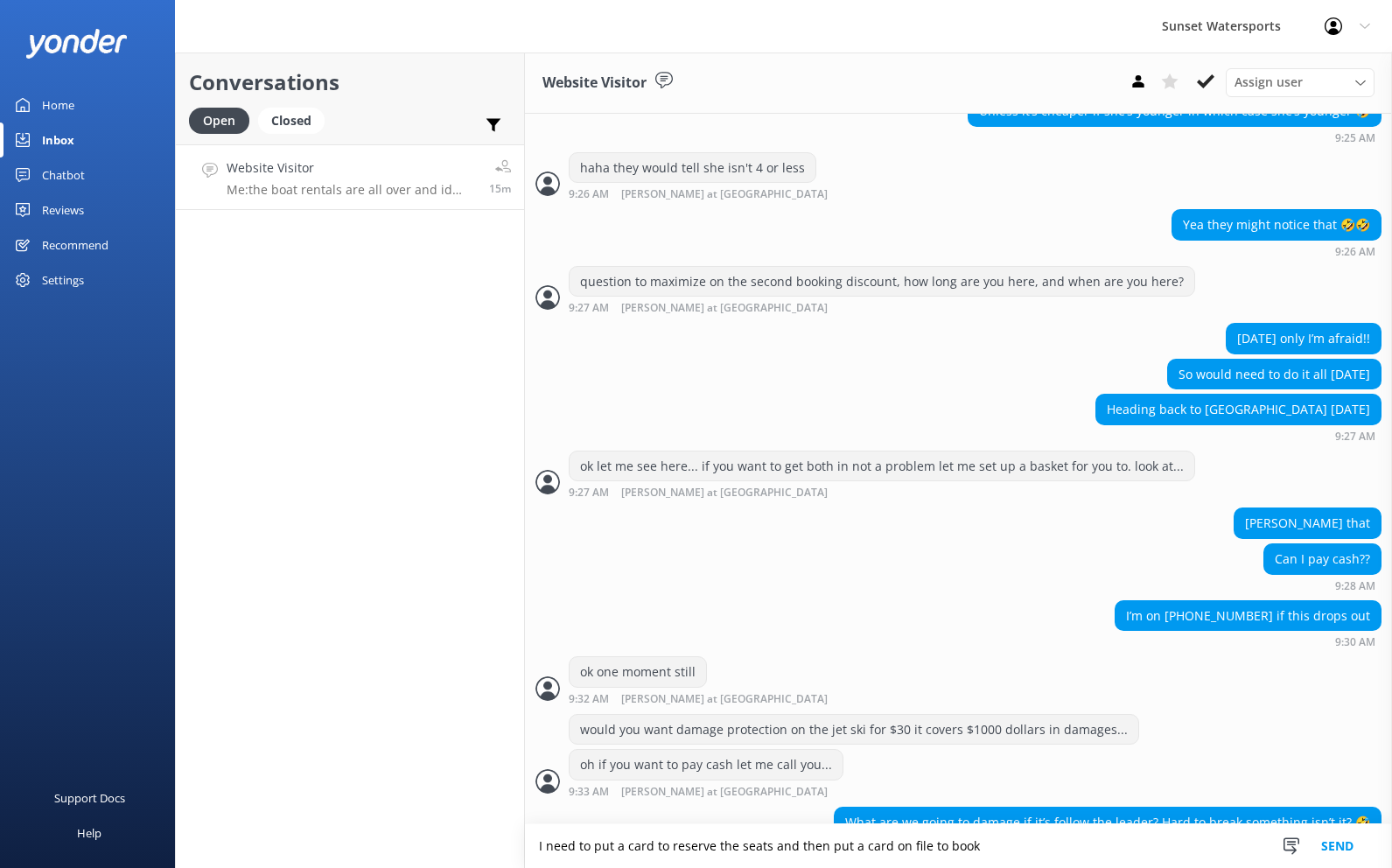 scroll, scrollTop: 2838, scrollLeft: 0, axis: vertical 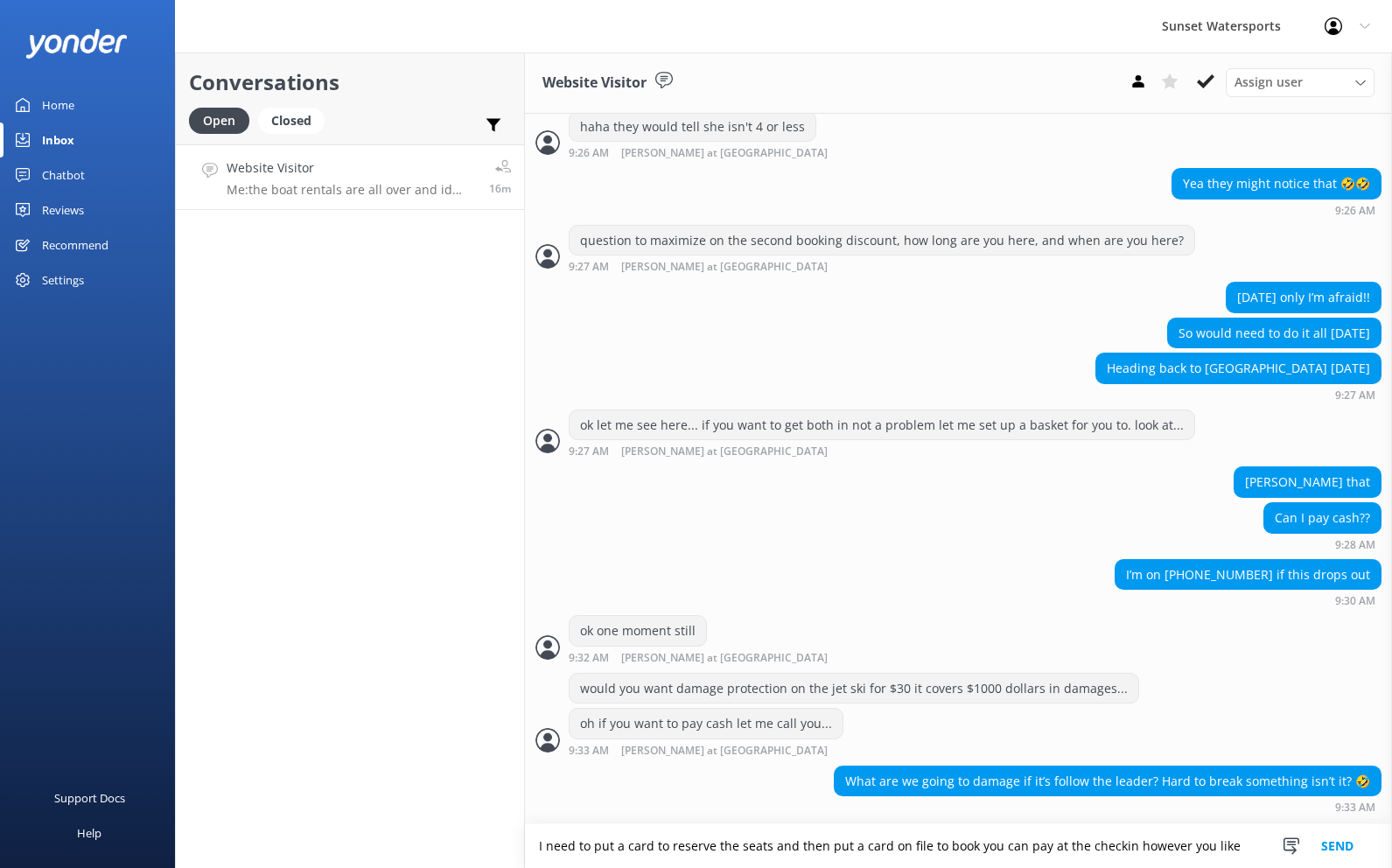 type on "I need to put a card to reserve the seats and then put a card on file to book you can pay at the checkin however you like" 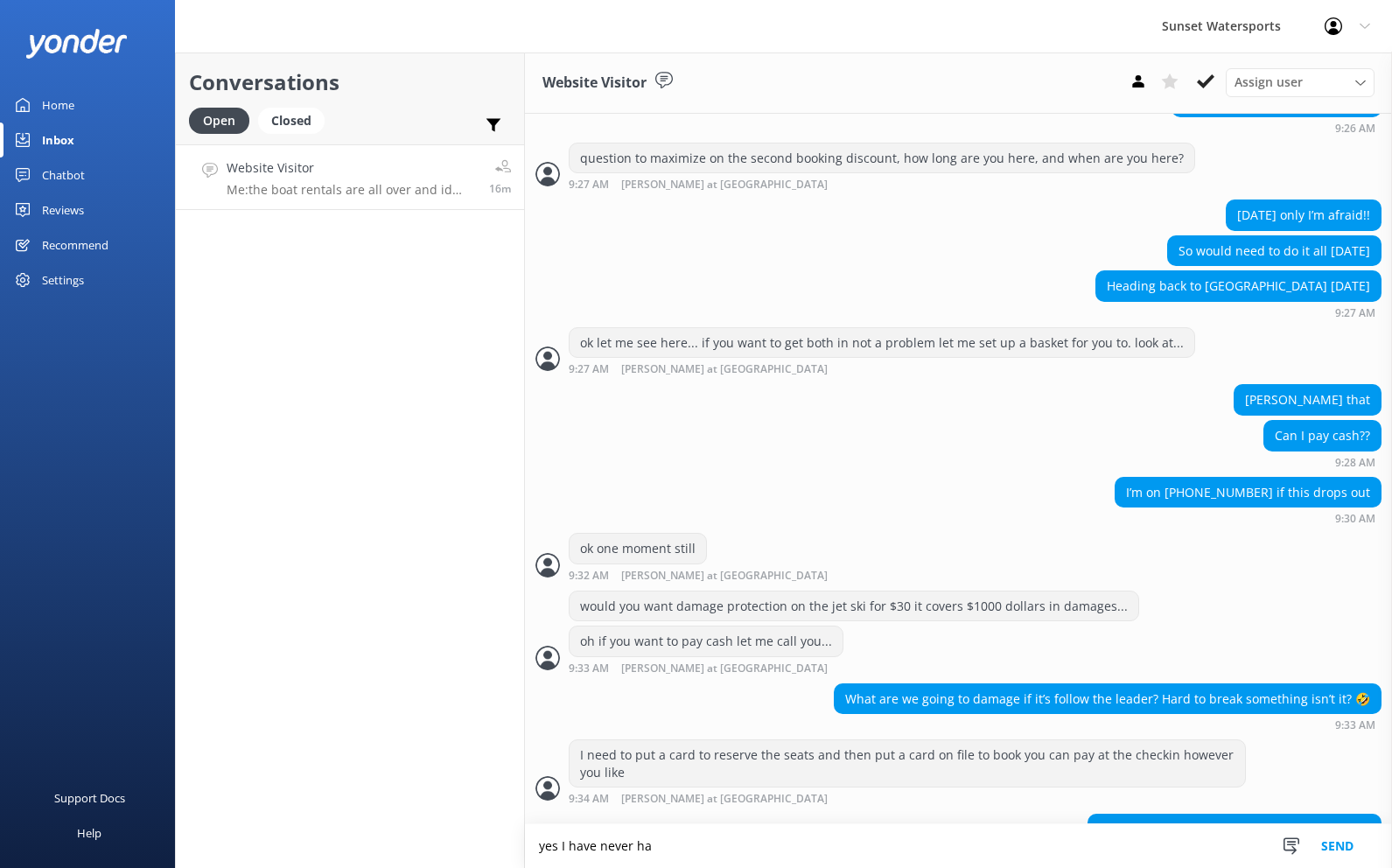 scroll, scrollTop: 2927, scrollLeft: 0, axis: vertical 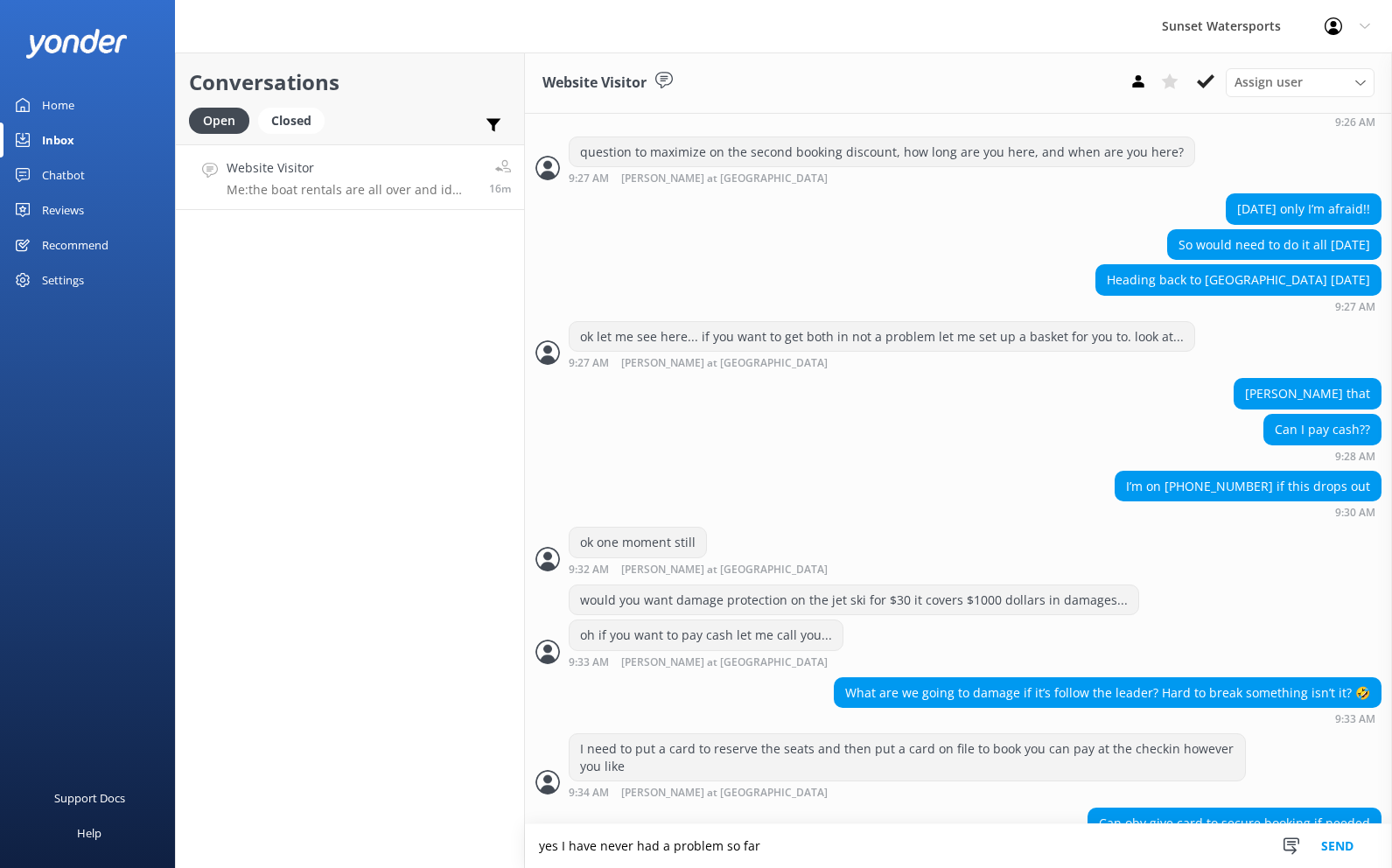 type on "yes I have never had a problem so far" 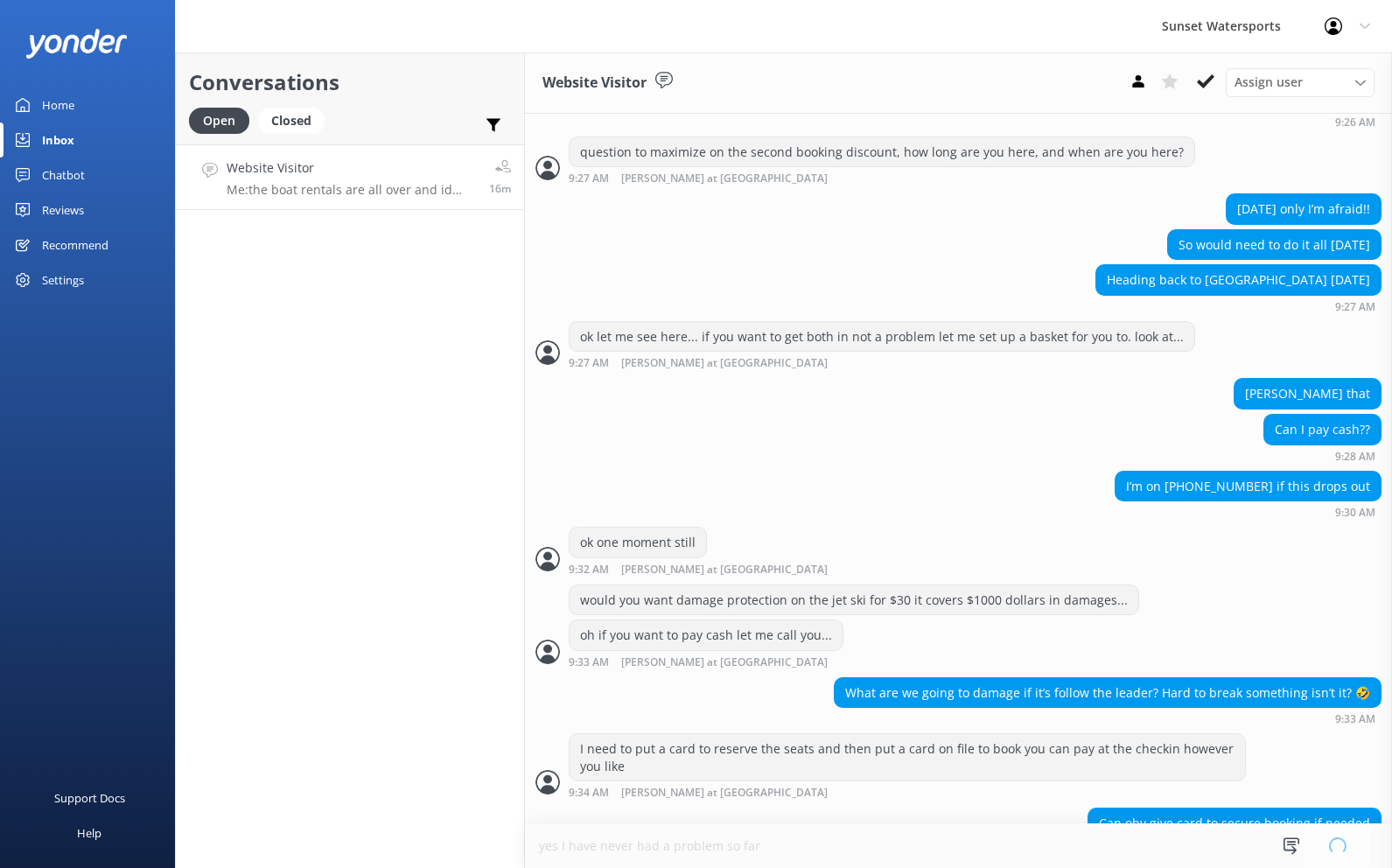 type 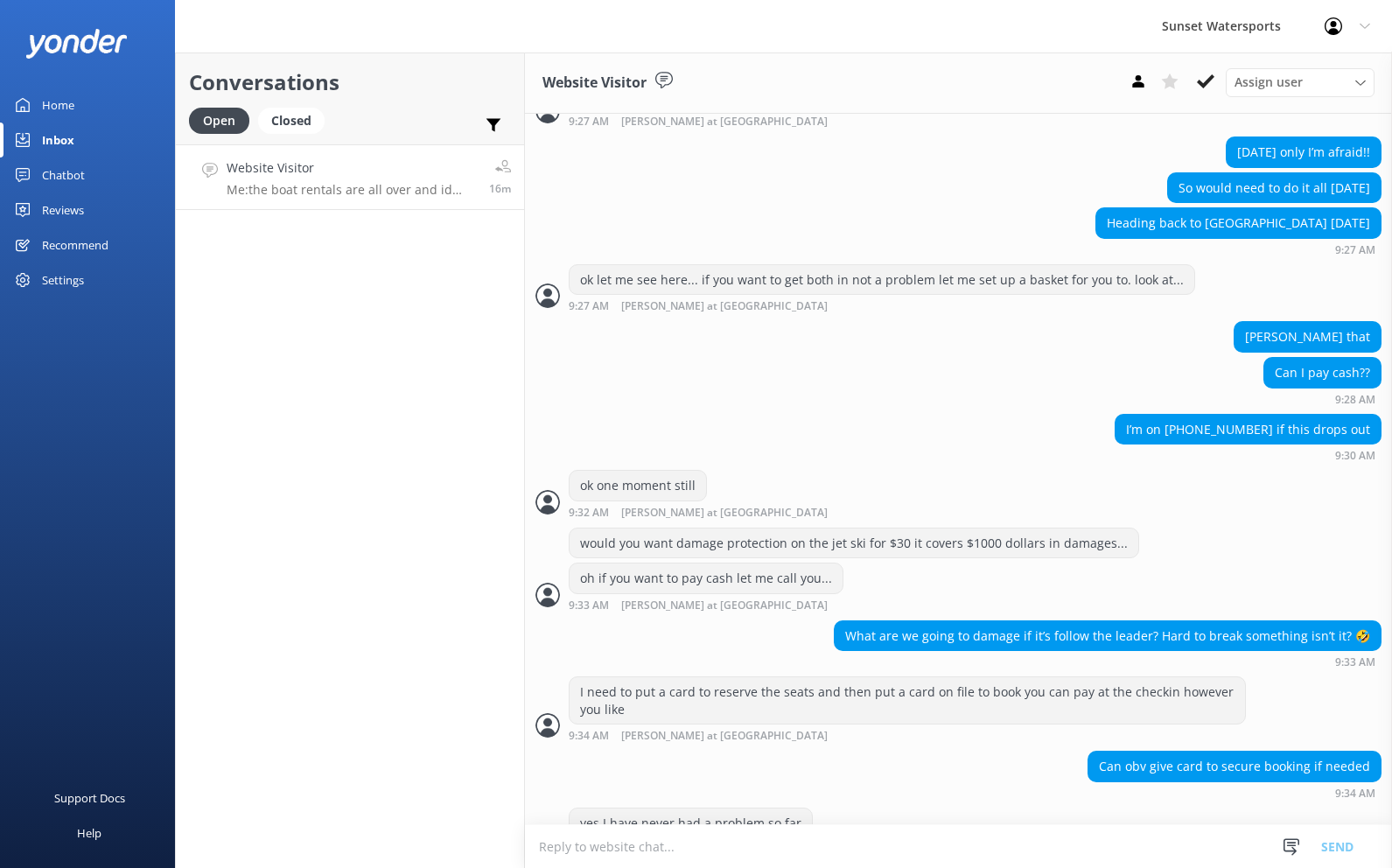 scroll, scrollTop: 3040, scrollLeft: 0, axis: vertical 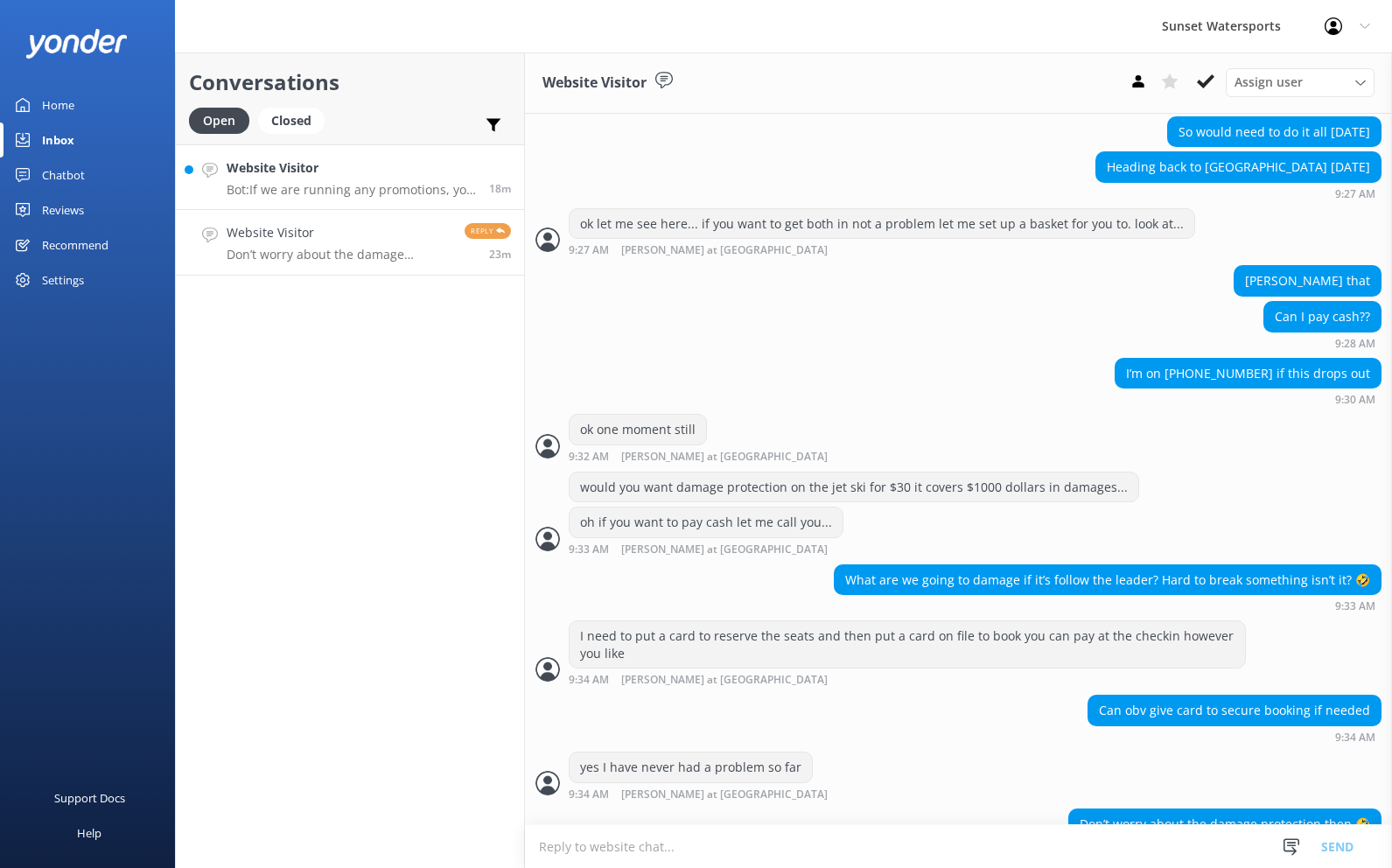 click on "Website Visitor" at bounding box center (351, 168) 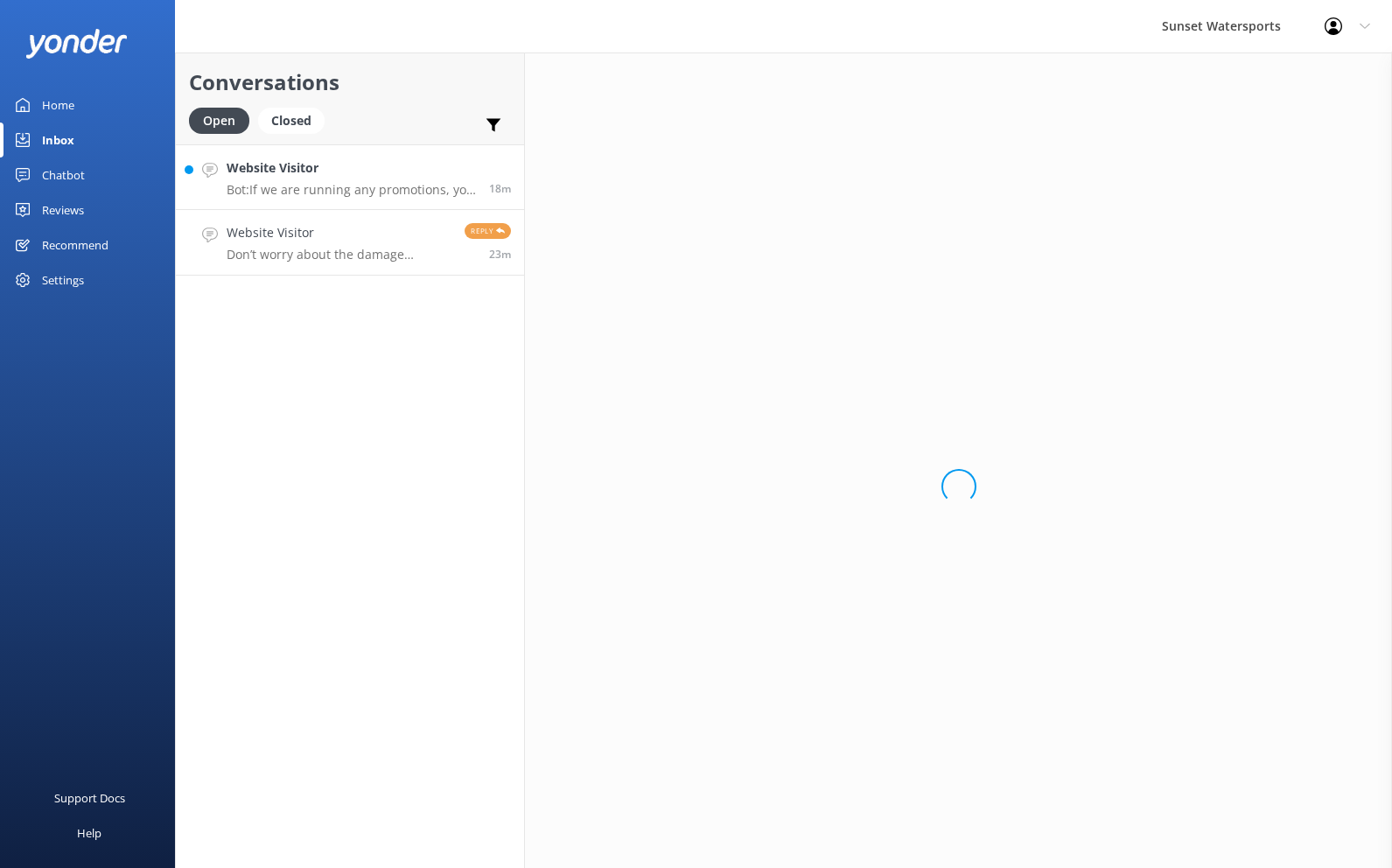 click on "Website Visitor" at bounding box center [339, 233] 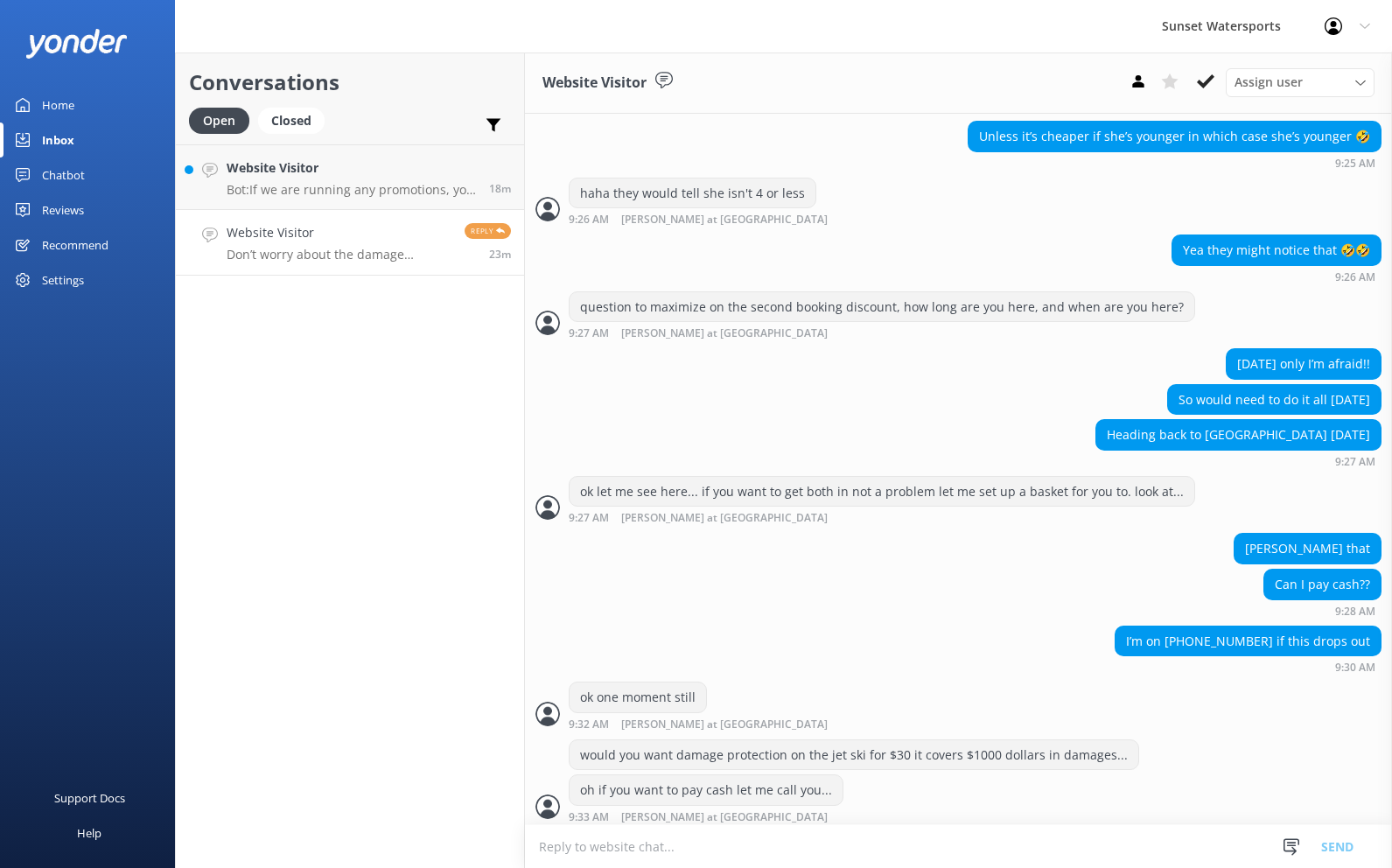 scroll, scrollTop: 3040, scrollLeft: 0, axis: vertical 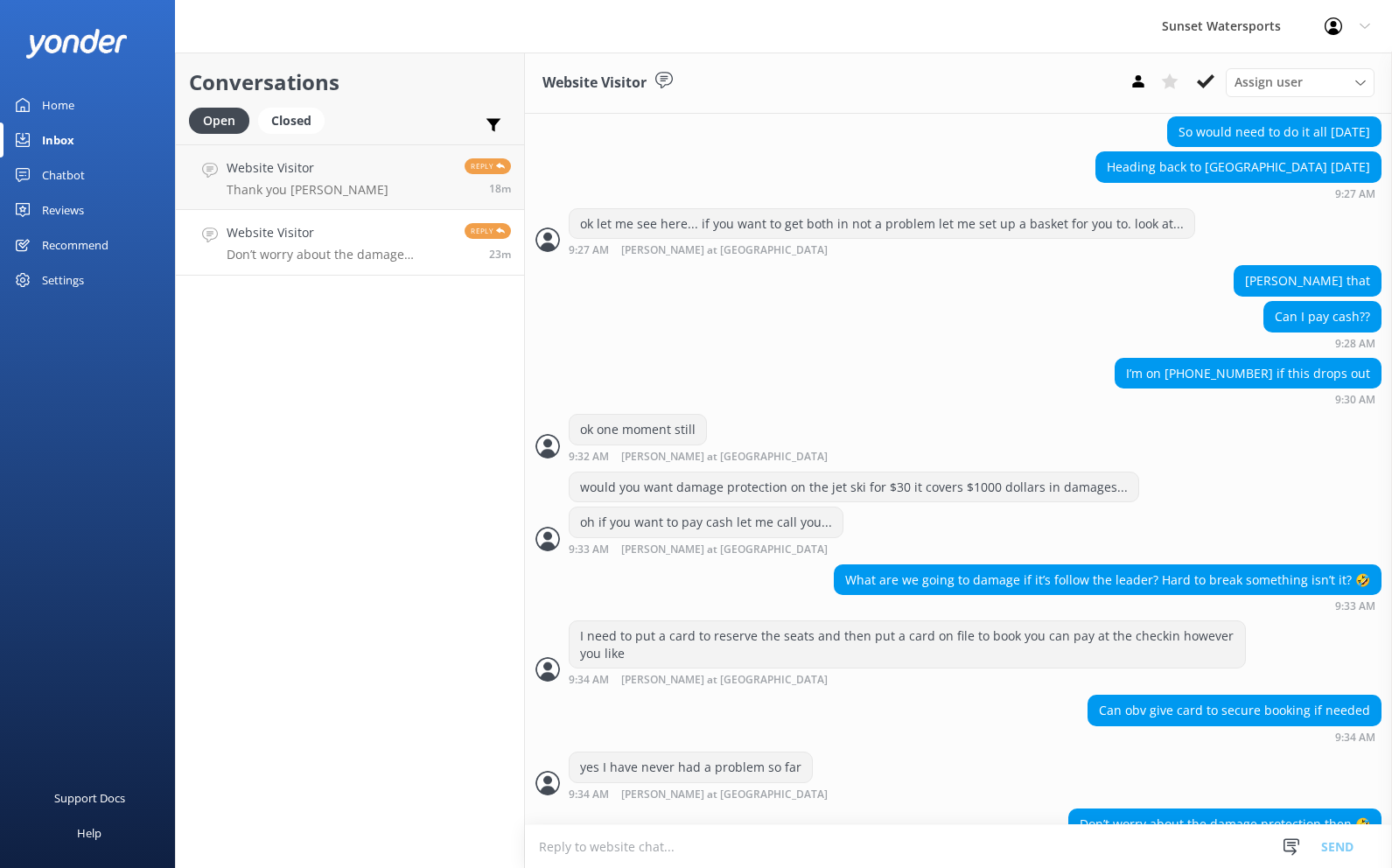 click on "Website Visitor" at bounding box center (339, 233) 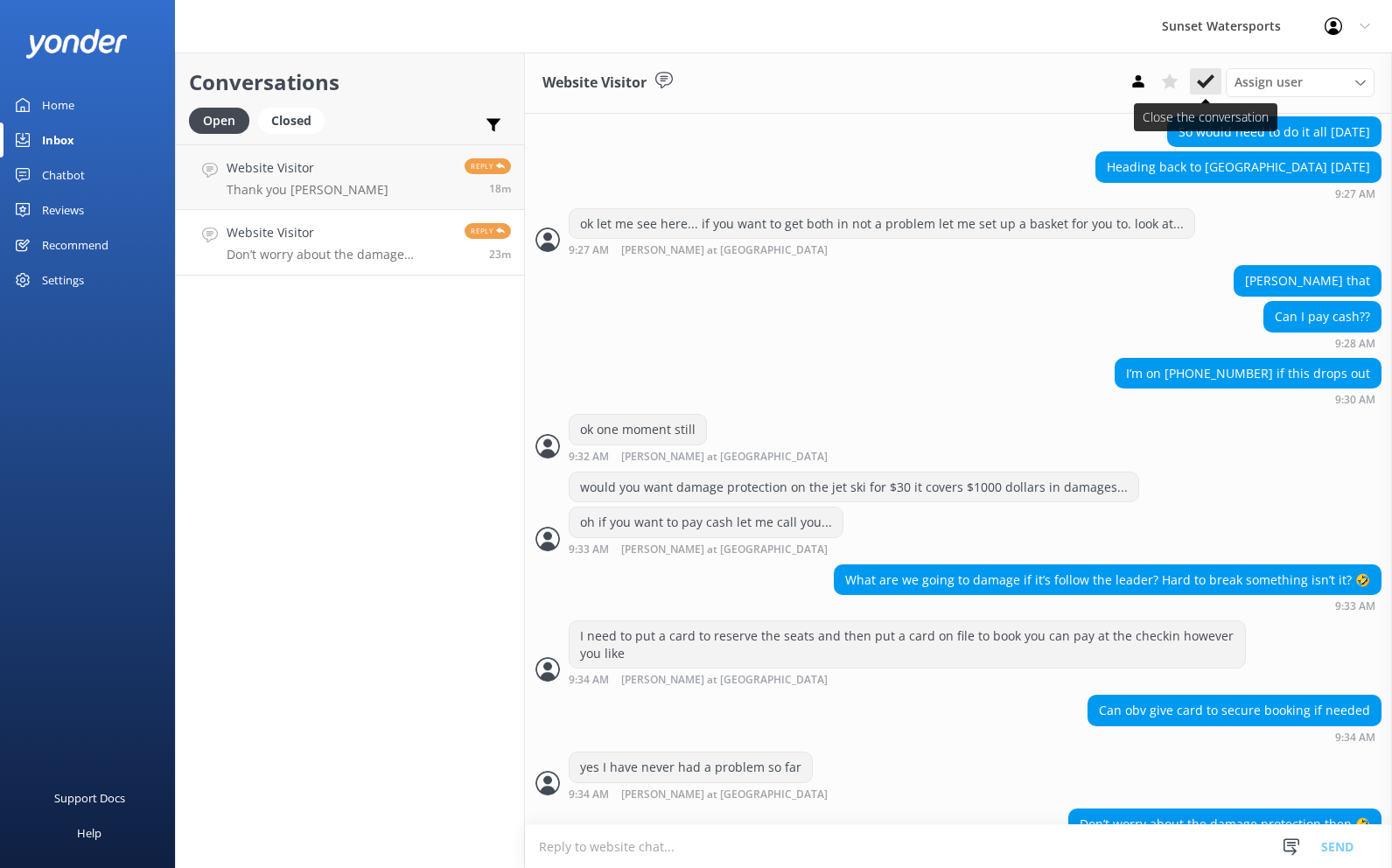 click 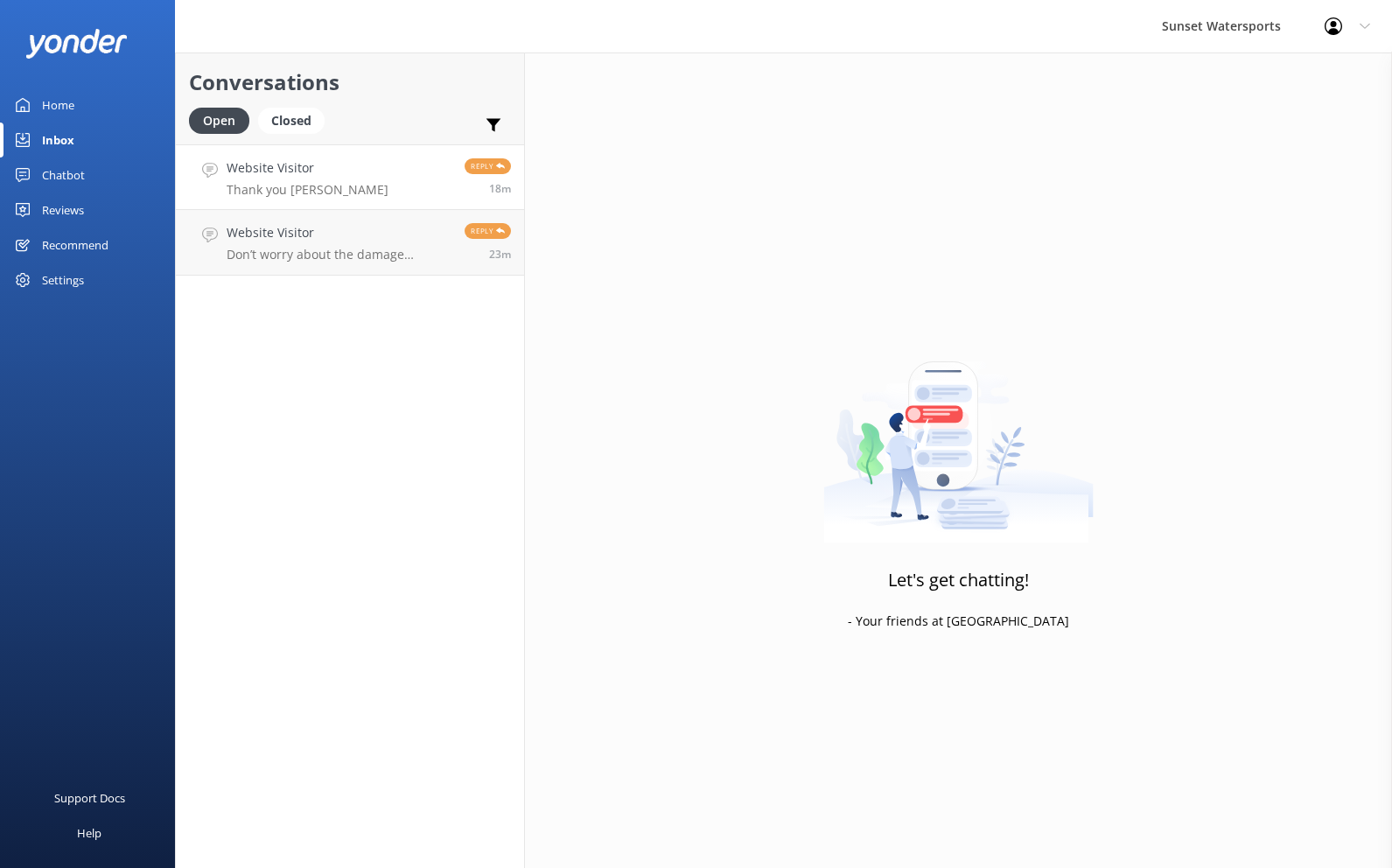 click on "Website Visitor Thank you [PERSON_NAME] Reply 18m" at bounding box center (350, 177) 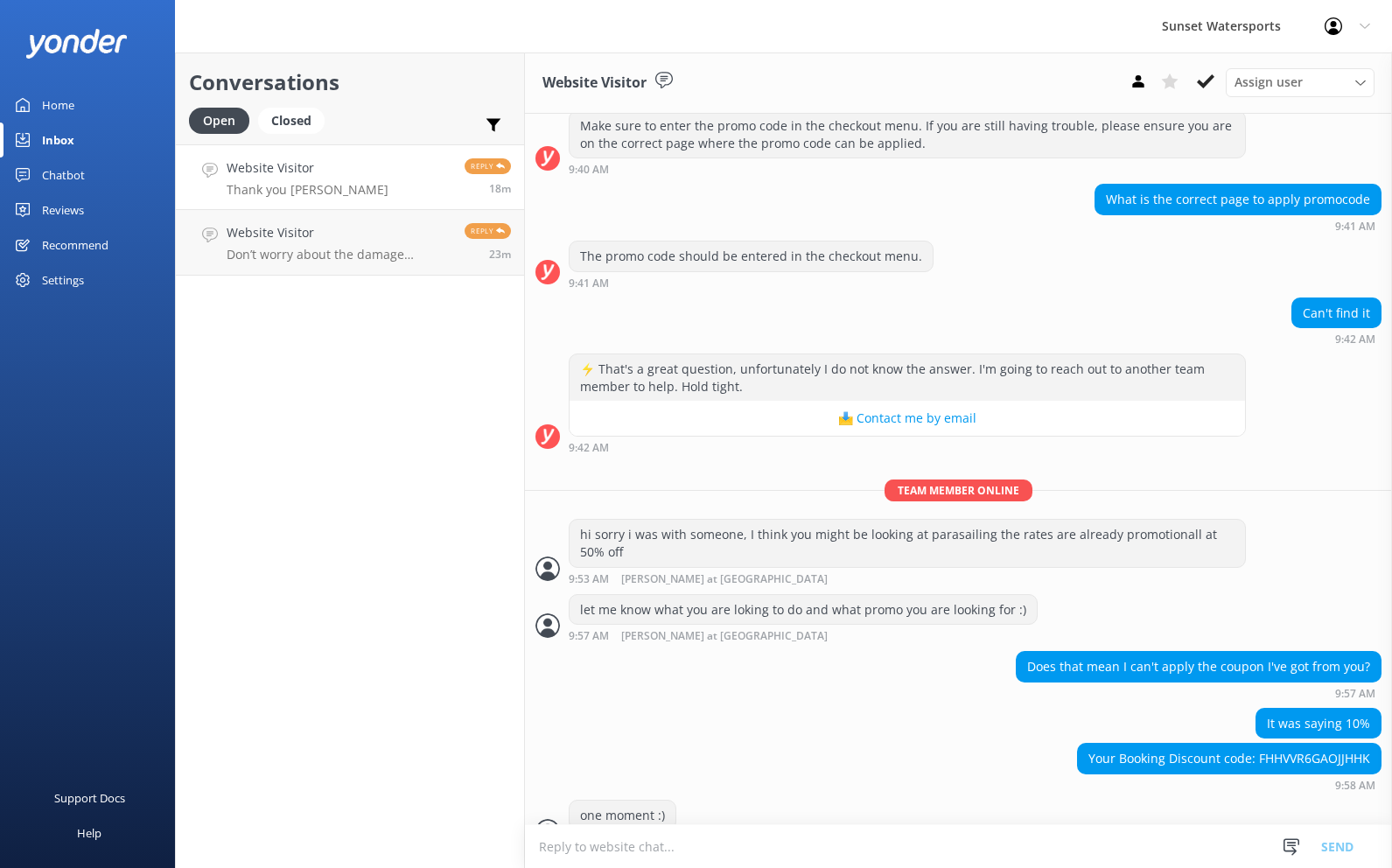 scroll, scrollTop: 538, scrollLeft: 0, axis: vertical 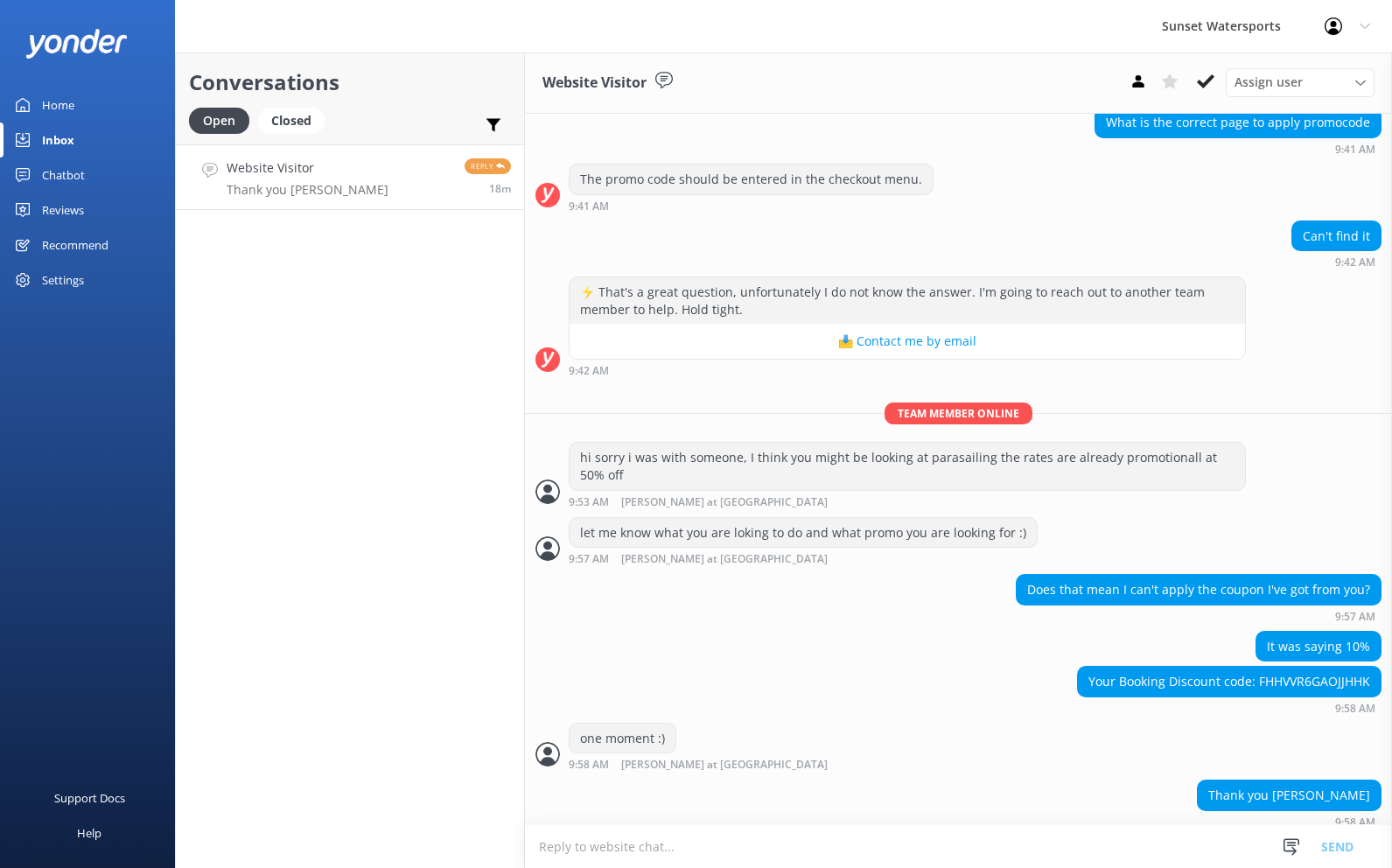 click on "Your Booking Discount code: FHHVVR6GAOJJHHK" at bounding box center [1229, 682] 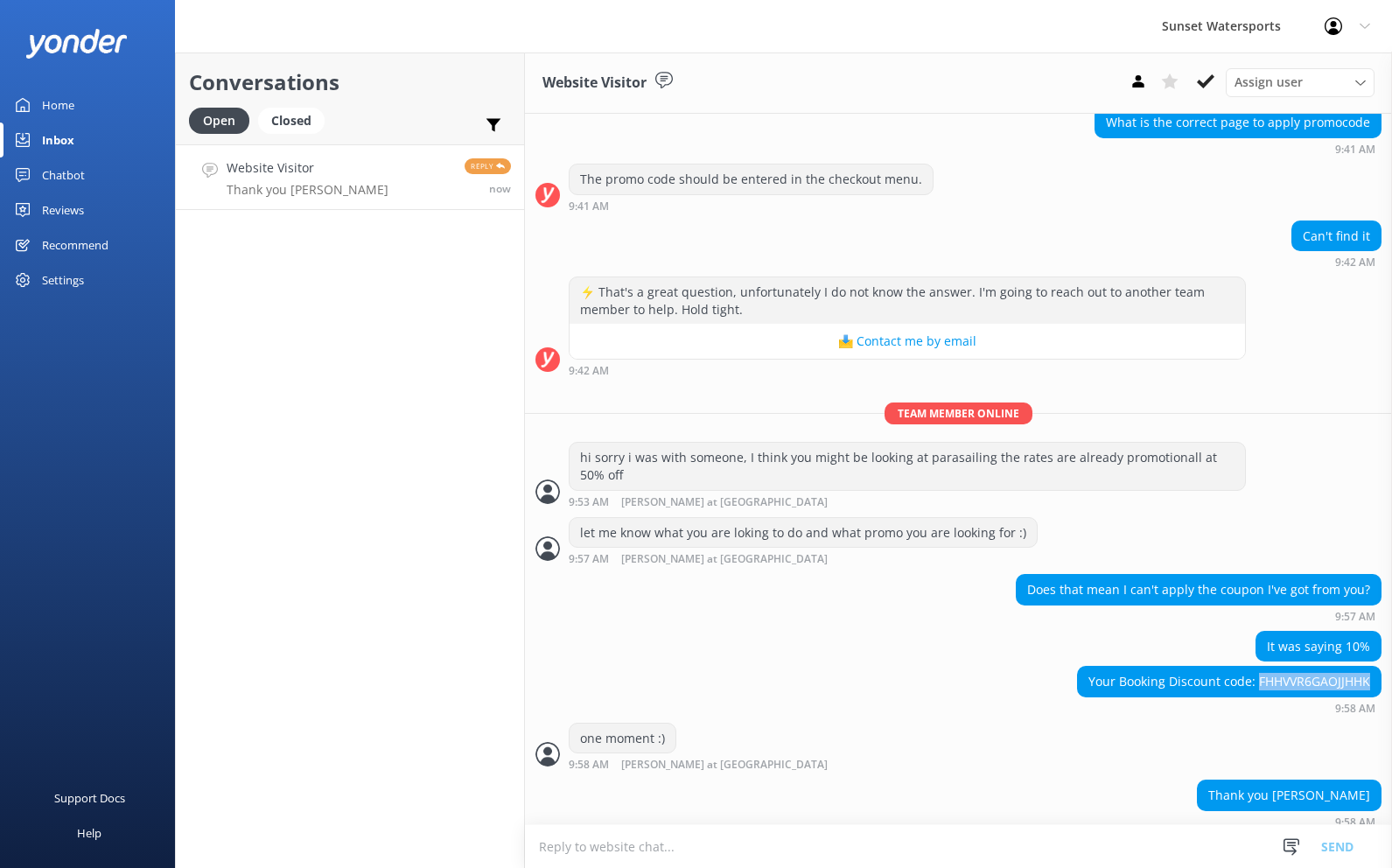 click on "Your Booking Discount code: FHHVVR6GAOJJHHK" at bounding box center [1229, 682] 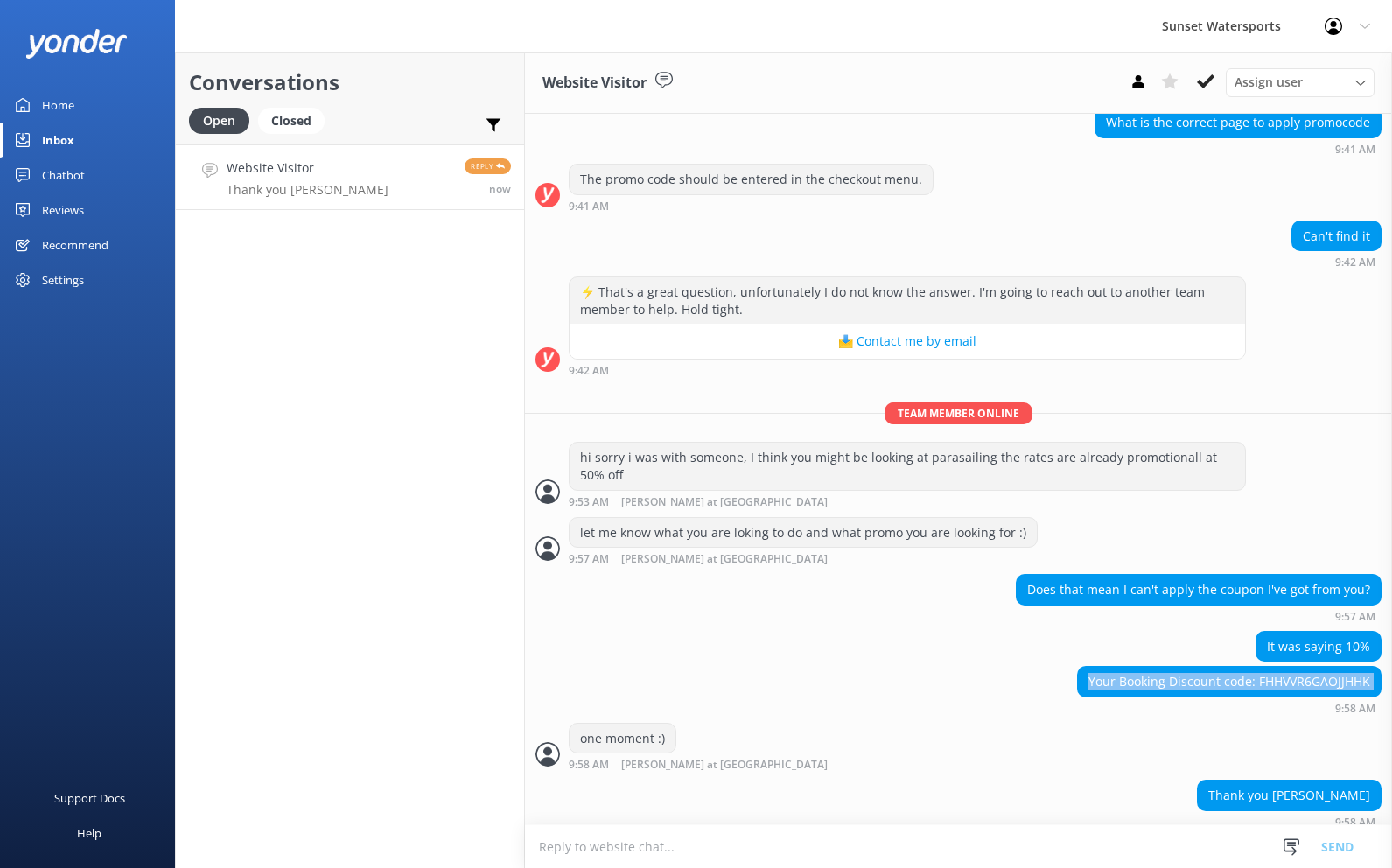 click on "Your Booking Discount code: FHHVVR6GAOJJHHK" at bounding box center (1229, 682) 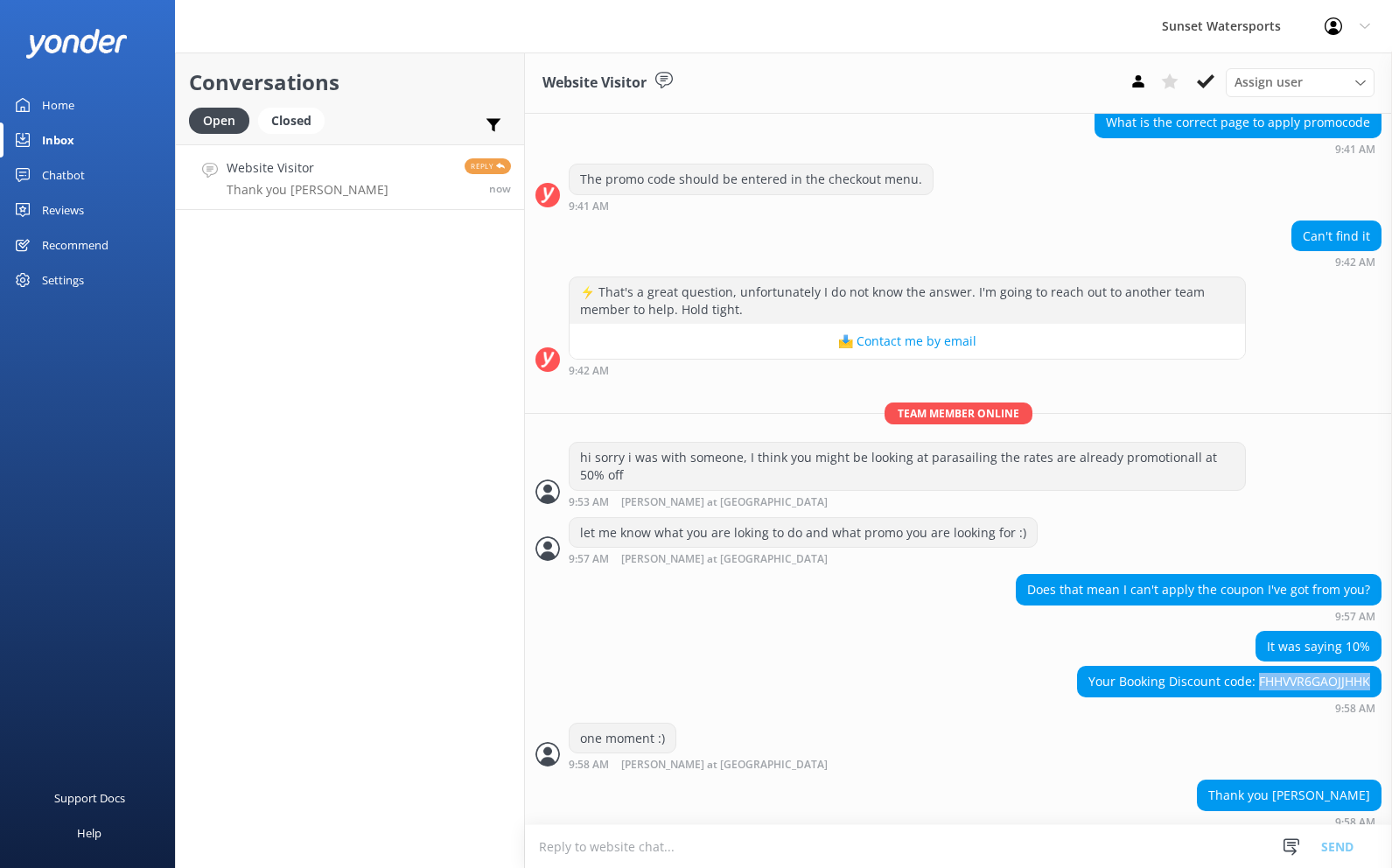 click on "Your Booking Discount code: FHHVVR6GAOJJHHK" at bounding box center (1229, 682) 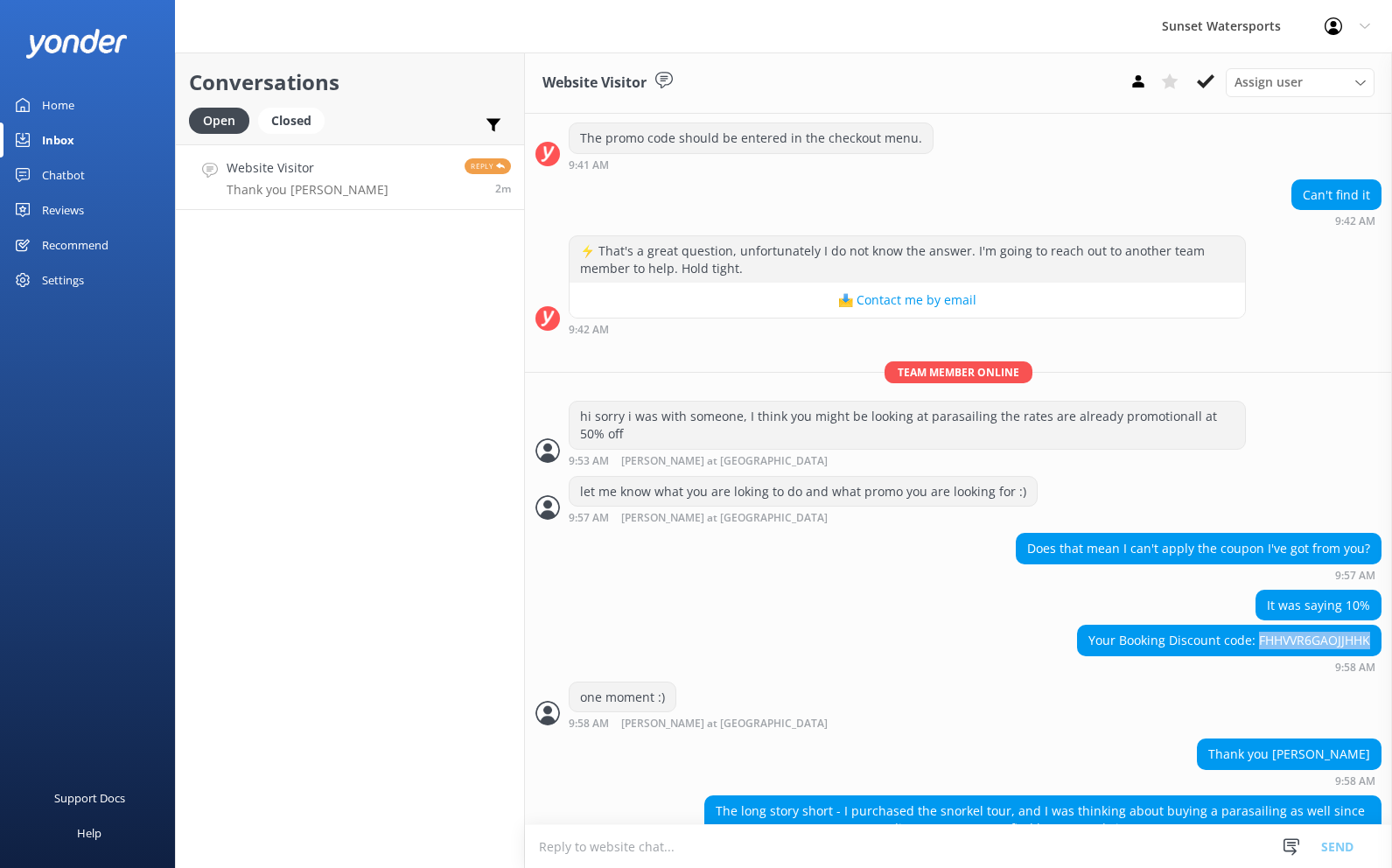 scroll, scrollTop: 611, scrollLeft: 0, axis: vertical 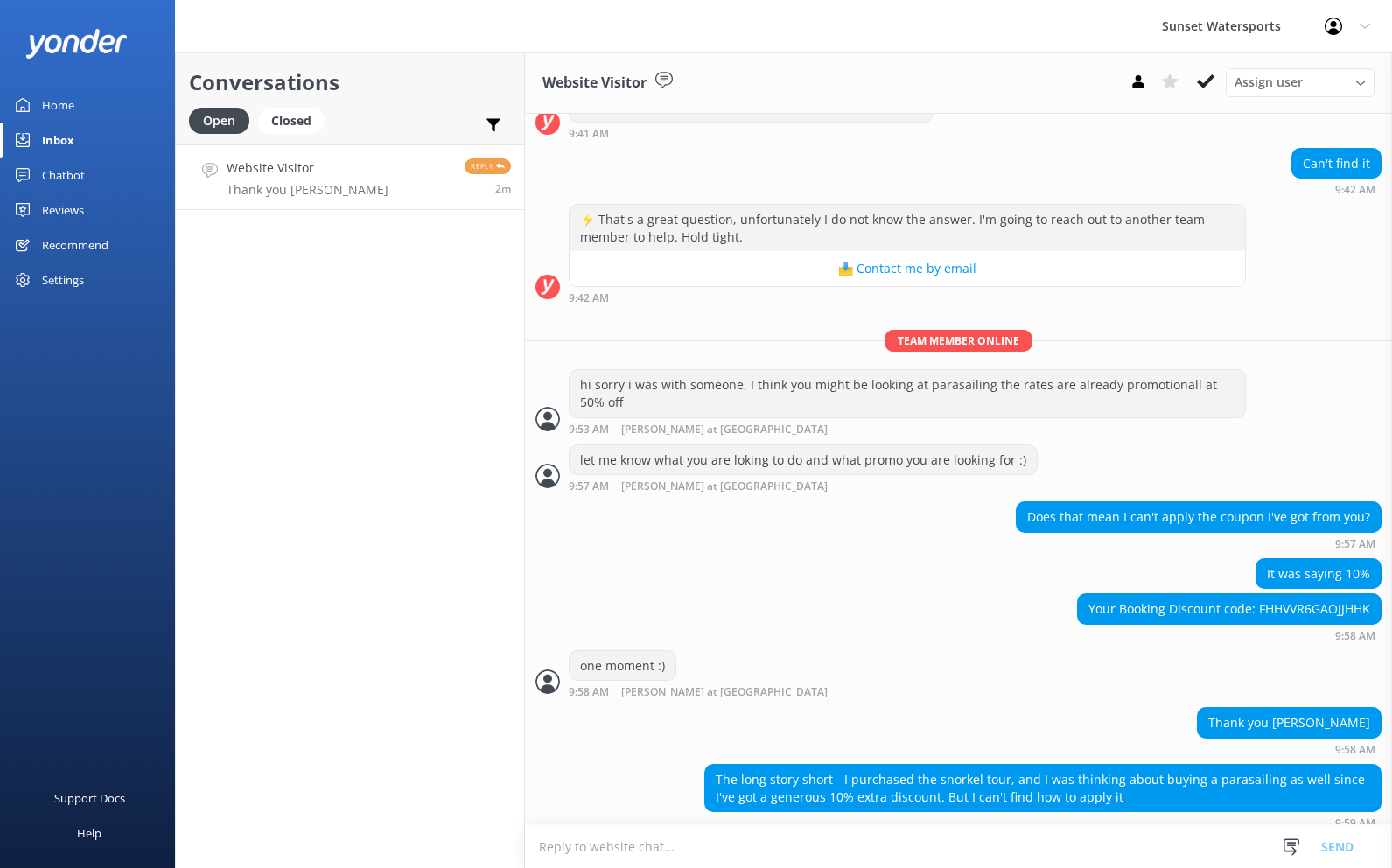 click at bounding box center (958, 846) 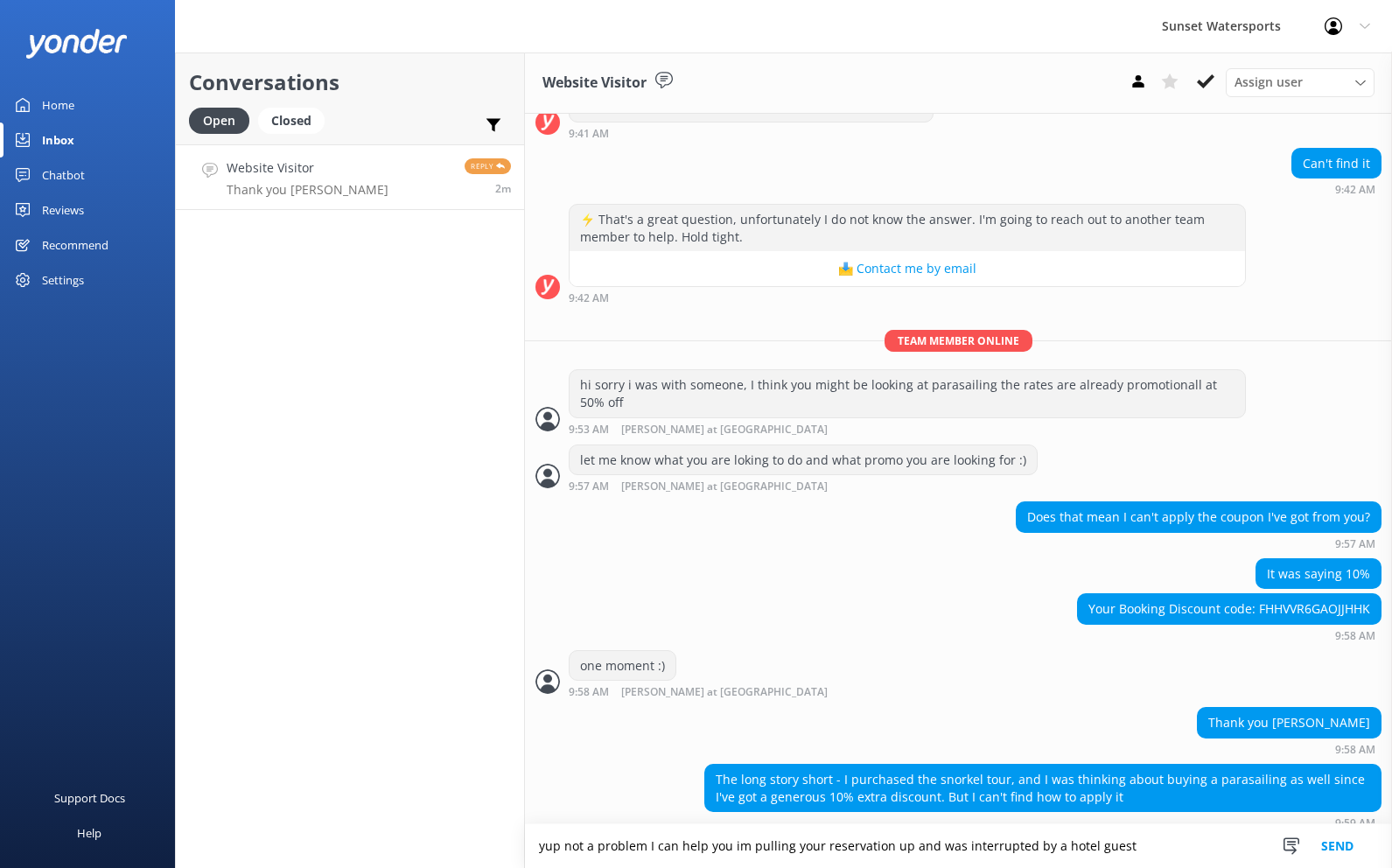 type on "yup not a problem I can help you im pulling your reservation up and was interrupted by a hotel guest" 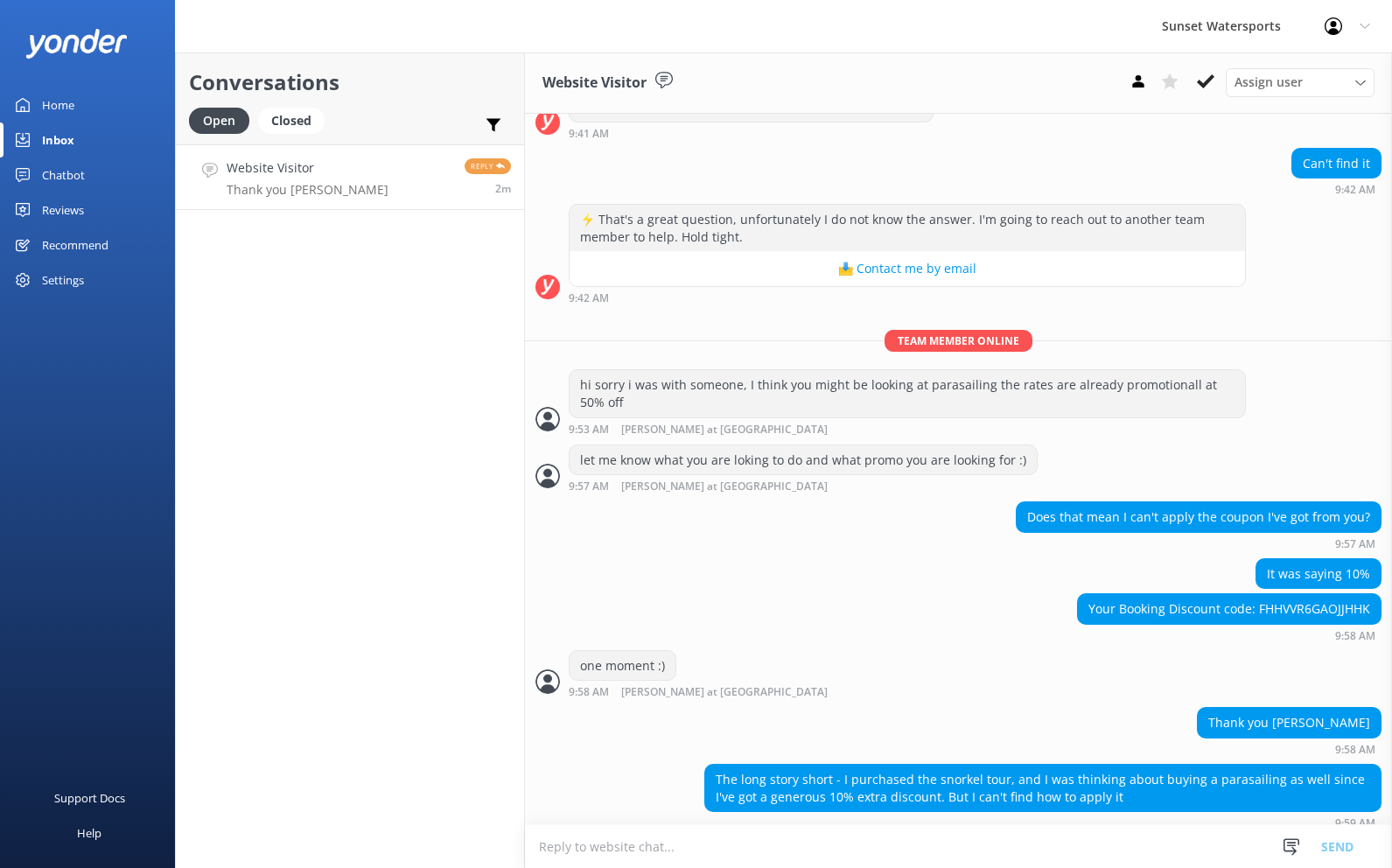 scroll, scrollTop: 2, scrollLeft: 0, axis: vertical 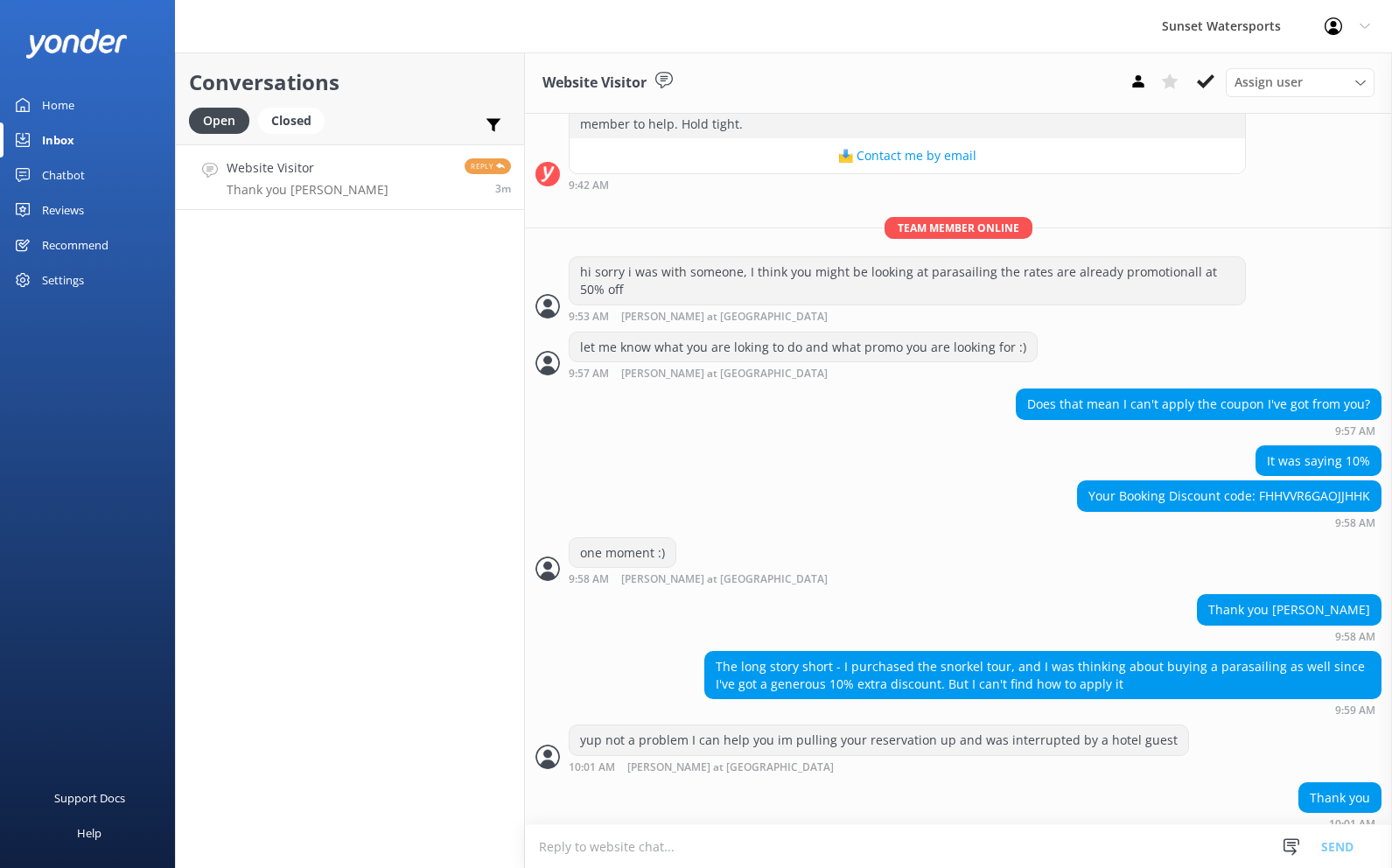 click at bounding box center (958, 846) 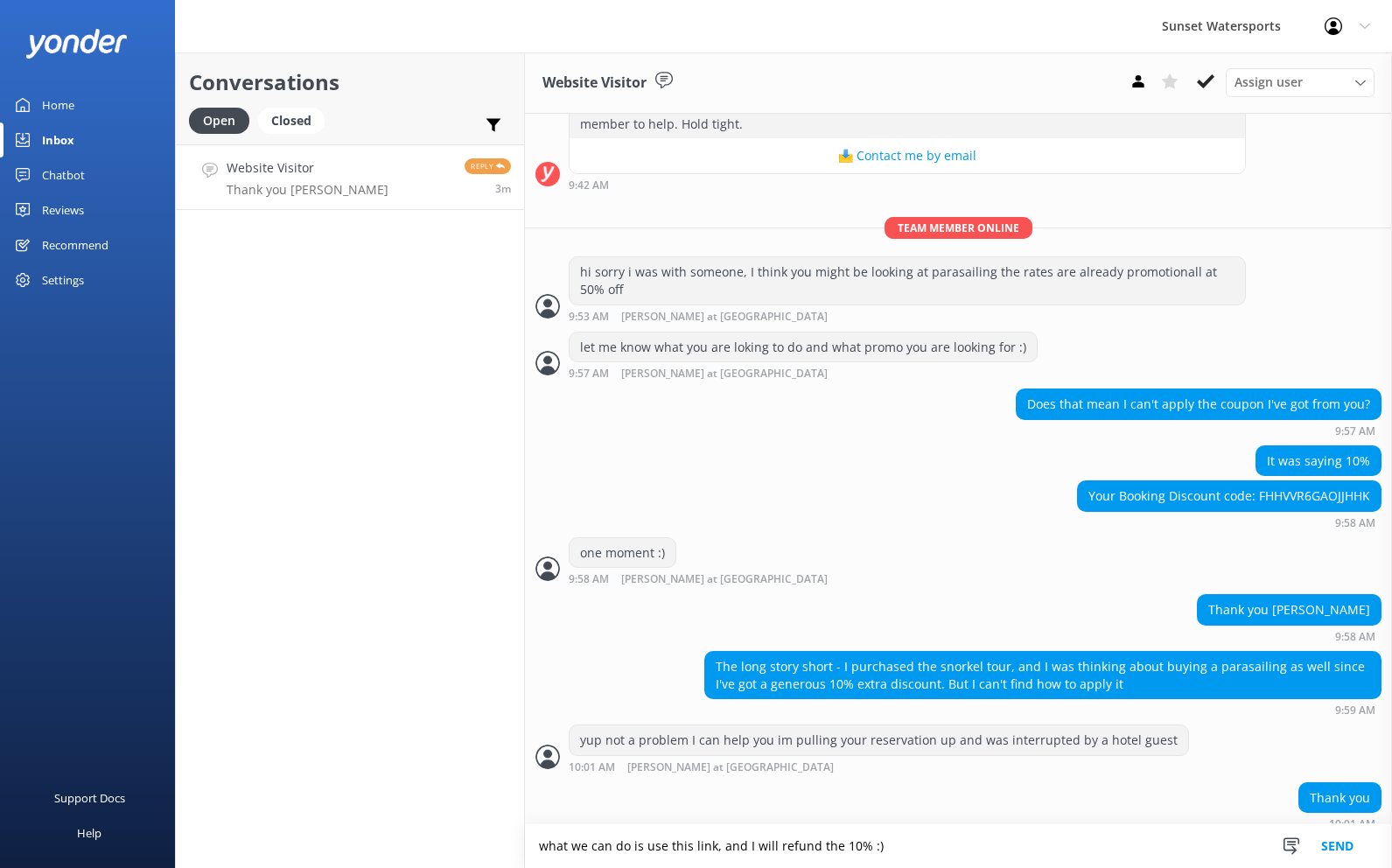 type on "what we can do is use this link, and I will refund the 10% :)" 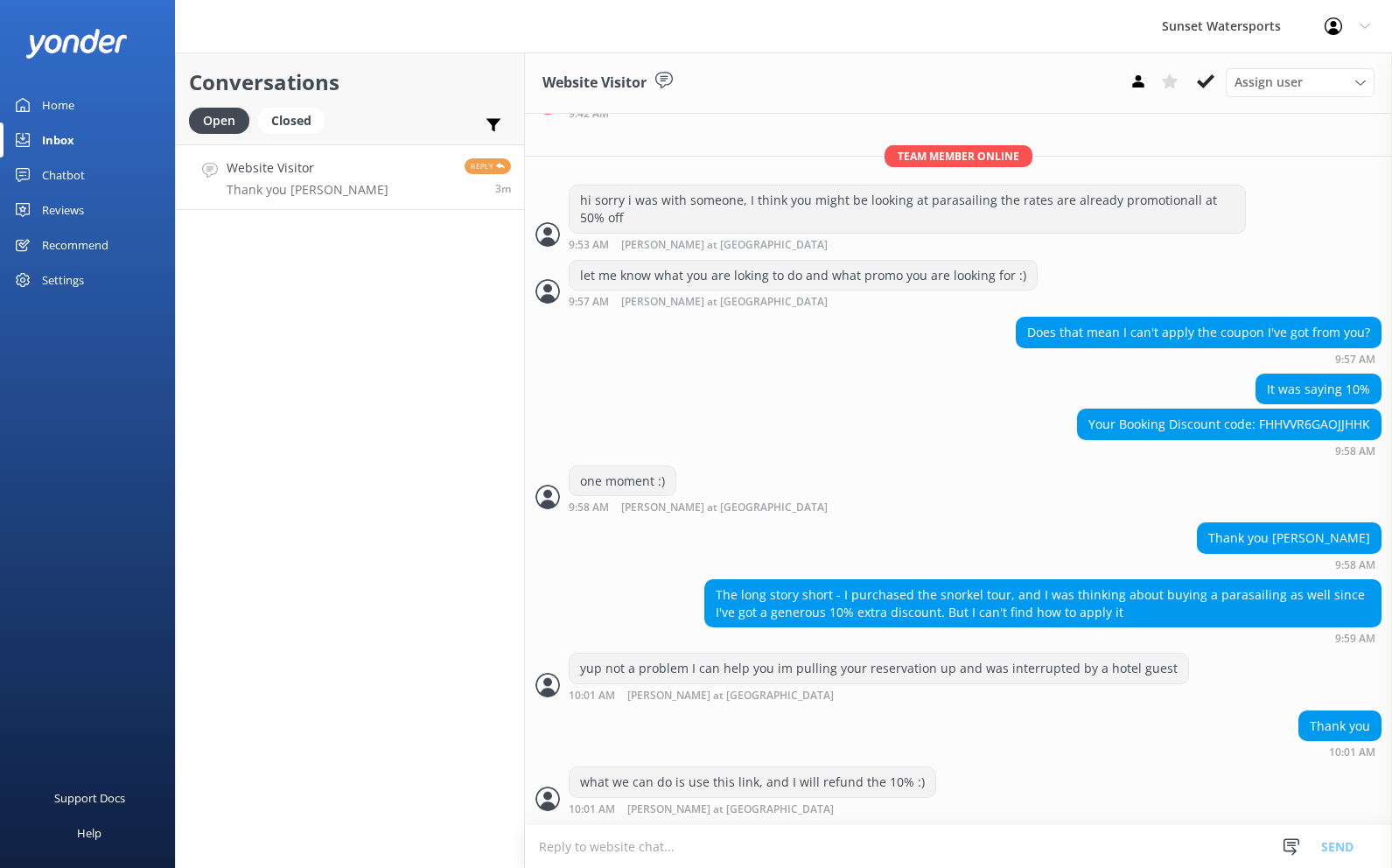 scroll, scrollTop: 836, scrollLeft: 0, axis: vertical 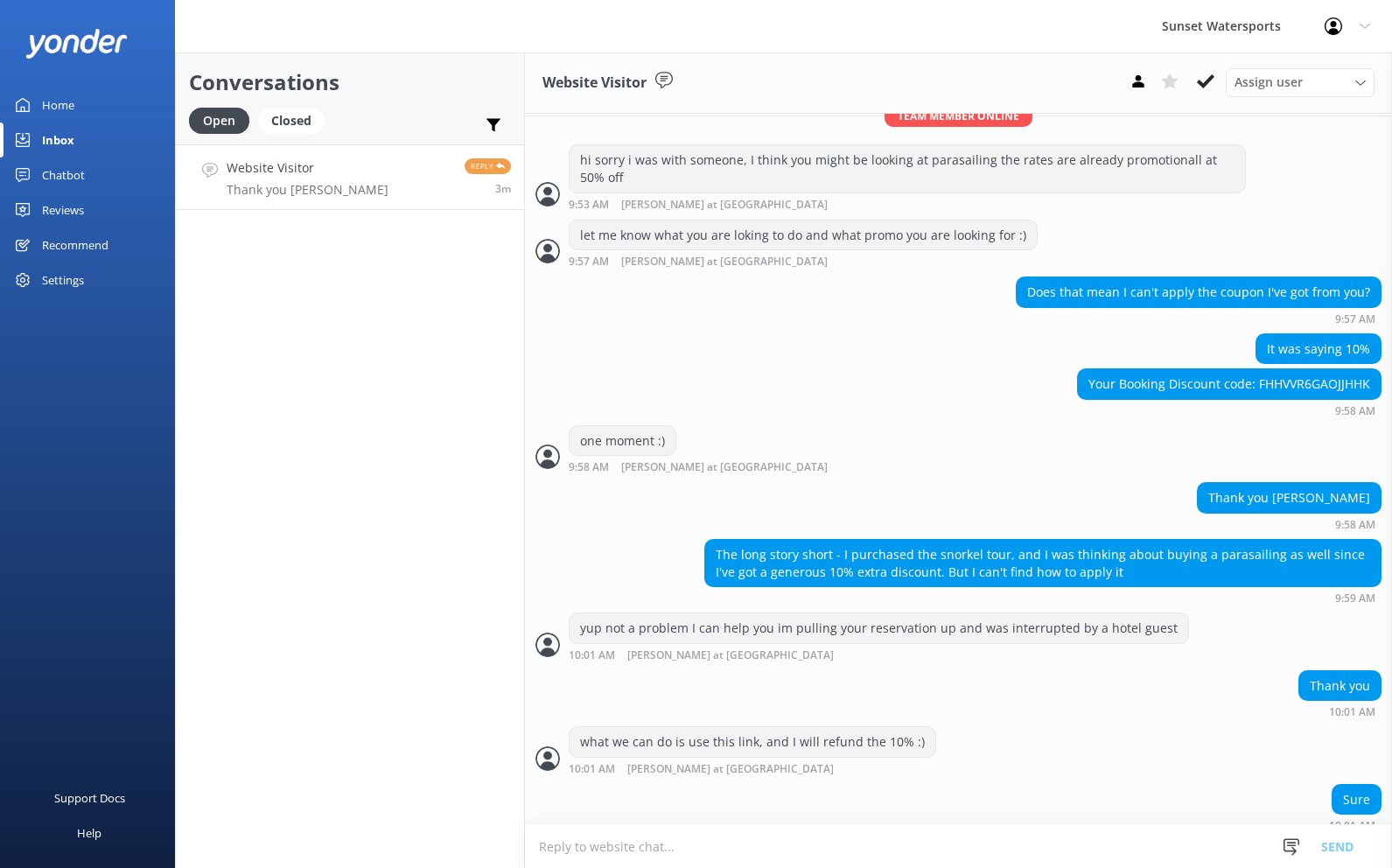 click at bounding box center (958, 846) 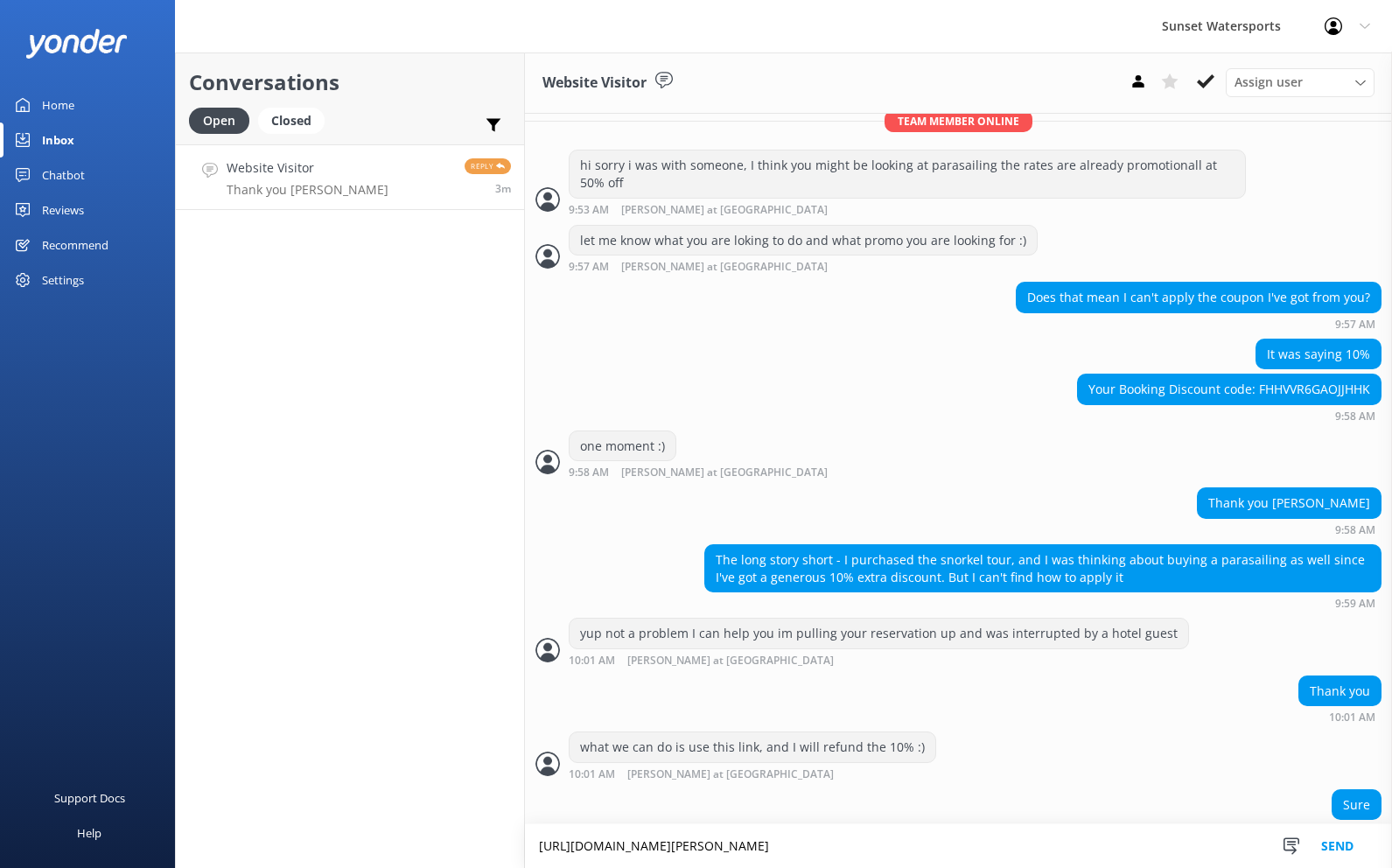 scroll, scrollTop: 893, scrollLeft: 0, axis: vertical 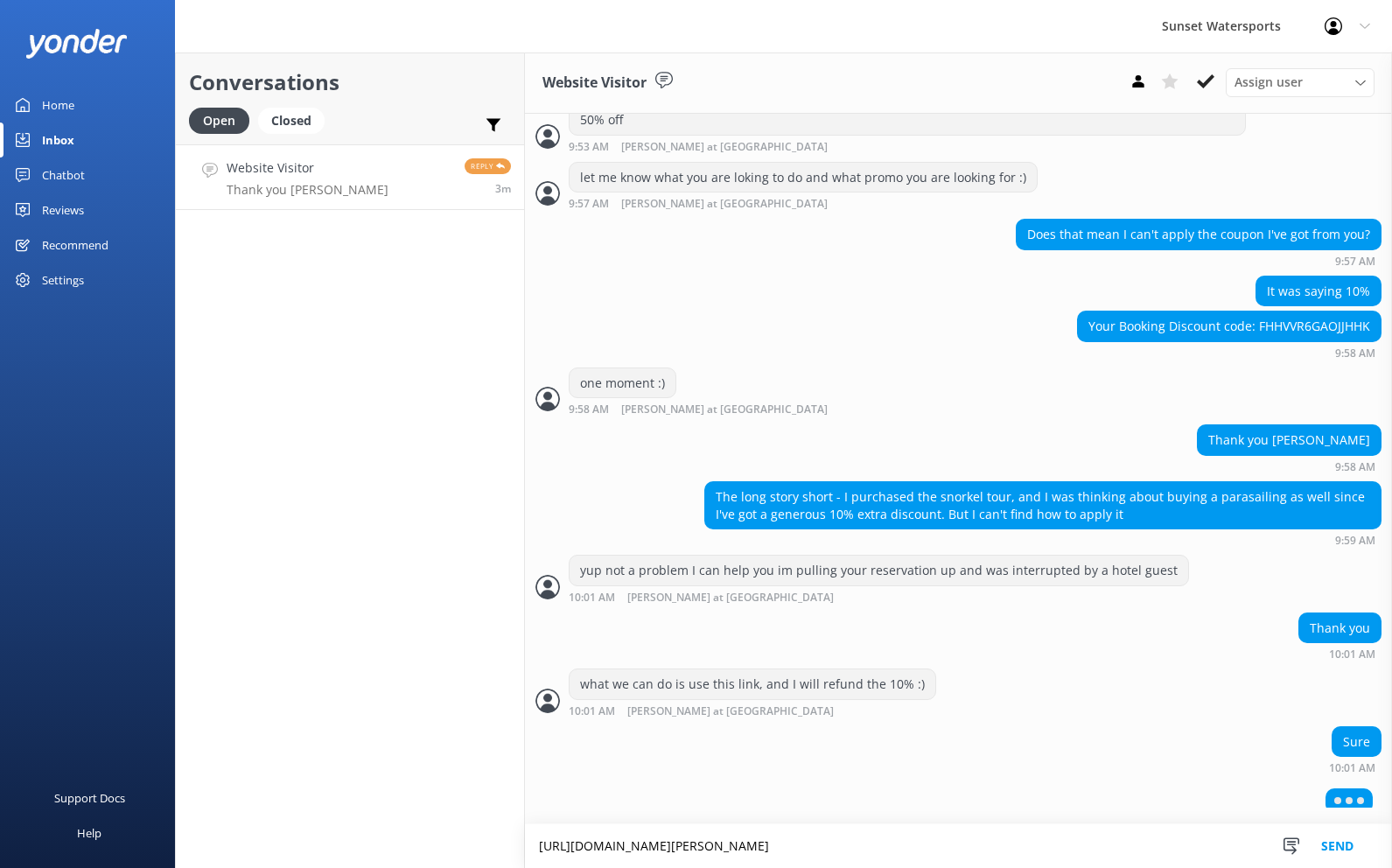 type on "[URL][DOMAIN_NAME][PERSON_NAME]" 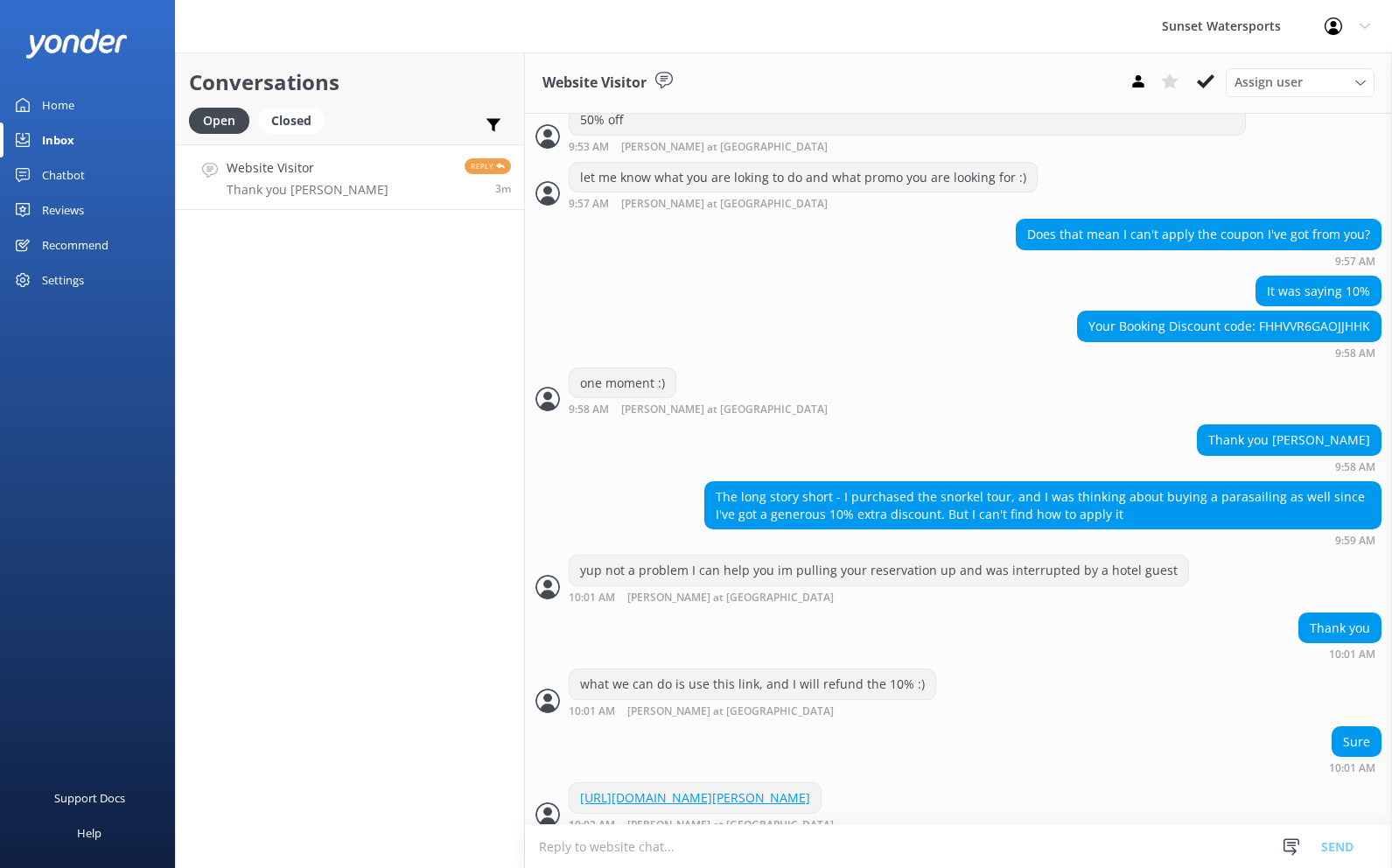 scroll, scrollTop: 967, scrollLeft: 0, axis: vertical 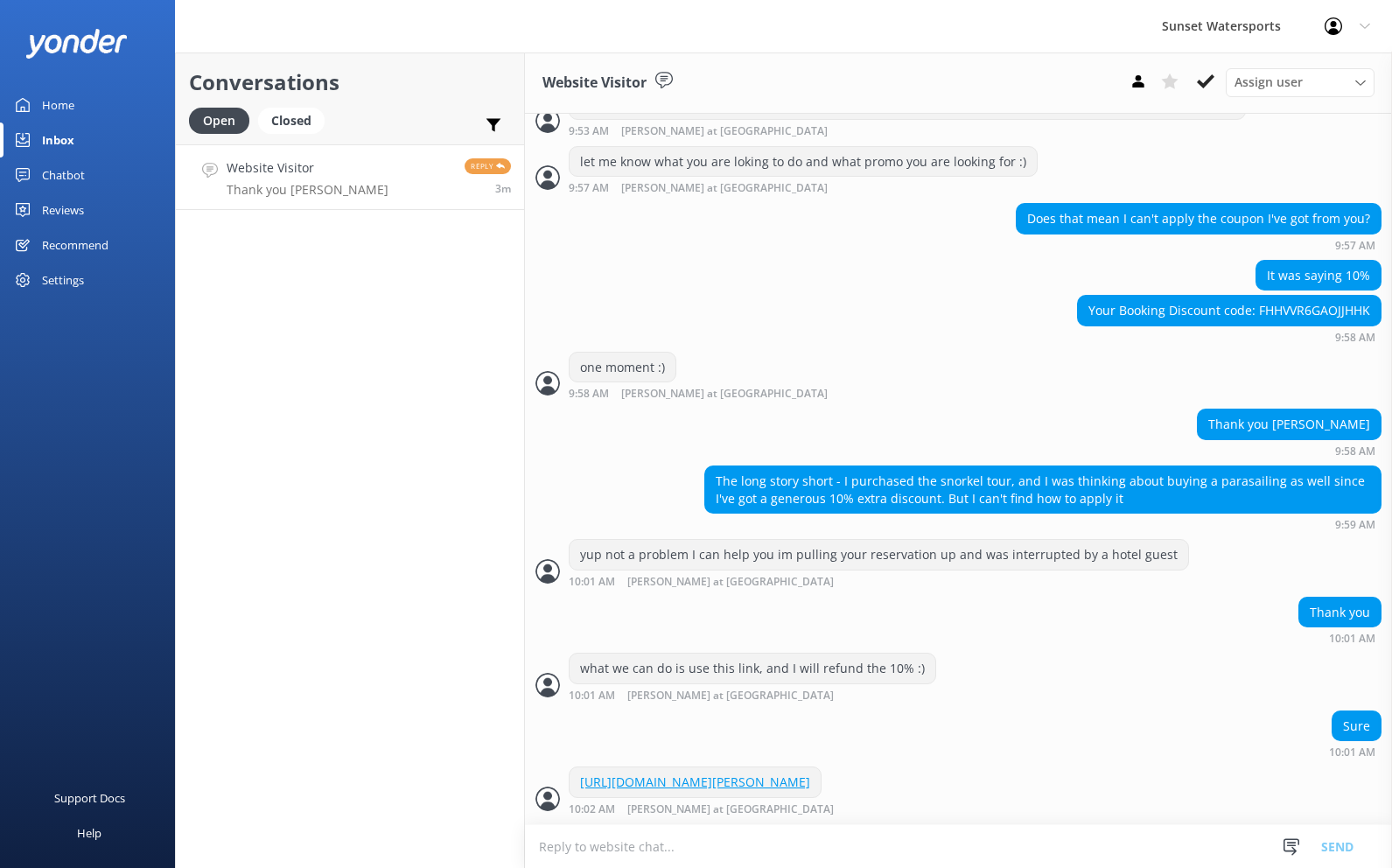 click at bounding box center (958, 846) 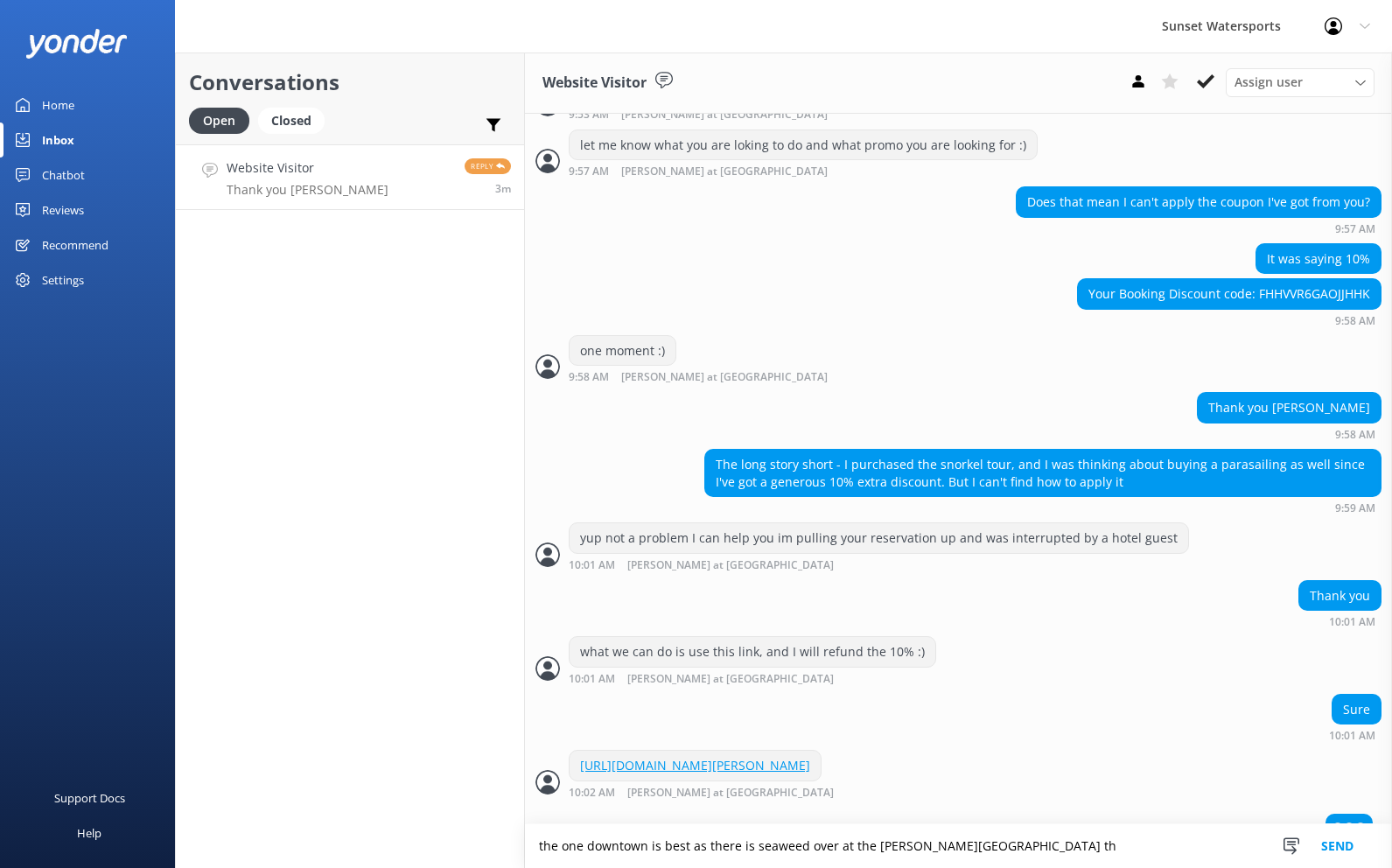 scroll, scrollTop: 967, scrollLeft: 0, axis: vertical 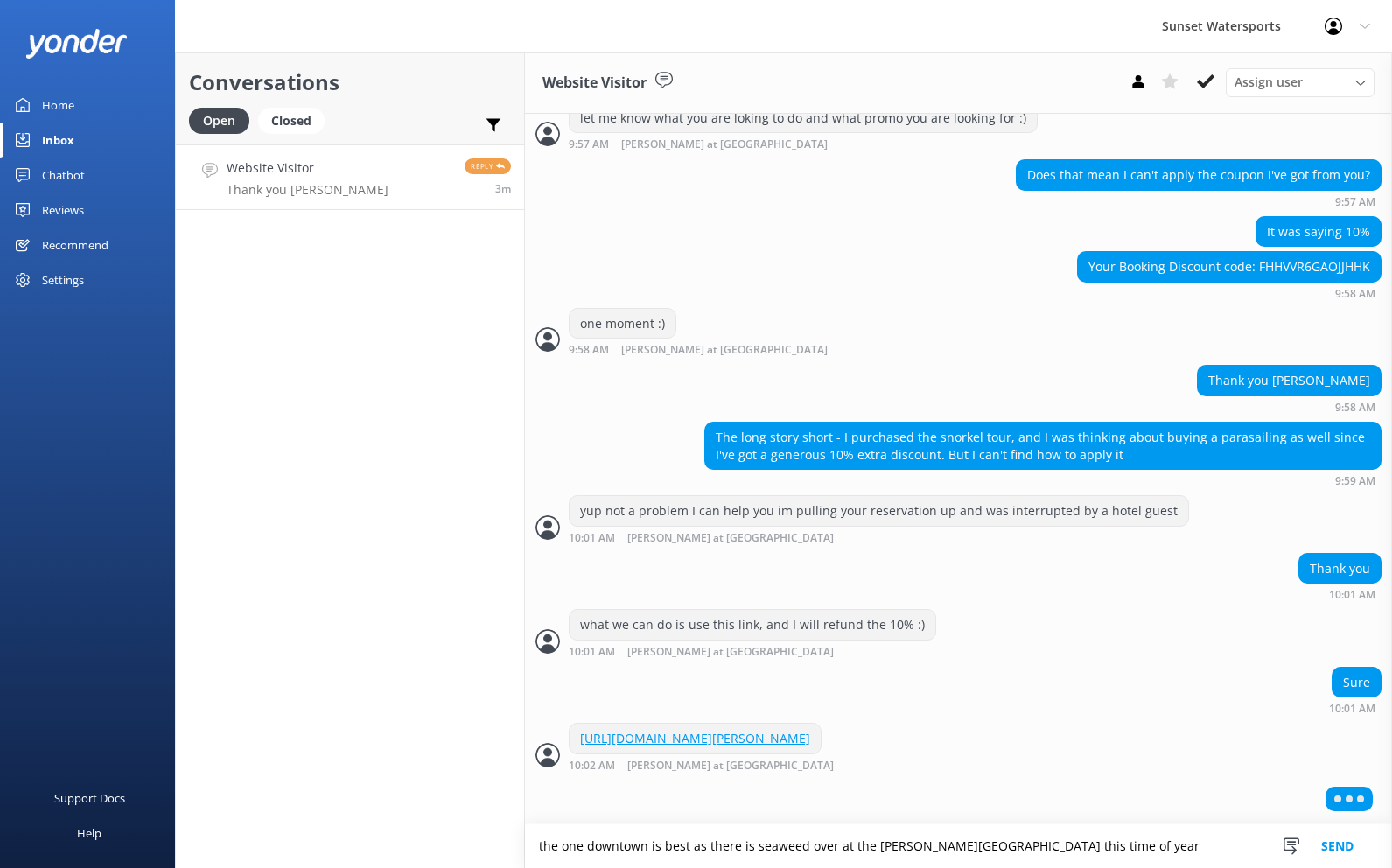 type on "the one downtown is best as there is seaweed over at the [PERSON_NAME][GEOGRAPHIC_DATA] this time of year" 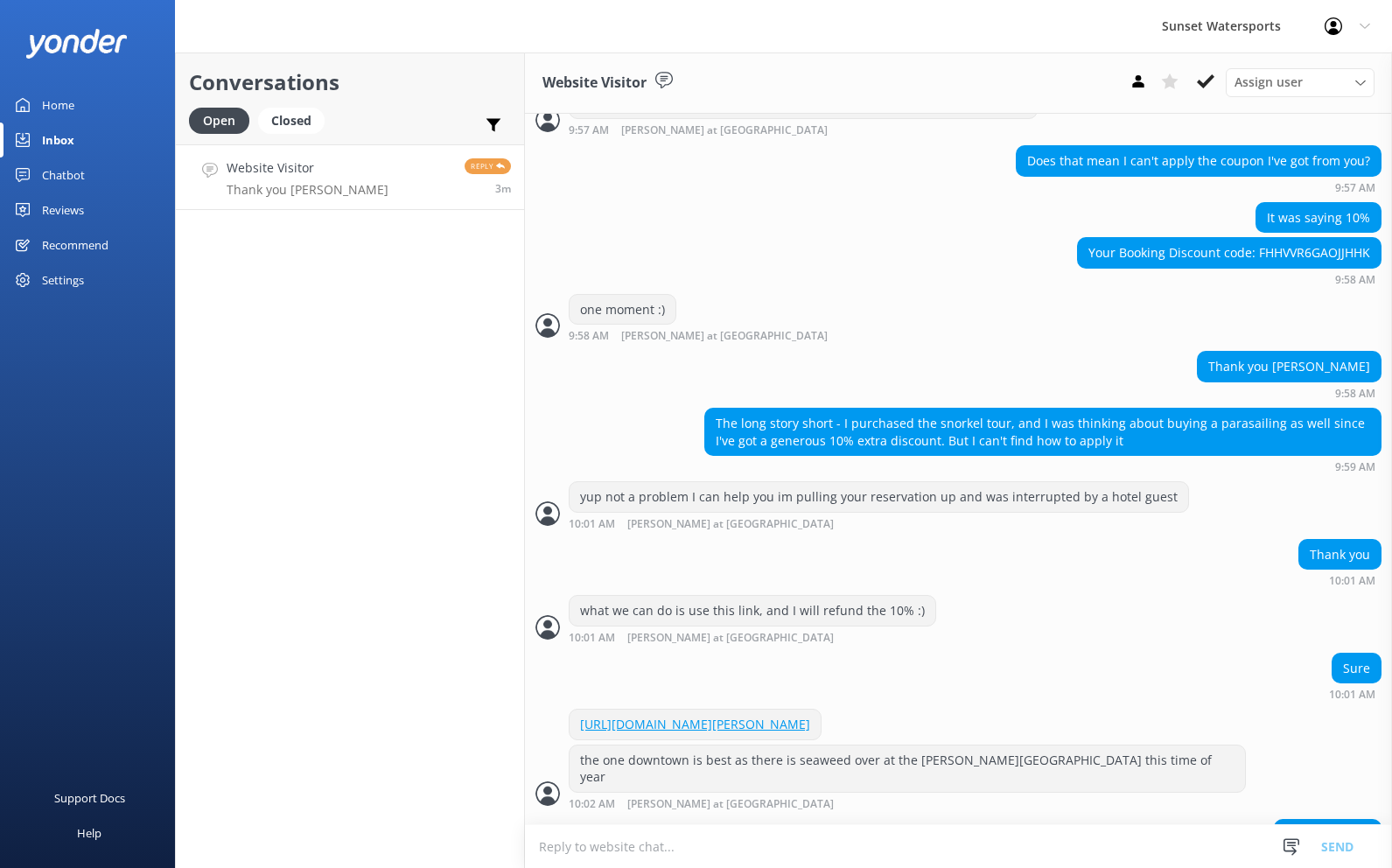 scroll, scrollTop: 1017, scrollLeft: 0, axis: vertical 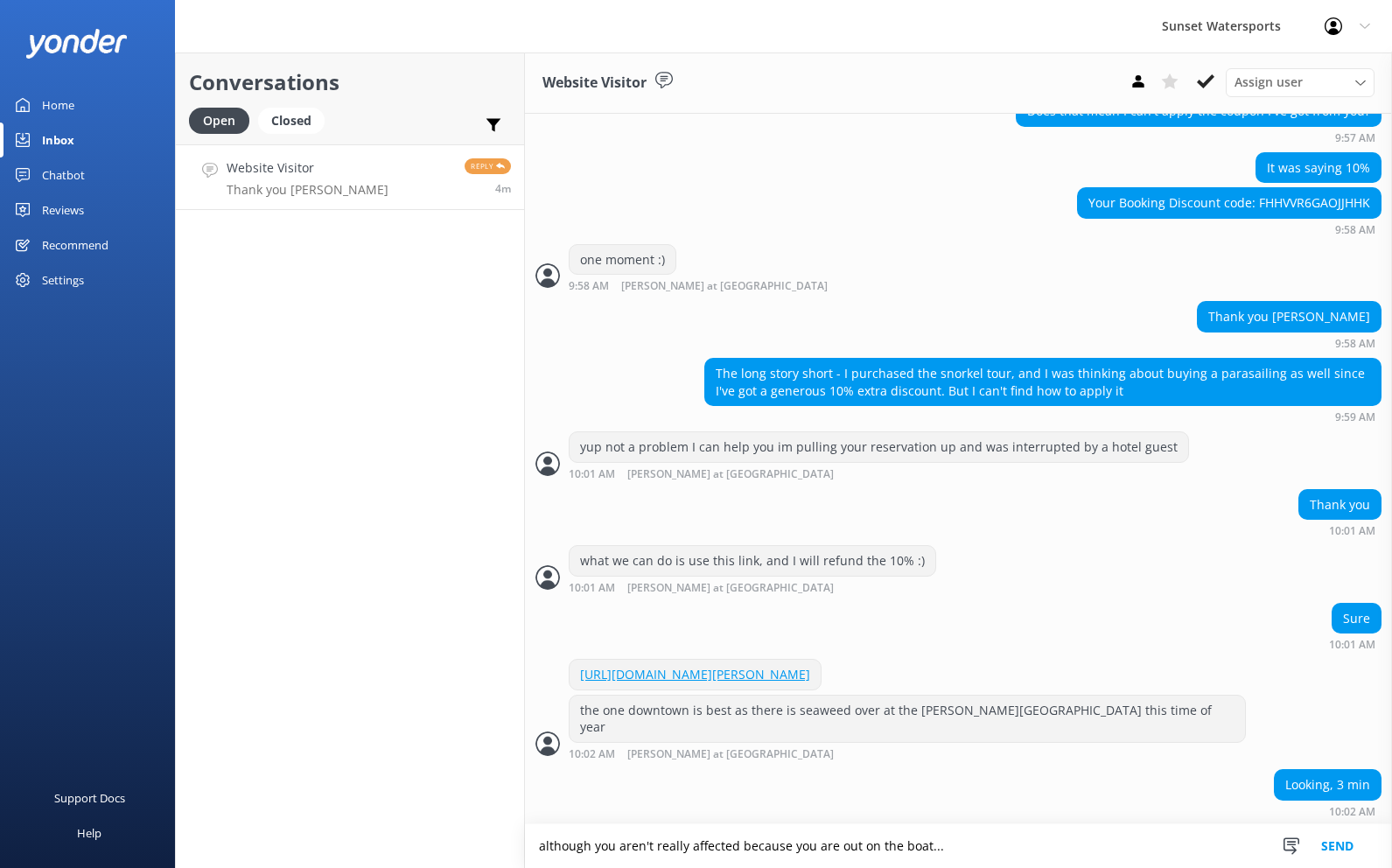 type on "although you aren't really affected because you are out on the boat..." 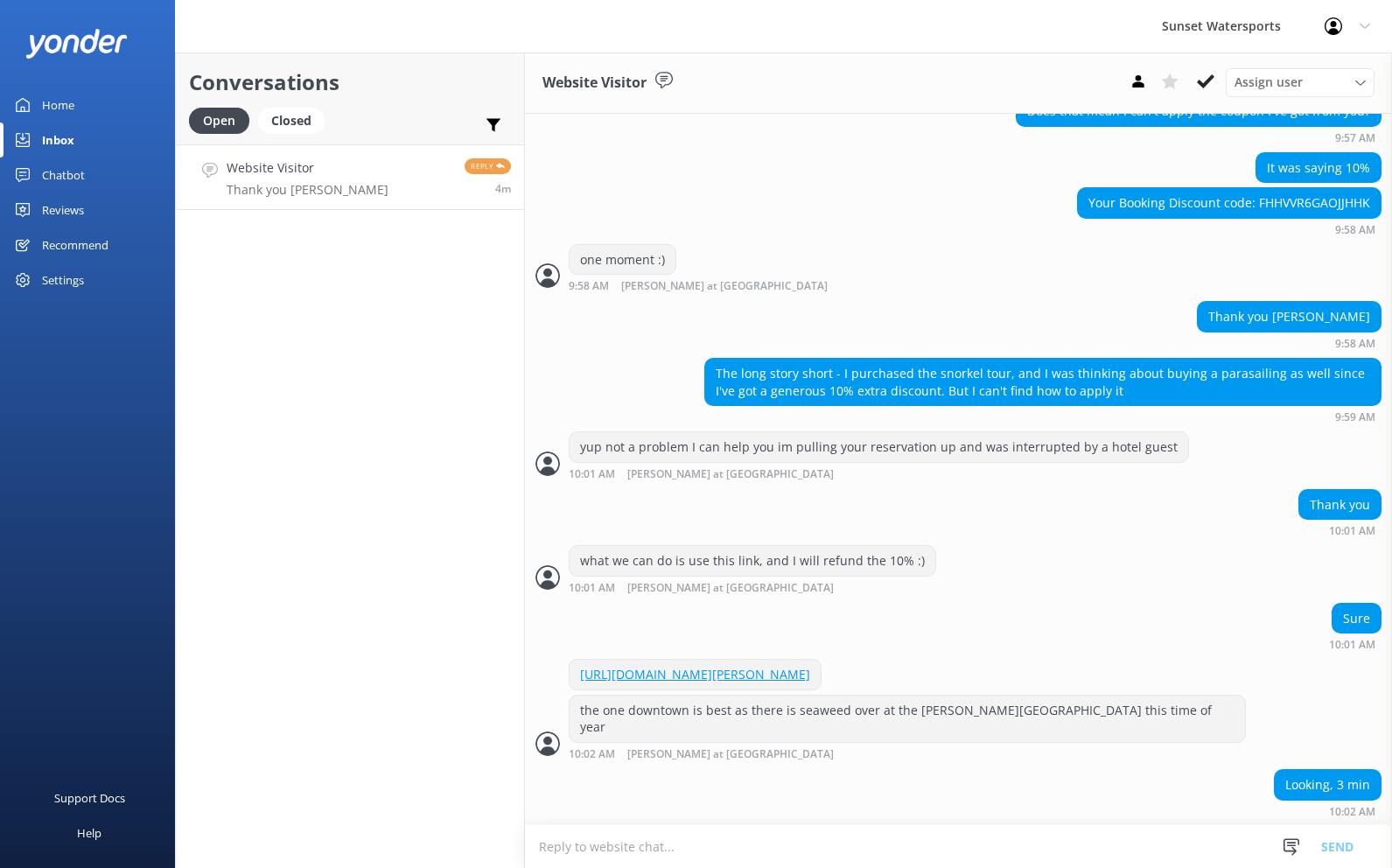 scroll, scrollTop: 1074, scrollLeft: 0, axis: vertical 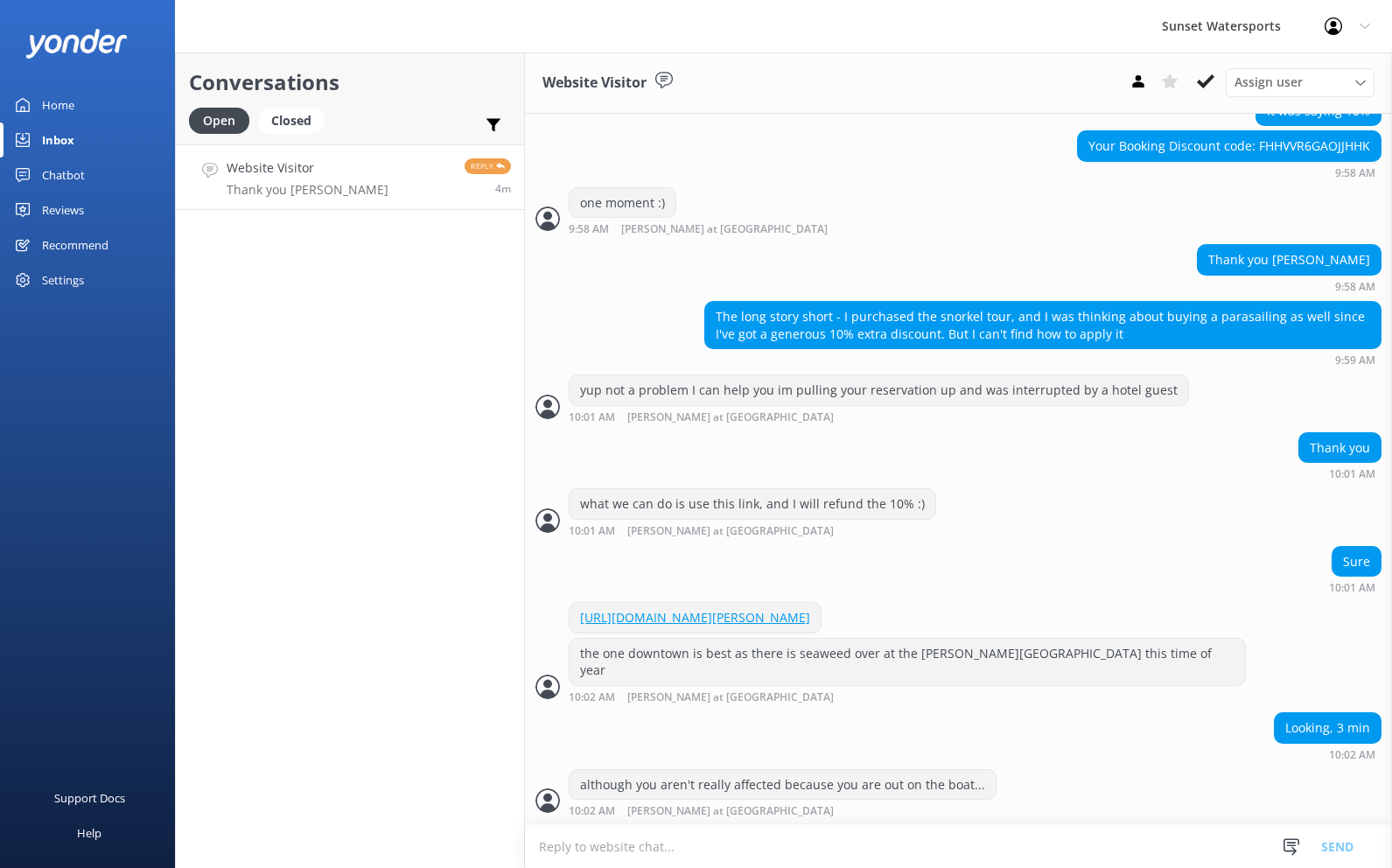 click at bounding box center (958, 846) 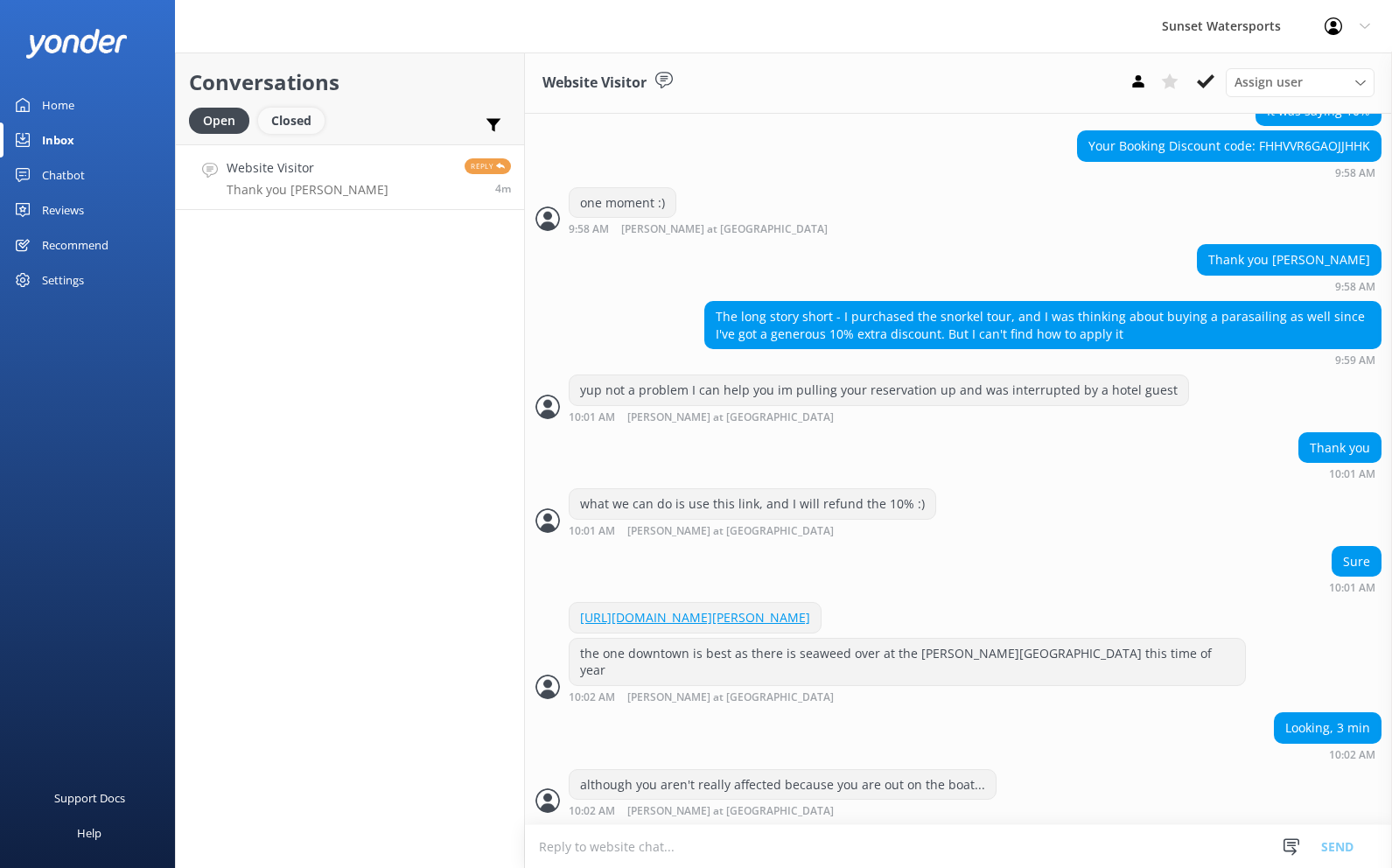 scroll, scrollTop: 0, scrollLeft: 0, axis: both 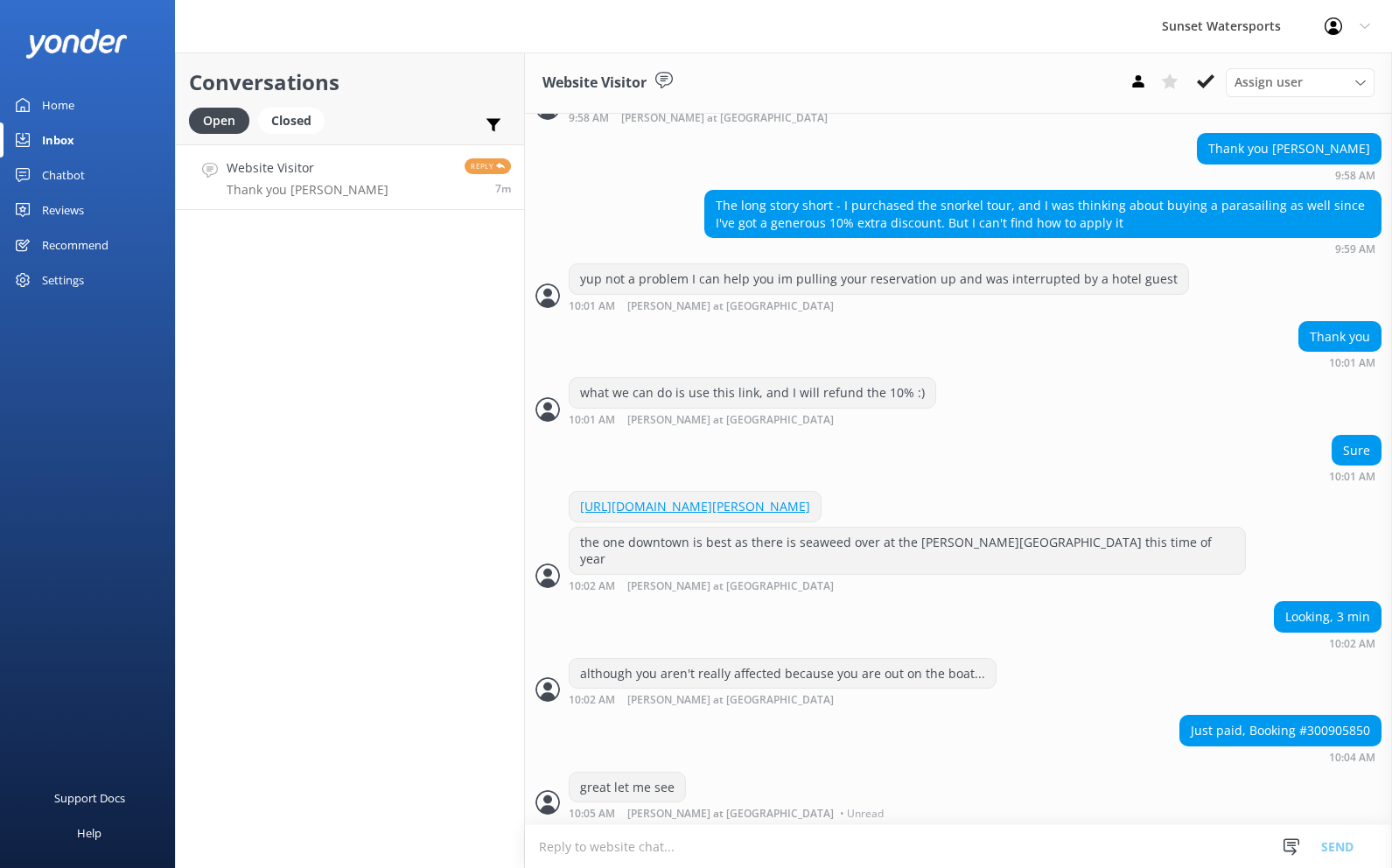 click on "Just paid, Booking #300905850" at bounding box center [1280, 731] 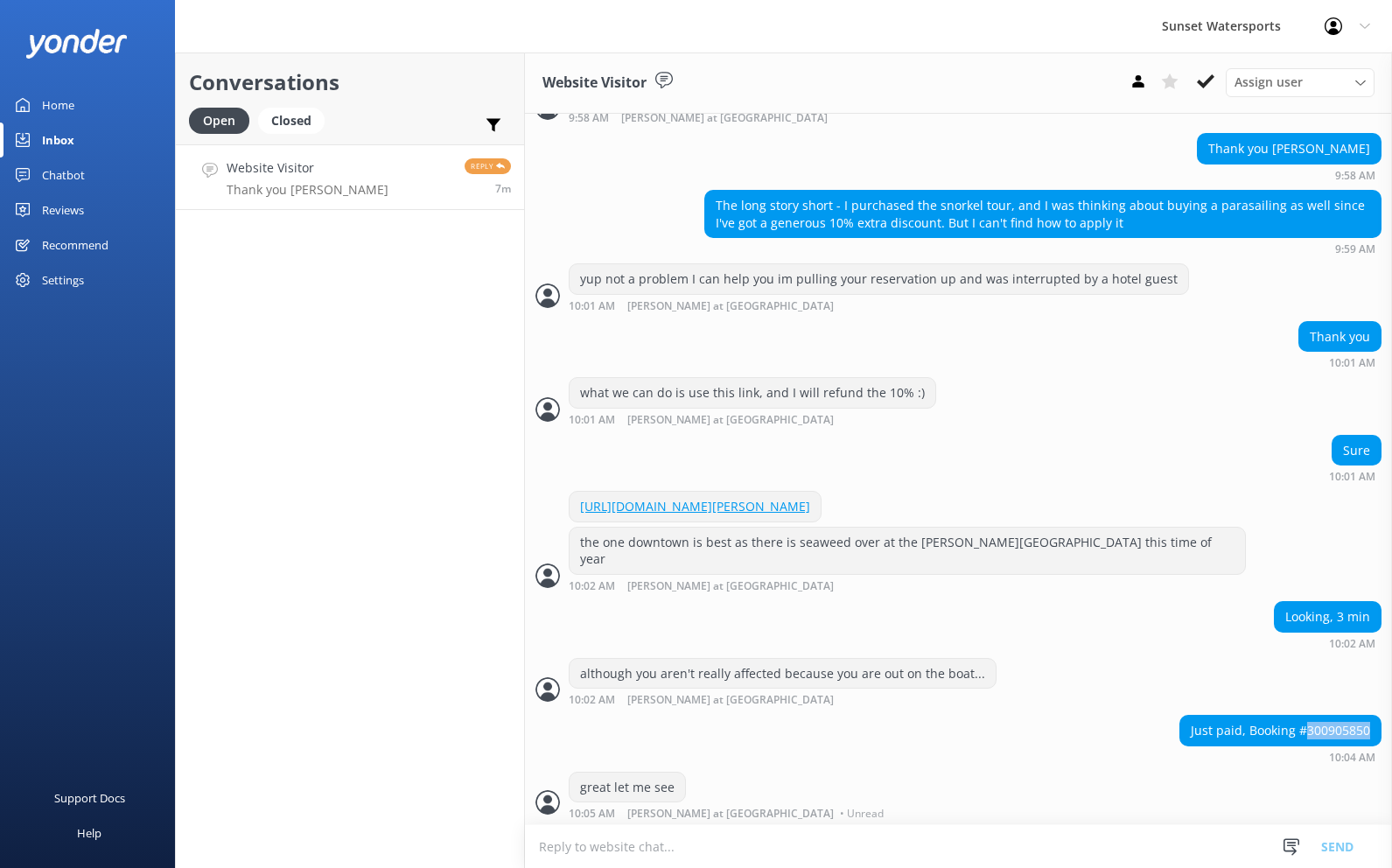 click on "Just paid, Booking #300905850" at bounding box center [1280, 731] 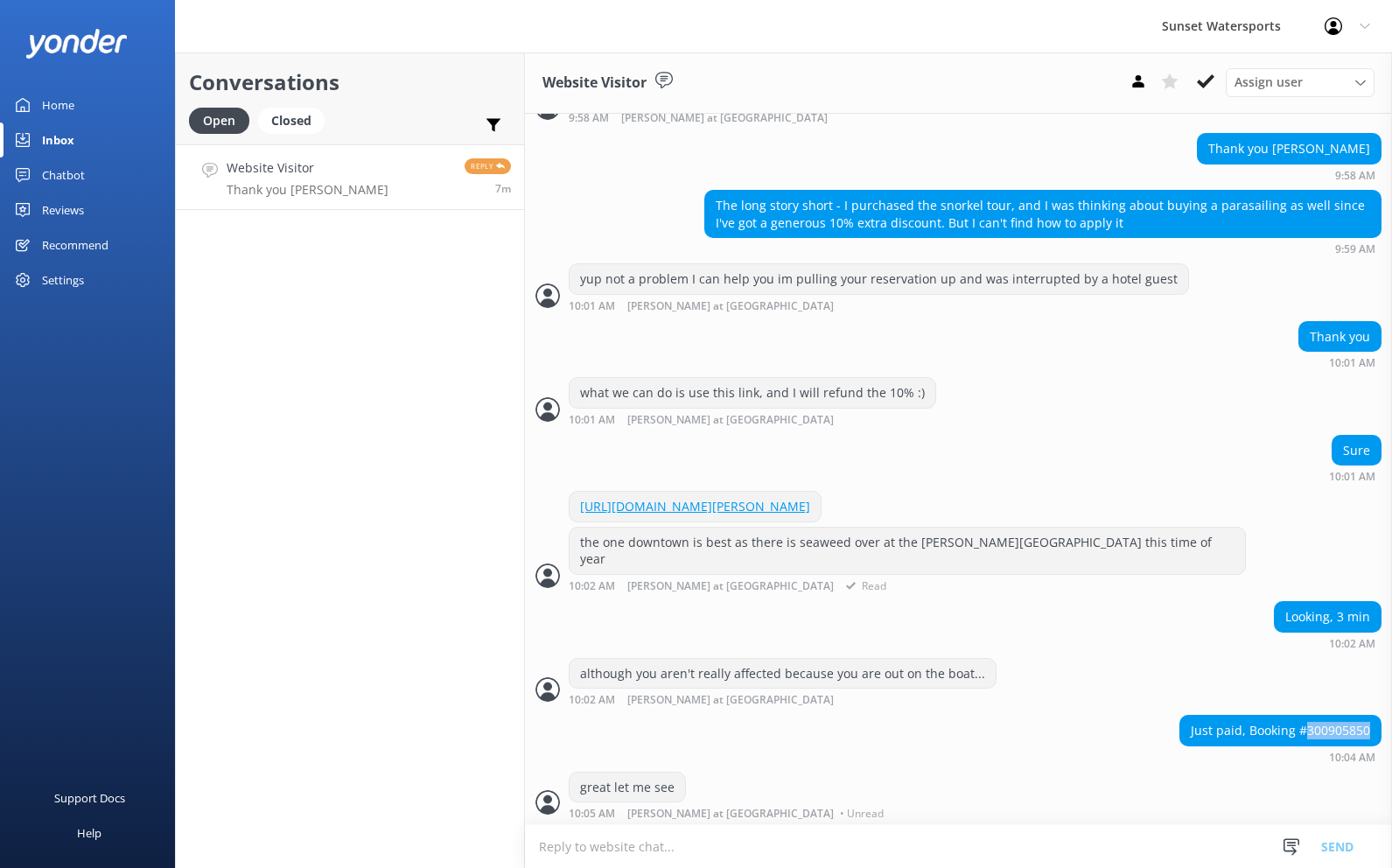 copy on "300905850" 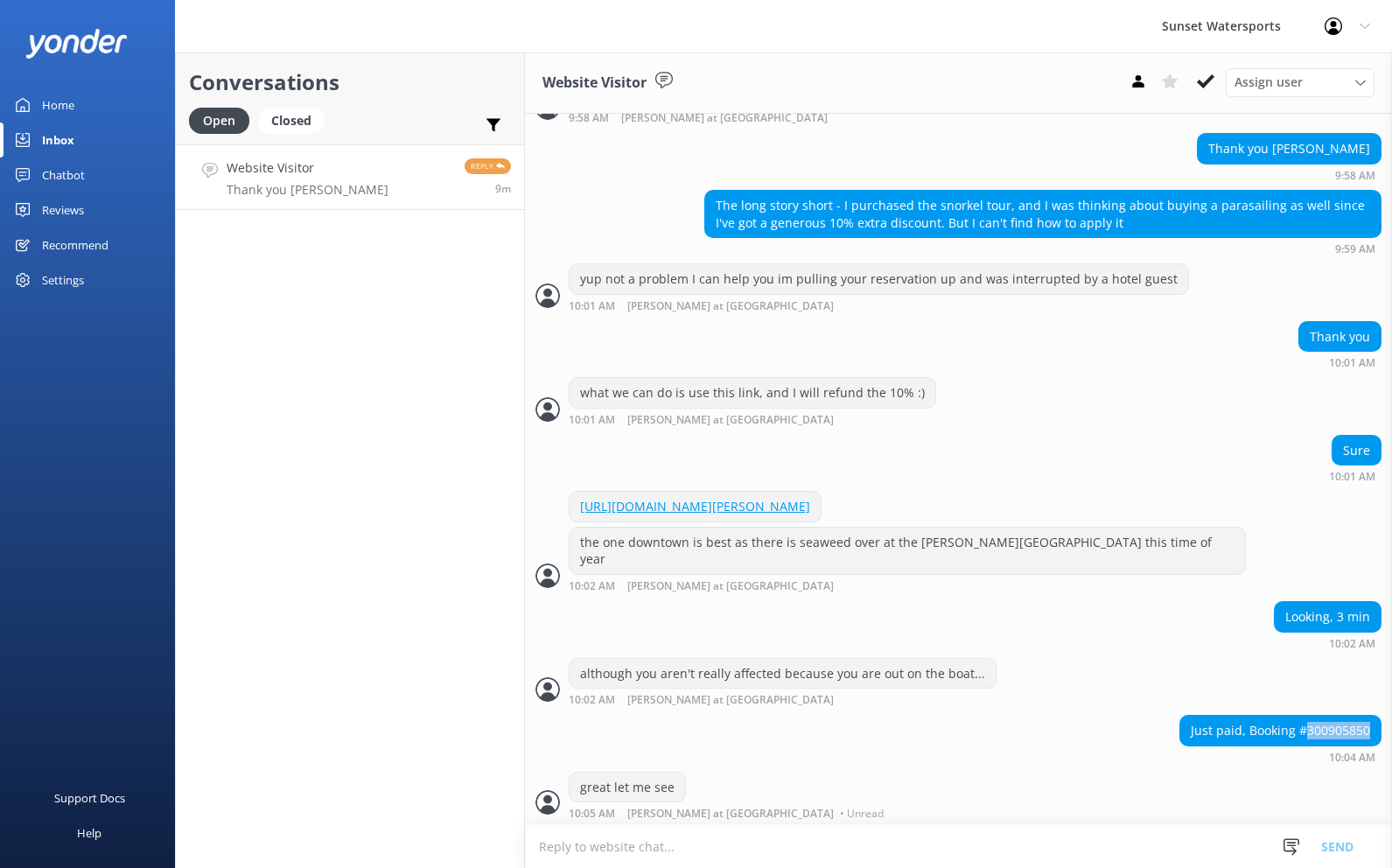 scroll, scrollTop: 1186, scrollLeft: 0, axis: vertical 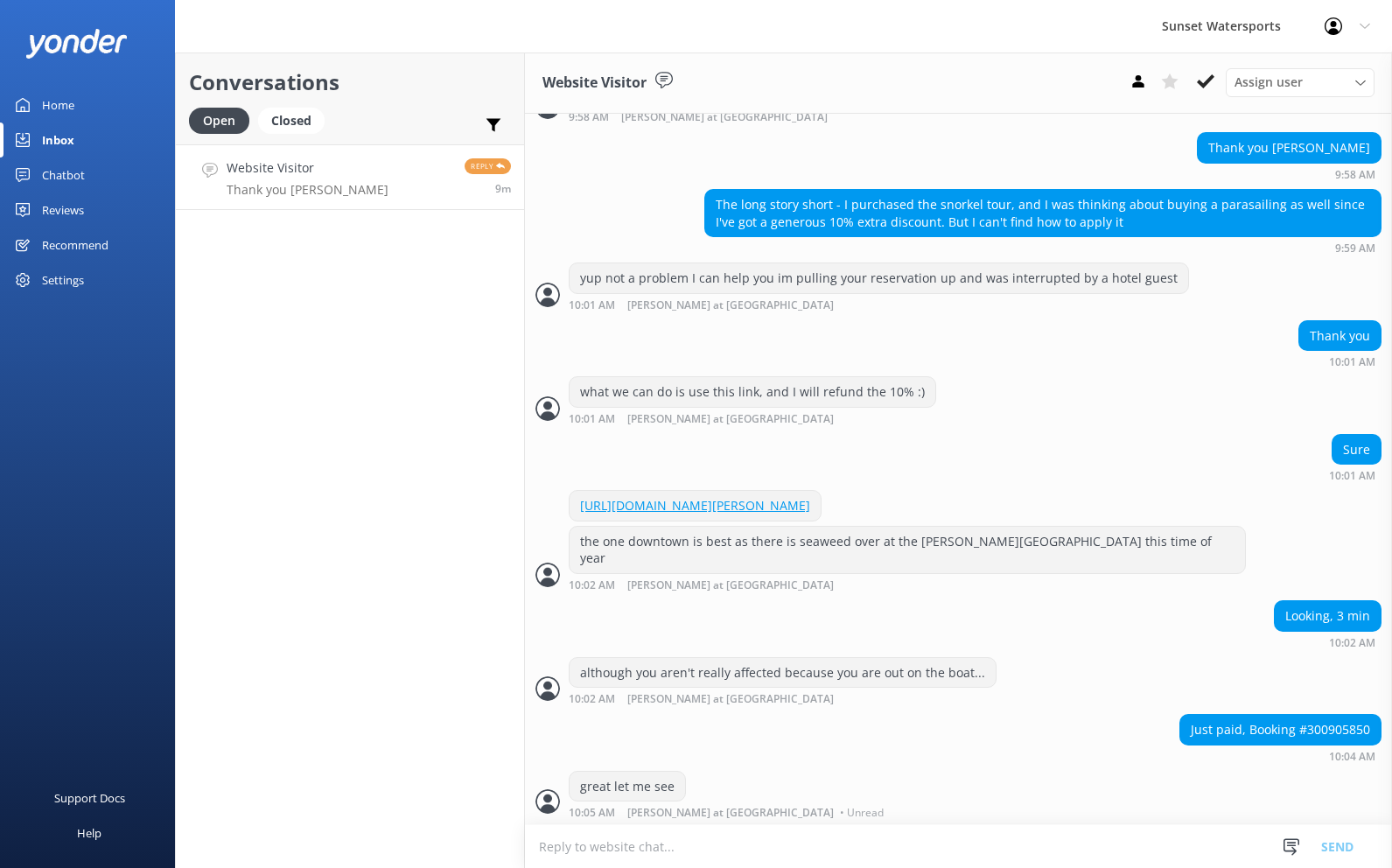 click at bounding box center (958, 846) 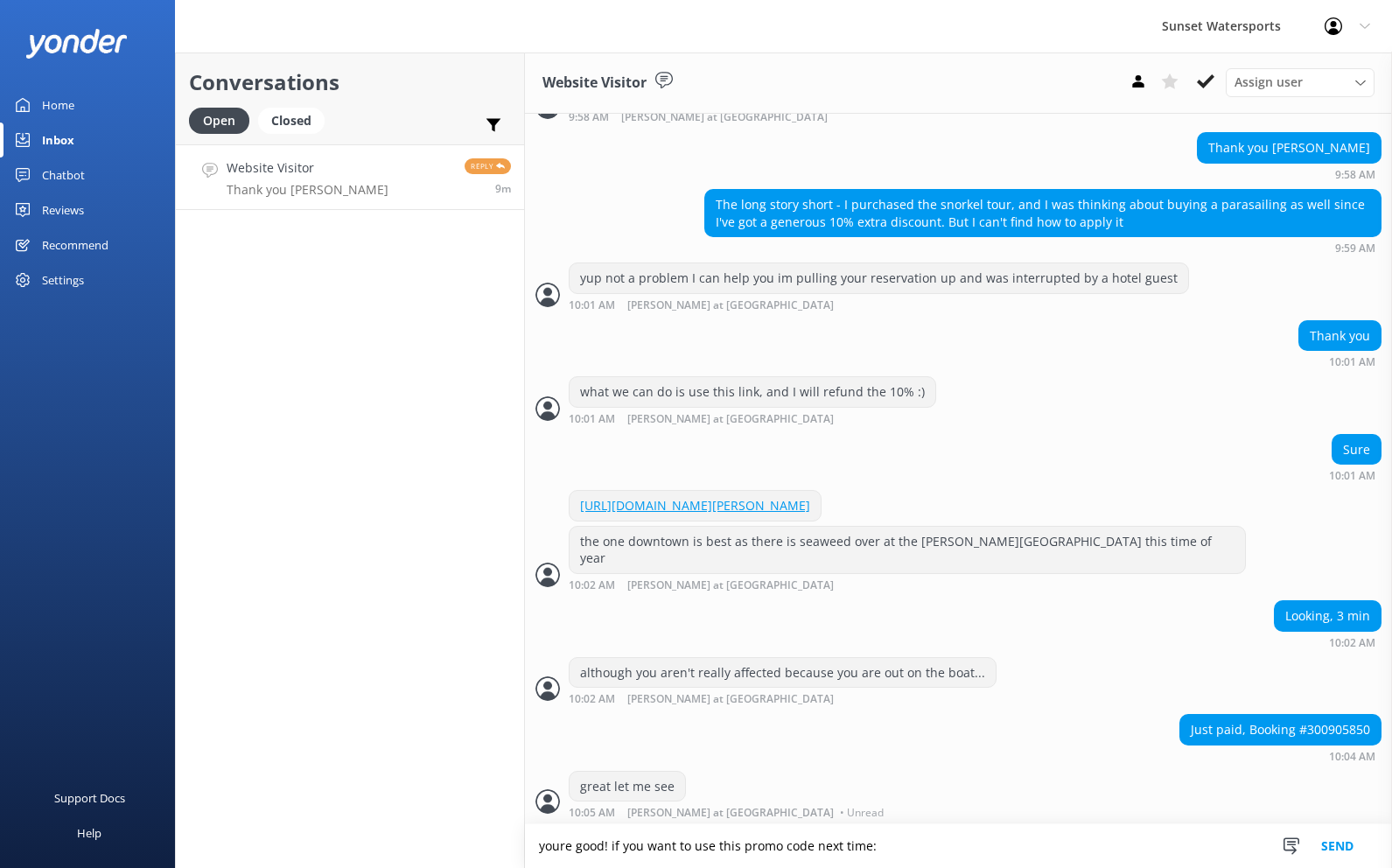 type on "youre good! if you want to use this promo code next time:" 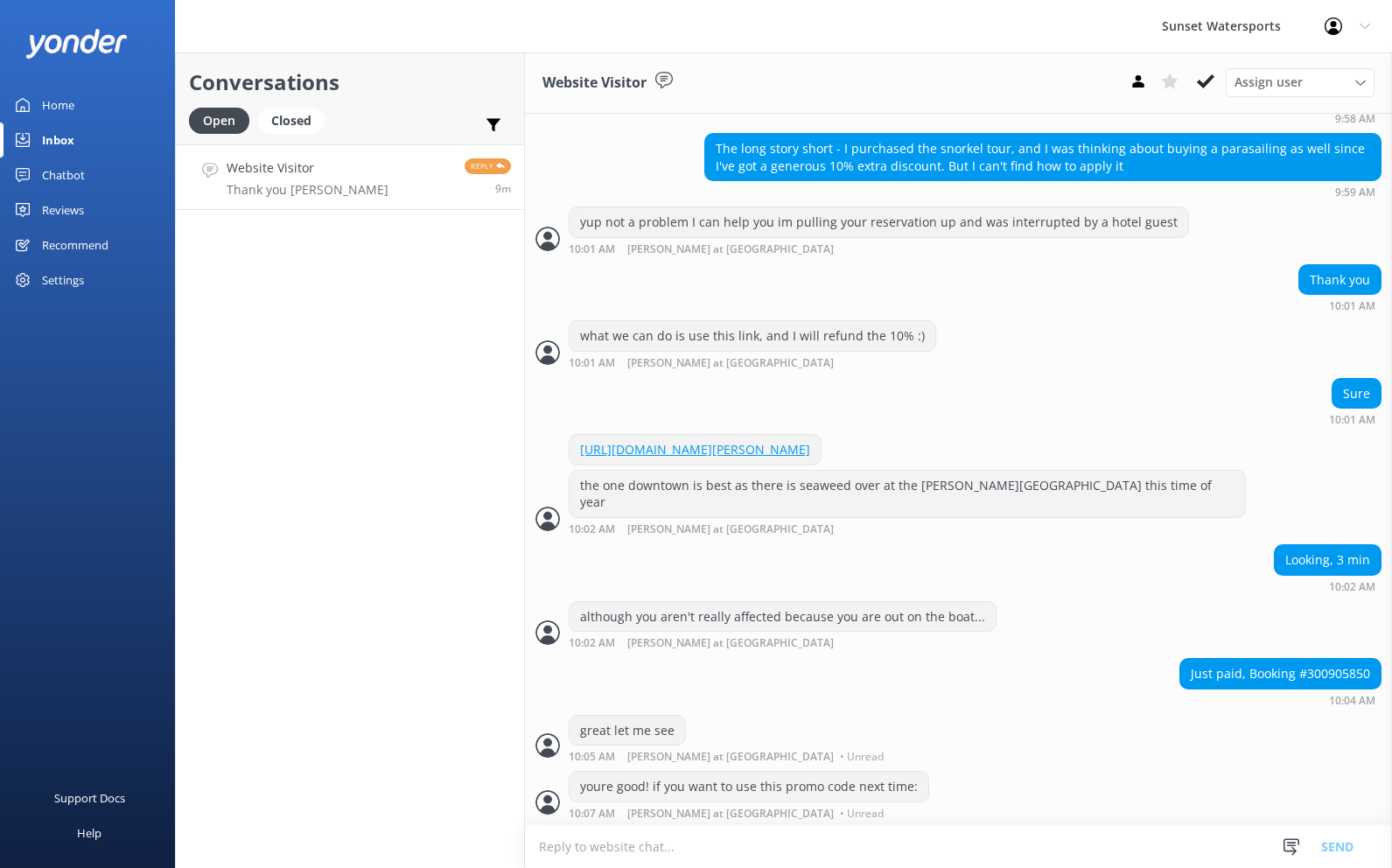 scroll, scrollTop: 1243, scrollLeft: 0, axis: vertical 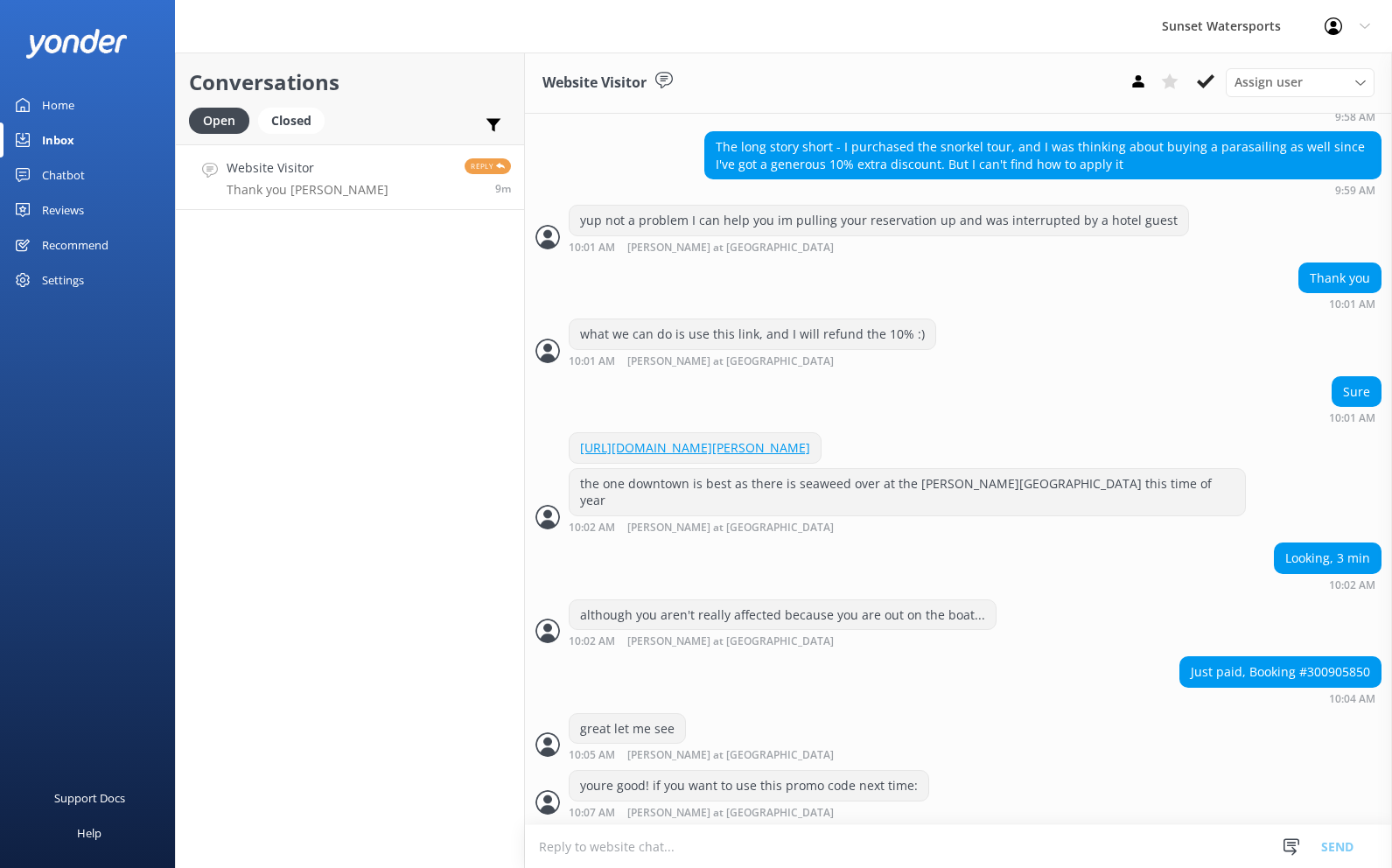 click at bounding box center (958, 846) 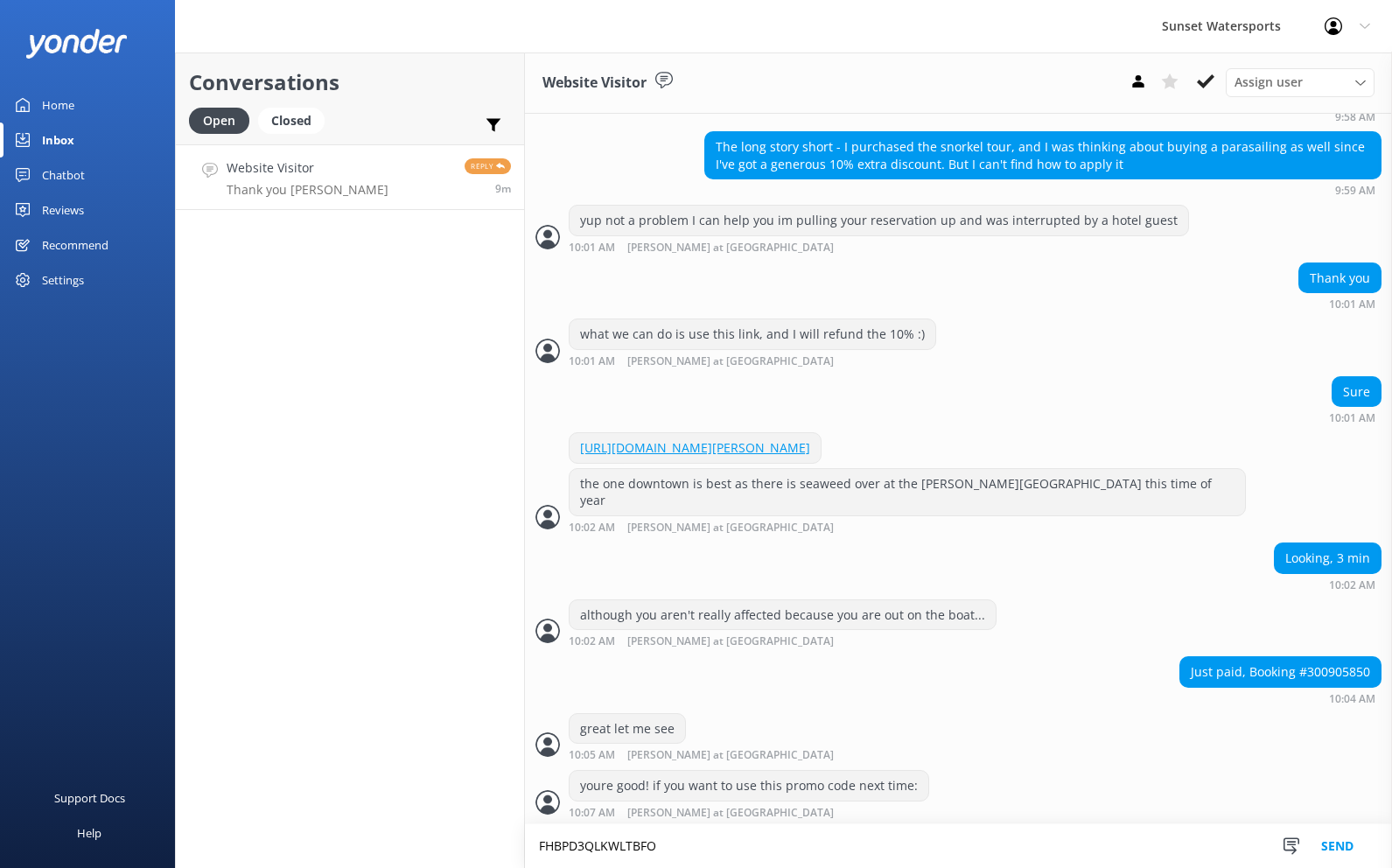 type on "FHBPD3QLKWLTBFO" 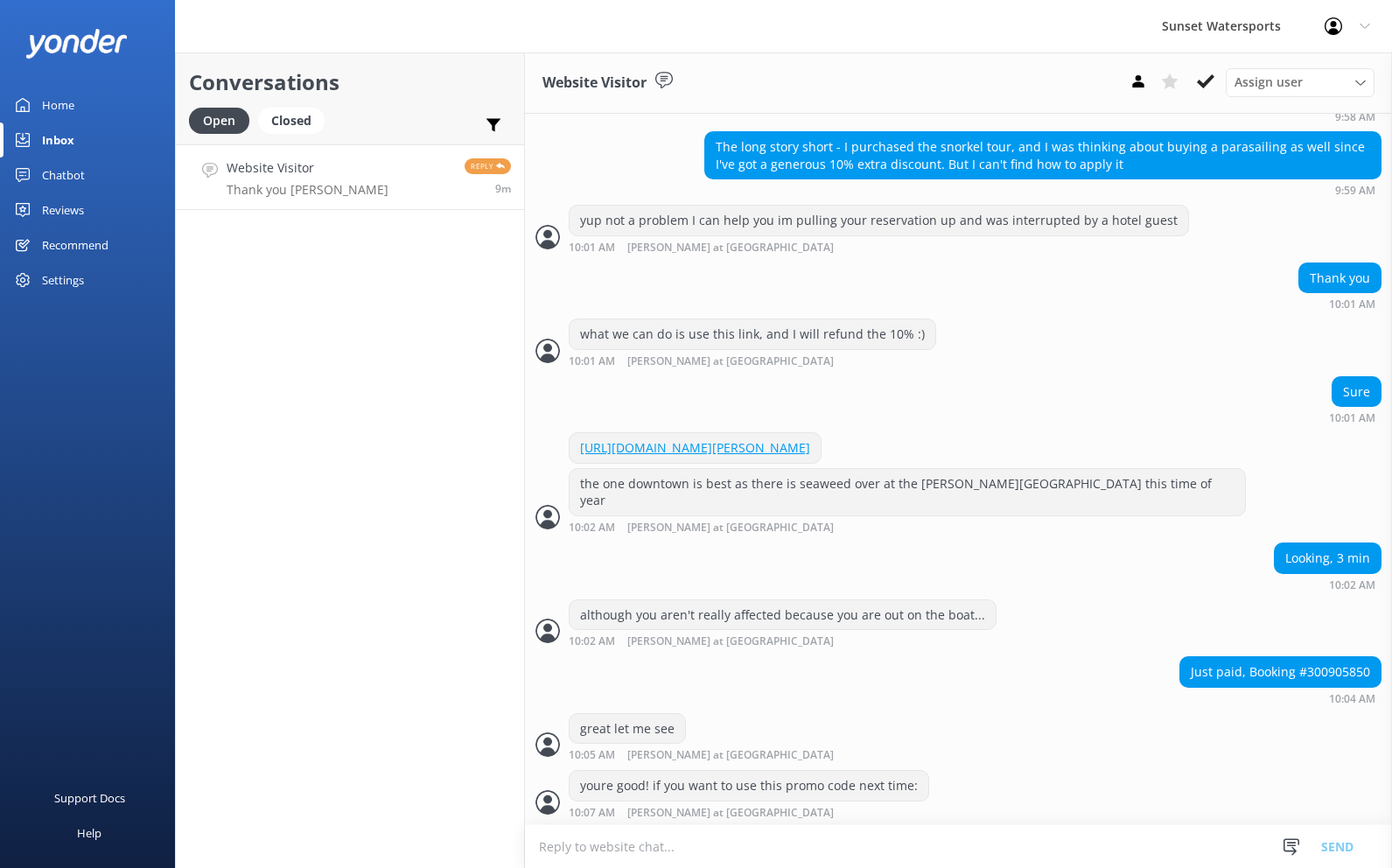 scroll, scrollTop: 1300, scrollLeft: 0, axis: vertical 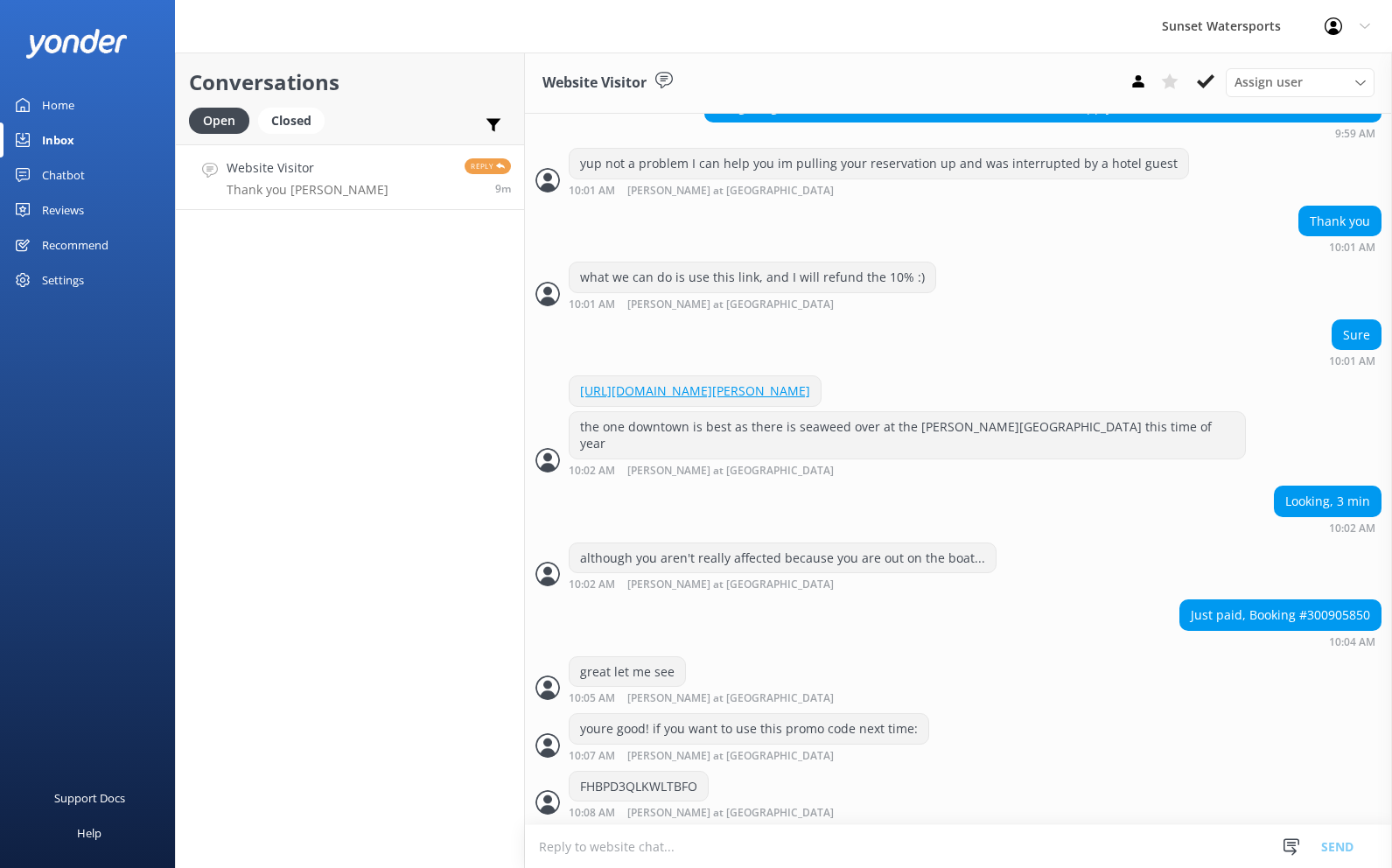click at bounding box center [958, 846] 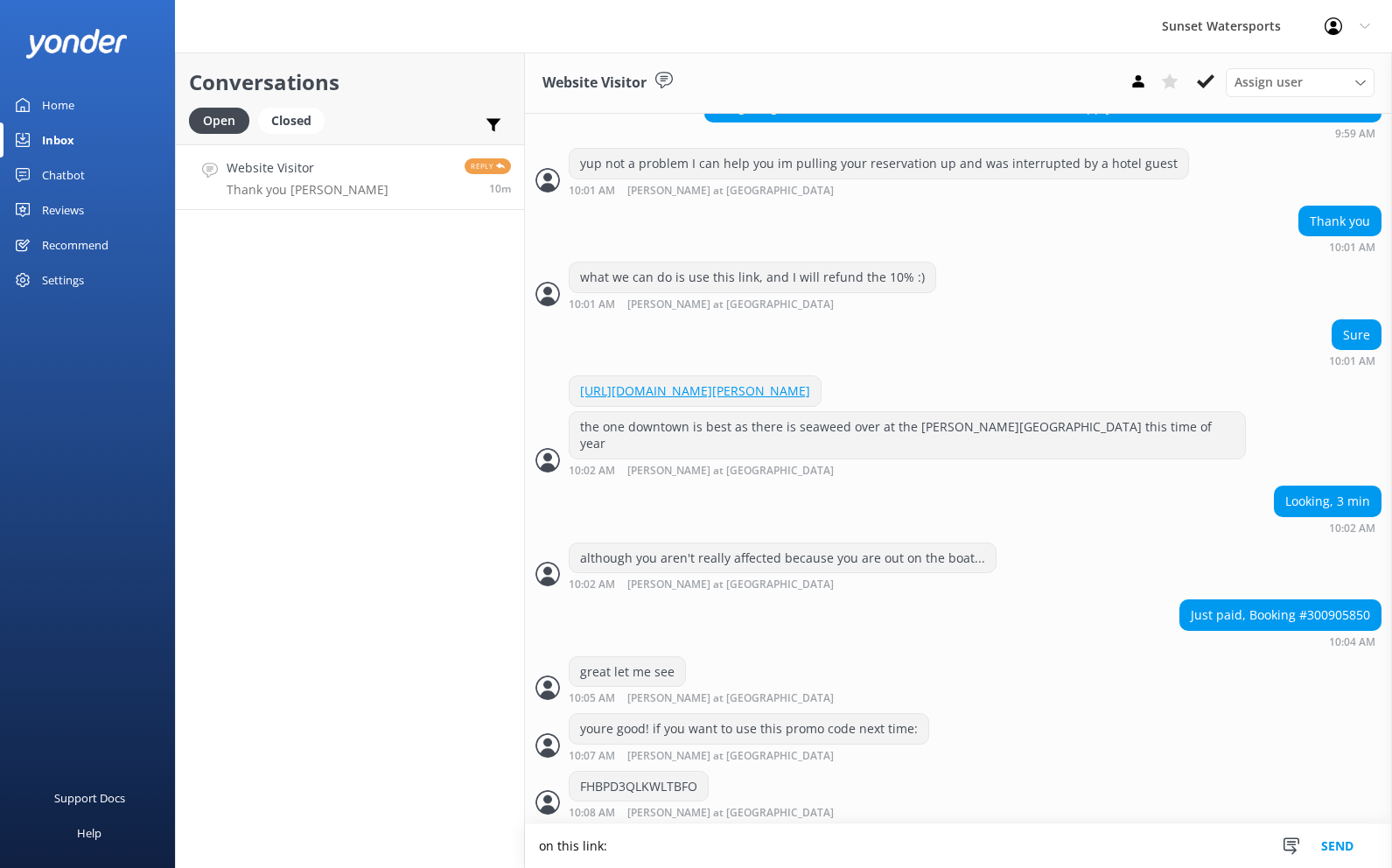 type on "on this link:" 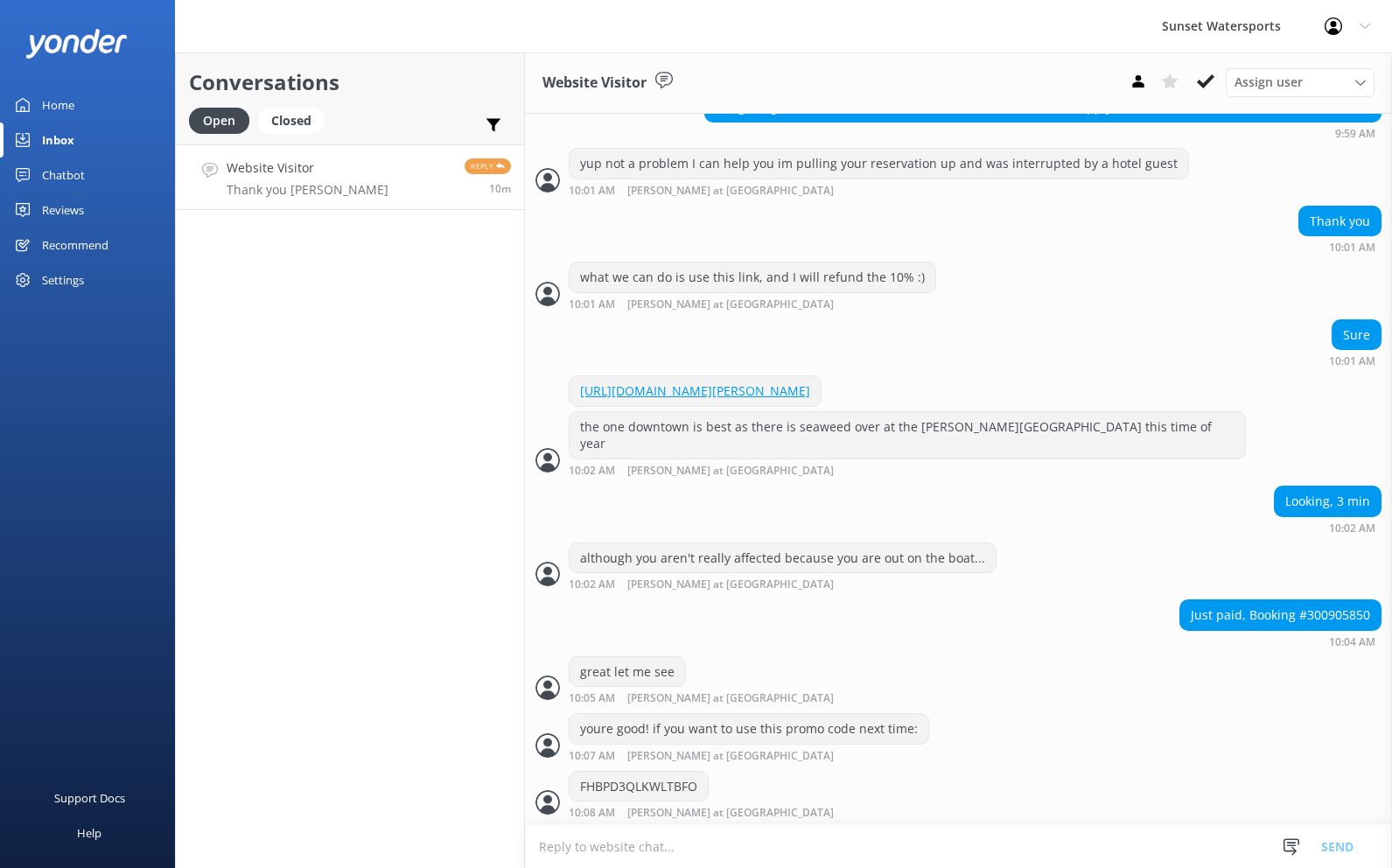 scroll, scrollTop: 1335, scrollLeft: 0, axis: vertical 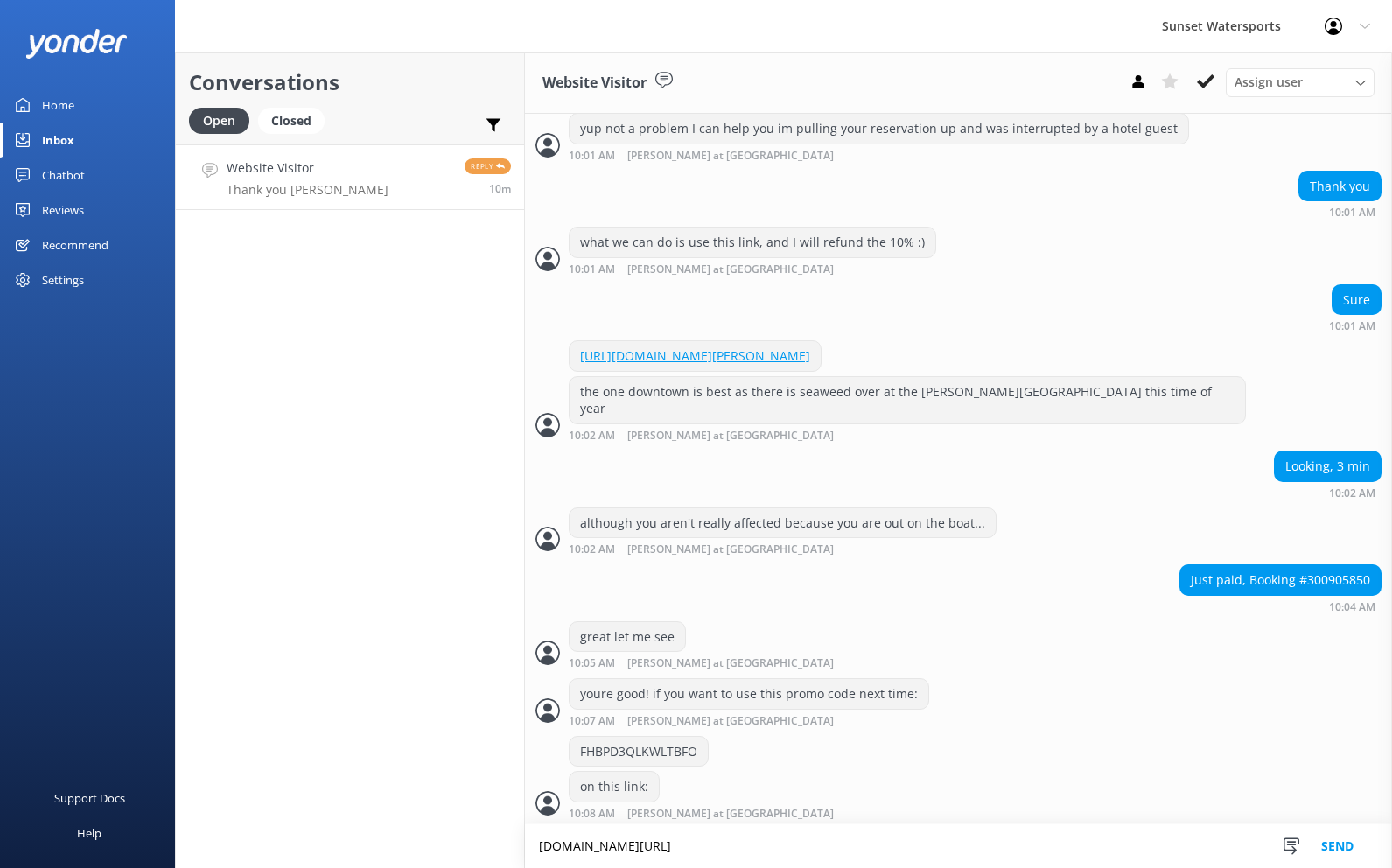 type on "[DOMAIN_NAME][URL]" 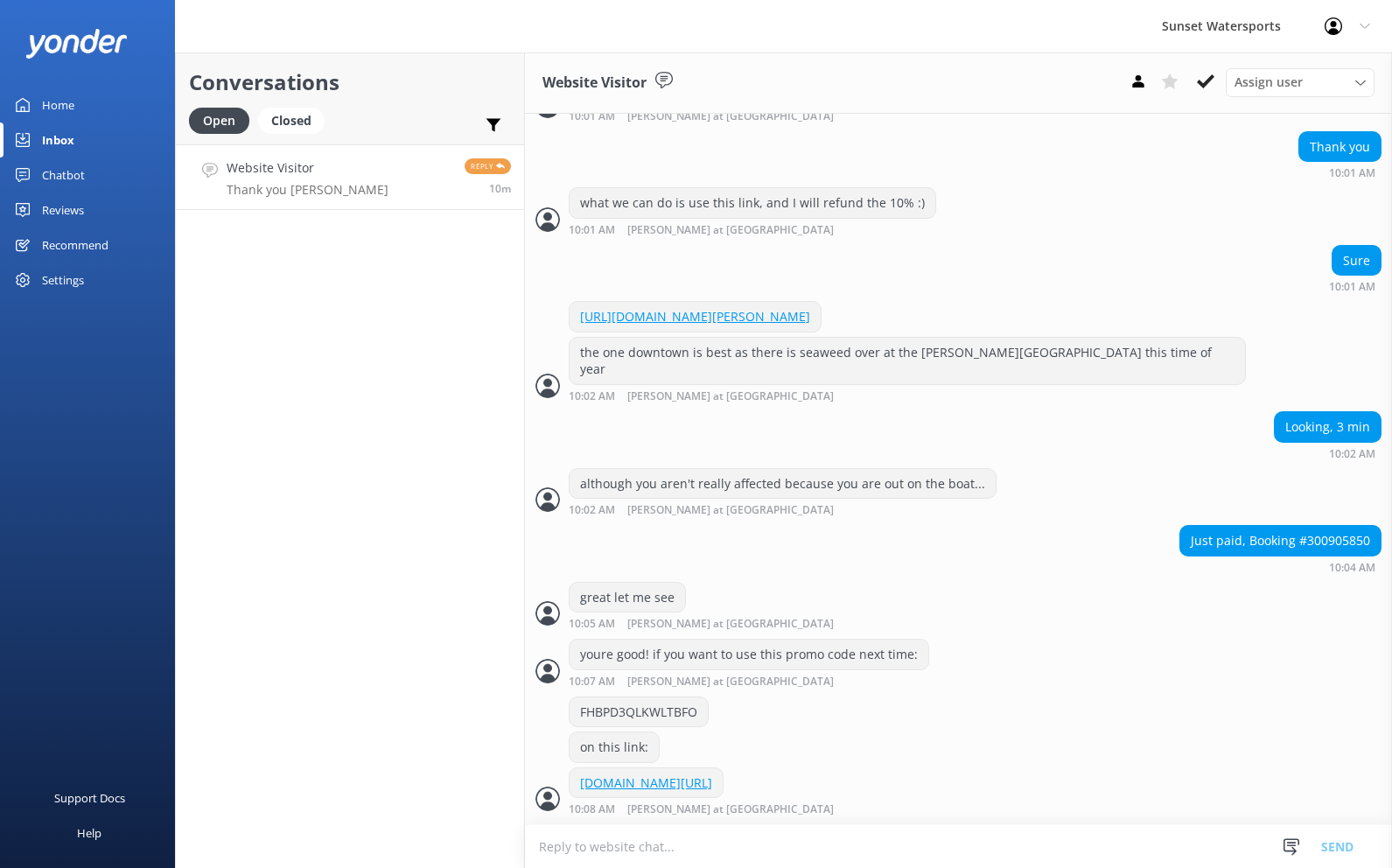 scroll, scrollTop: 1370, scrollLeft: 0, axis: vertical 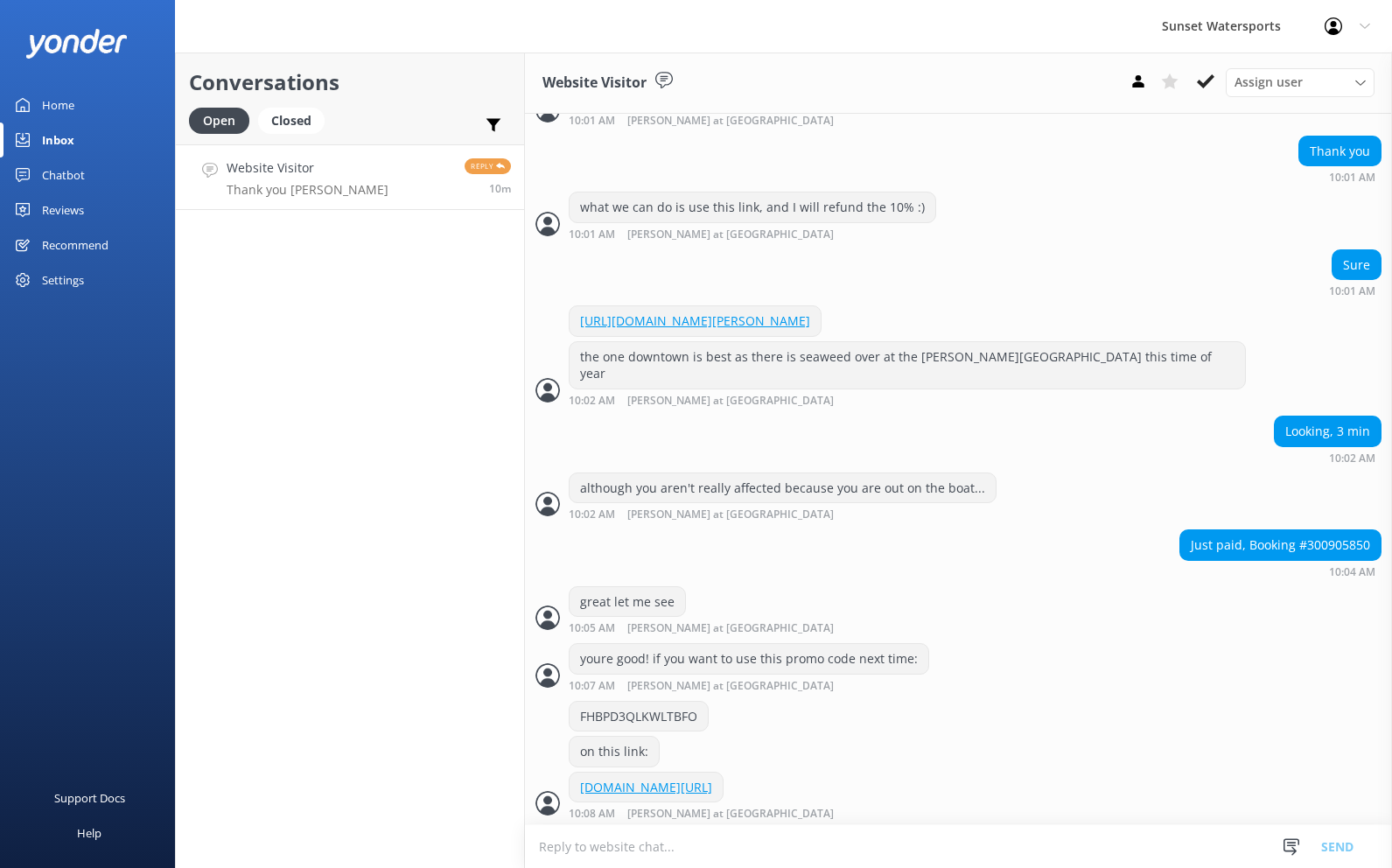 click at bounding box center [958, 846] 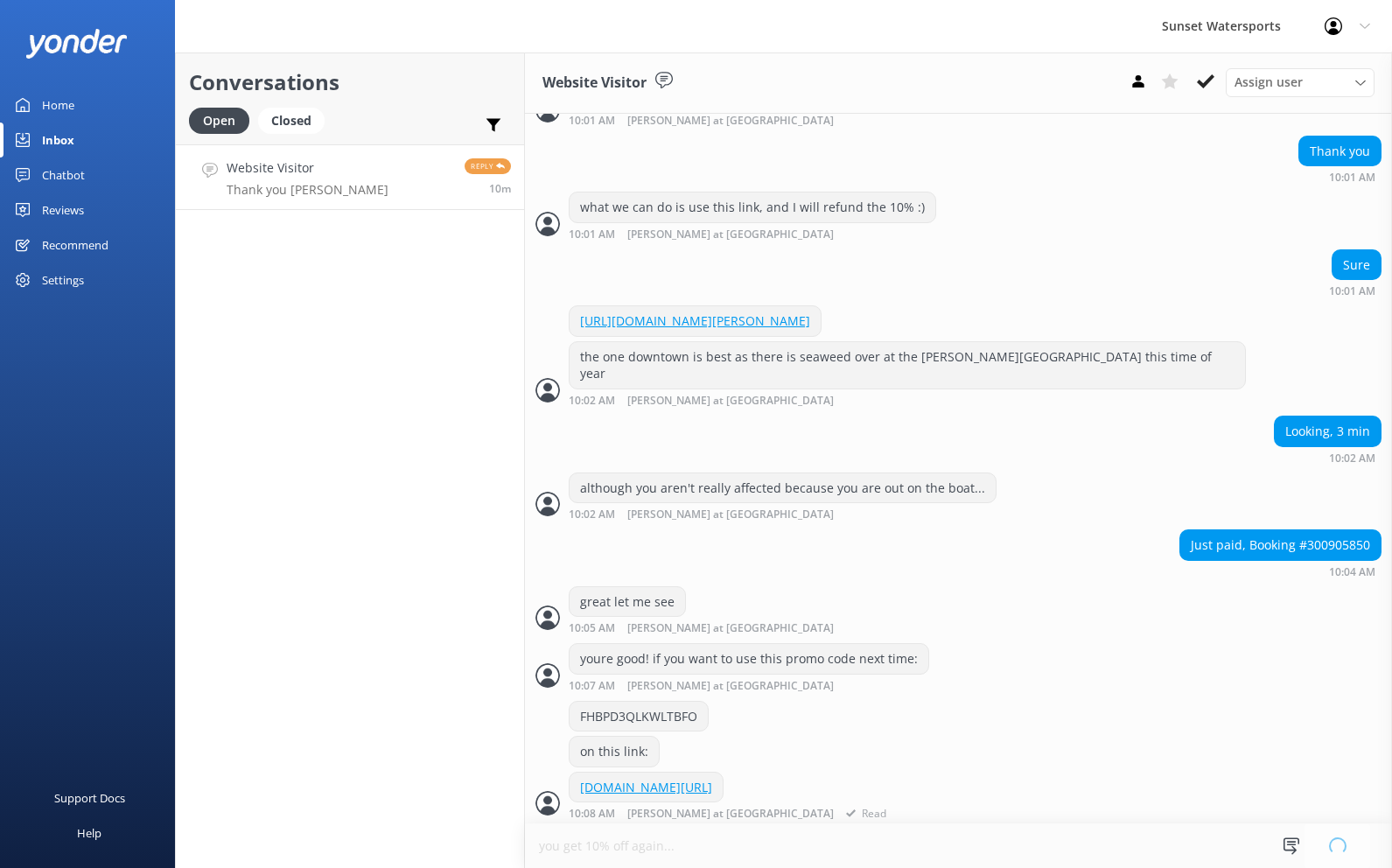 type on "you get 10% off again..." 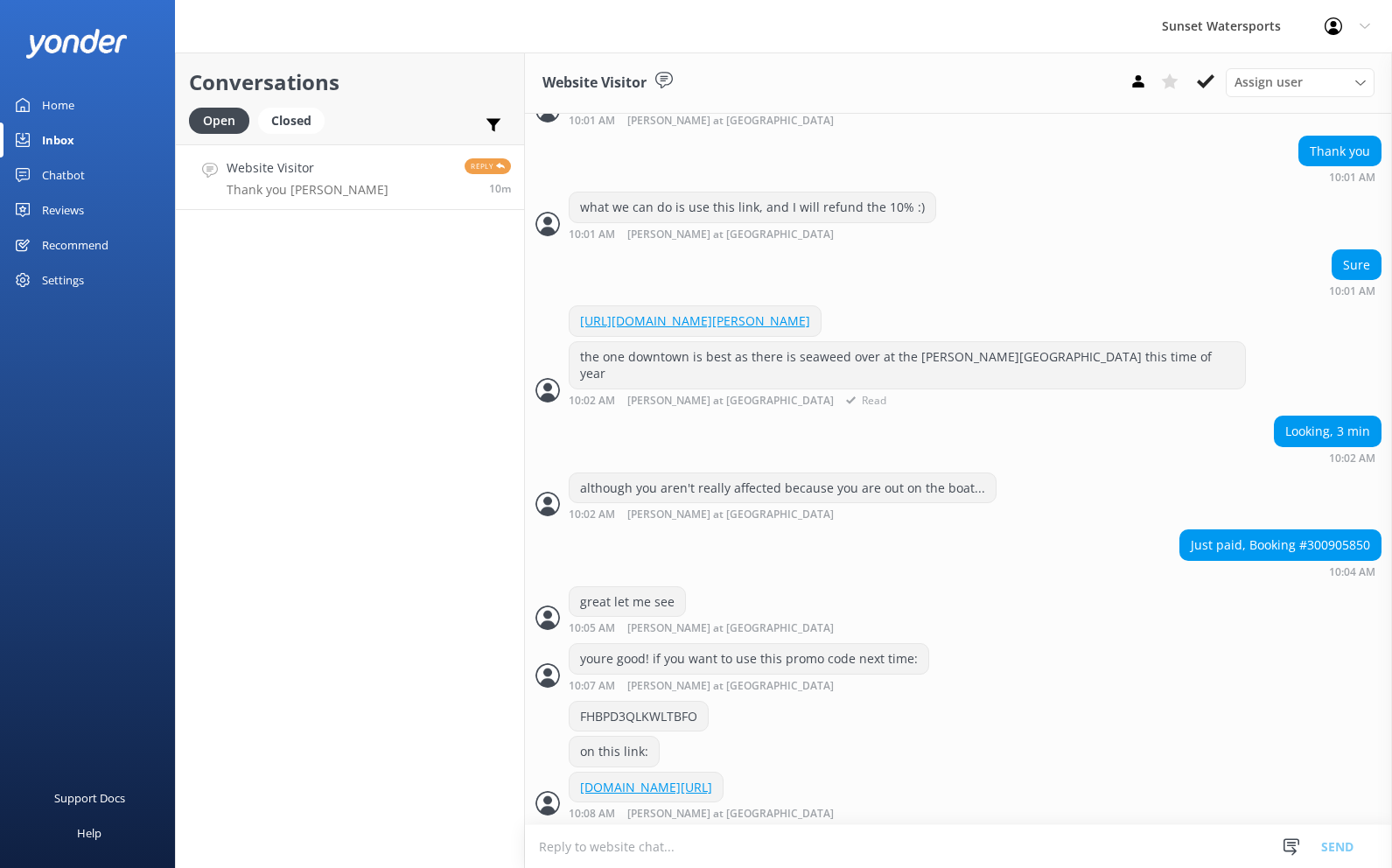 scroll, scrollTop: 0, scrollLeft: 0, axis: both 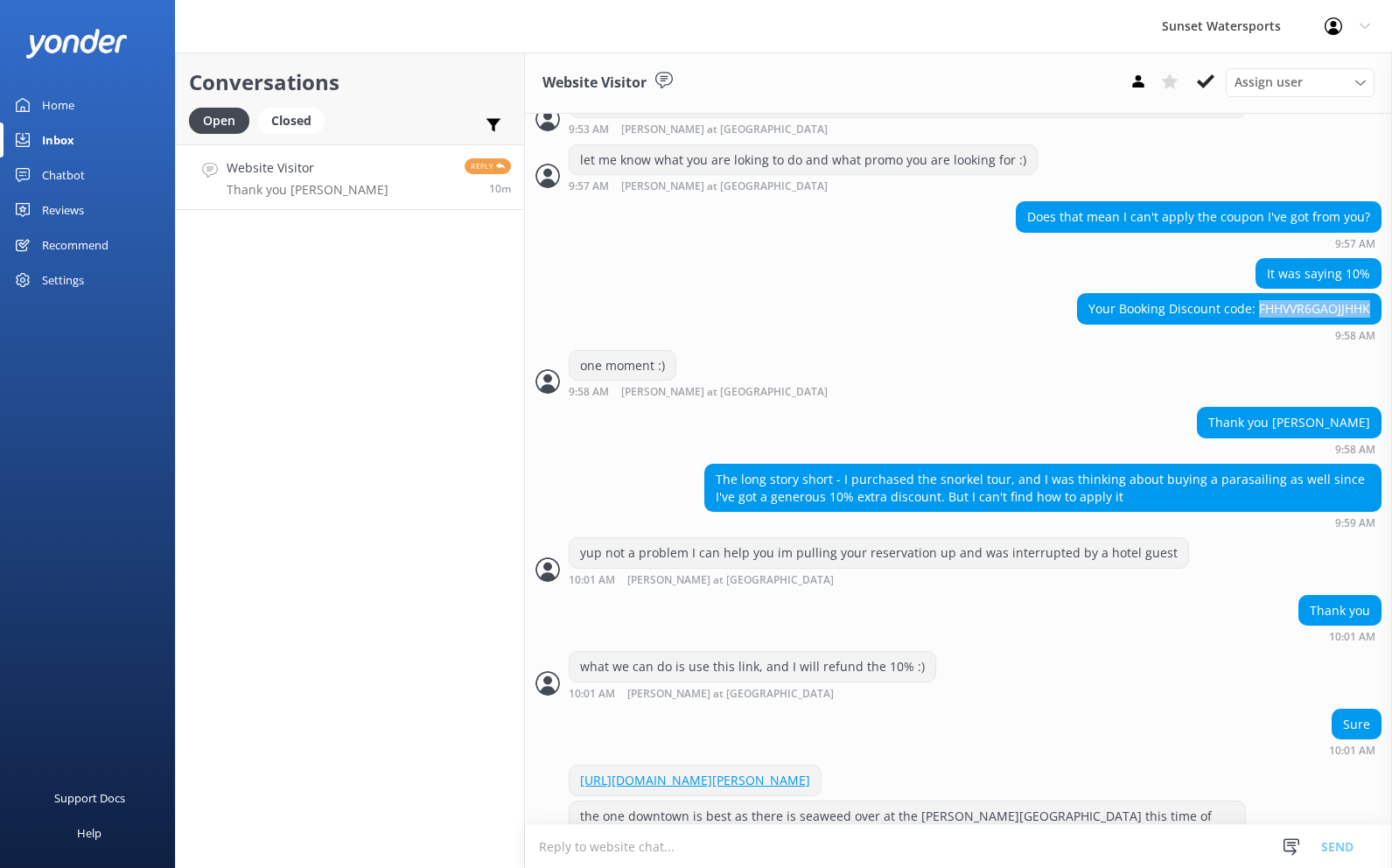 drag, startPoint x: 1261, startPoint y: 301, endPoint x: 1368, endPoint y: 303, distance: 107.01869 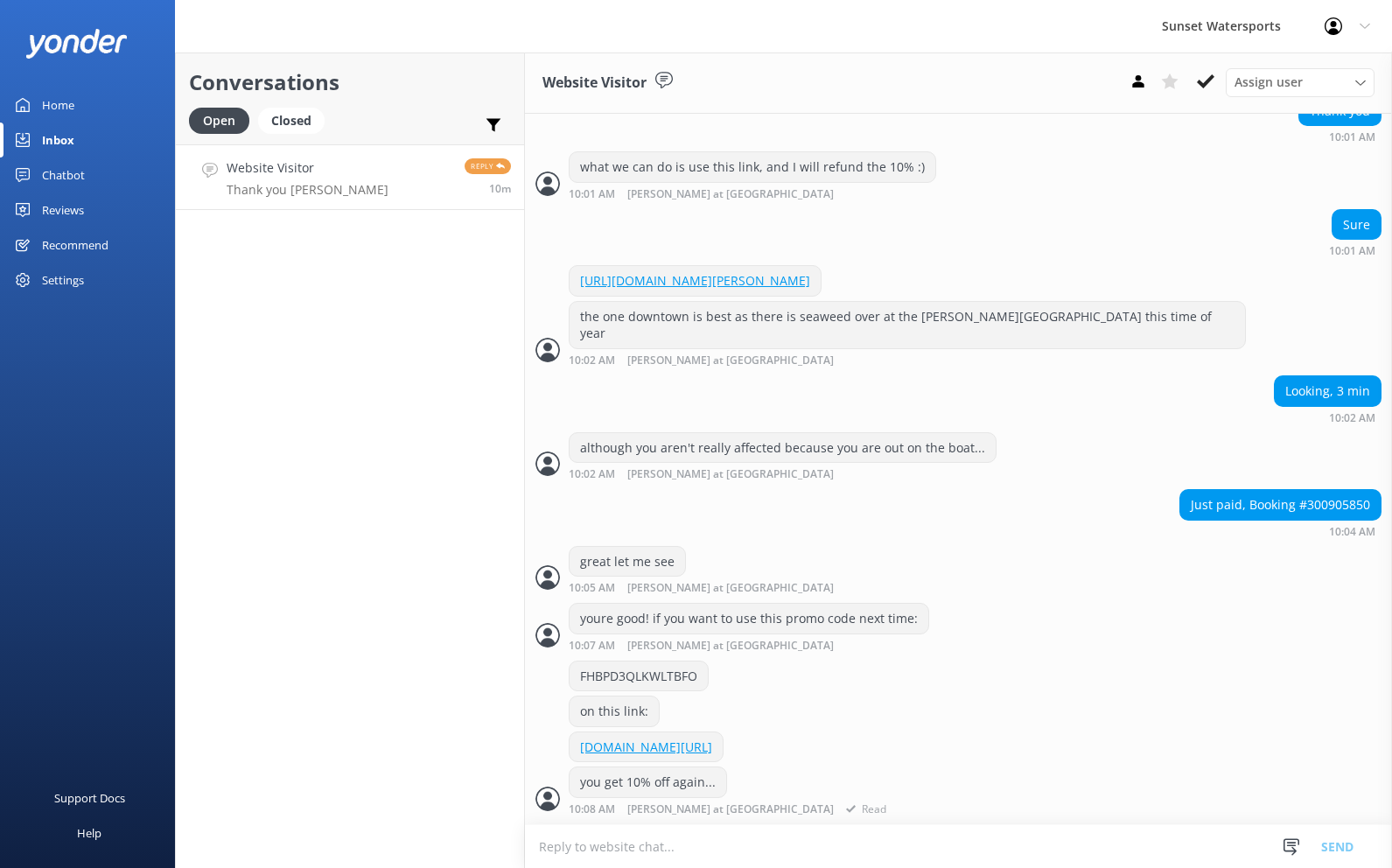 scroll, scrollTop: 1405, scrollLeft: 0, axis: vertical 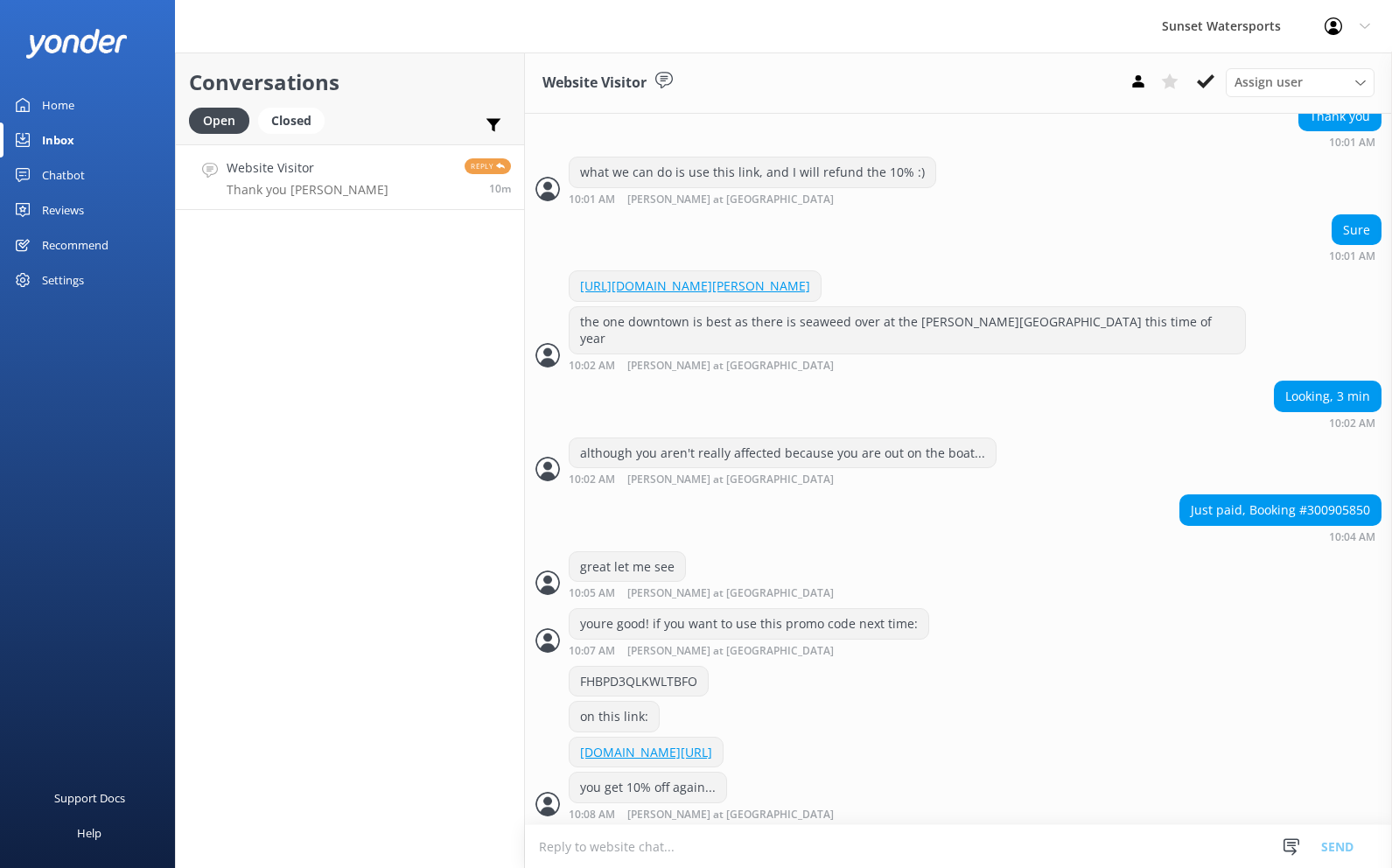 click at bounding box center (958, 846) 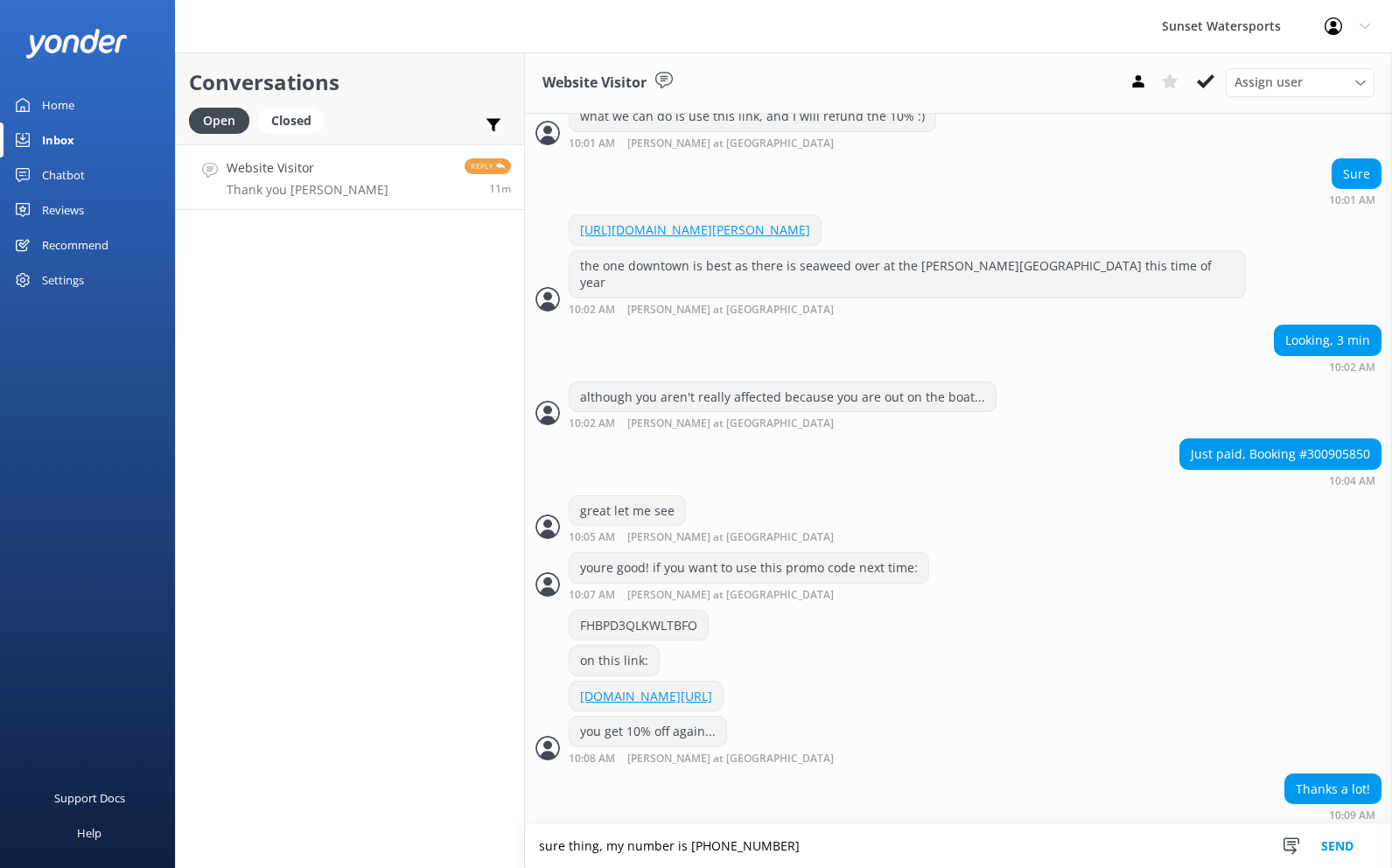 click on "sure thing, my number is [PHONE_NUMBER]" at bounding box center [958, 846] 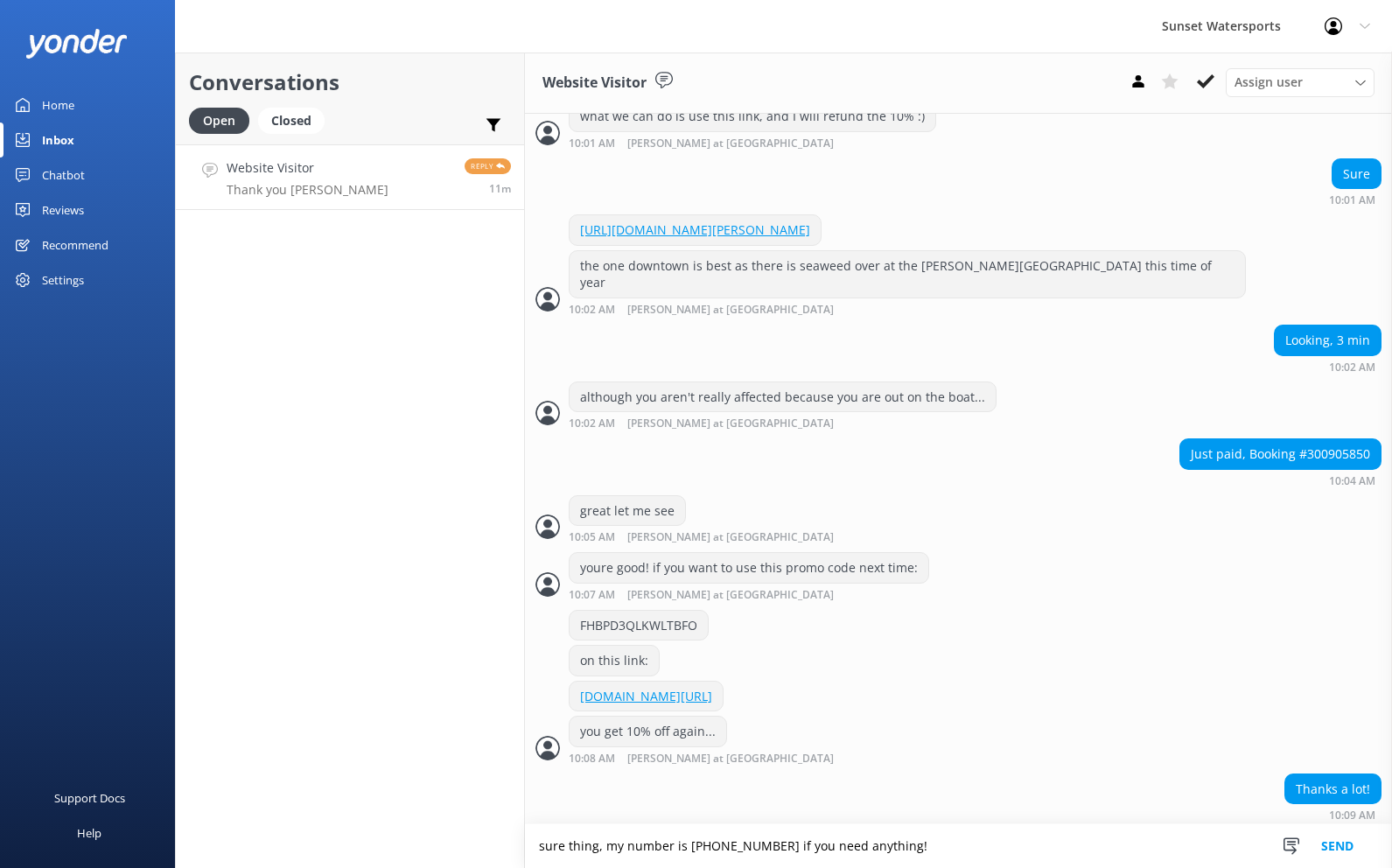 type on "sure thing, my number is [PHONE_NUMBER] if you need anything!" 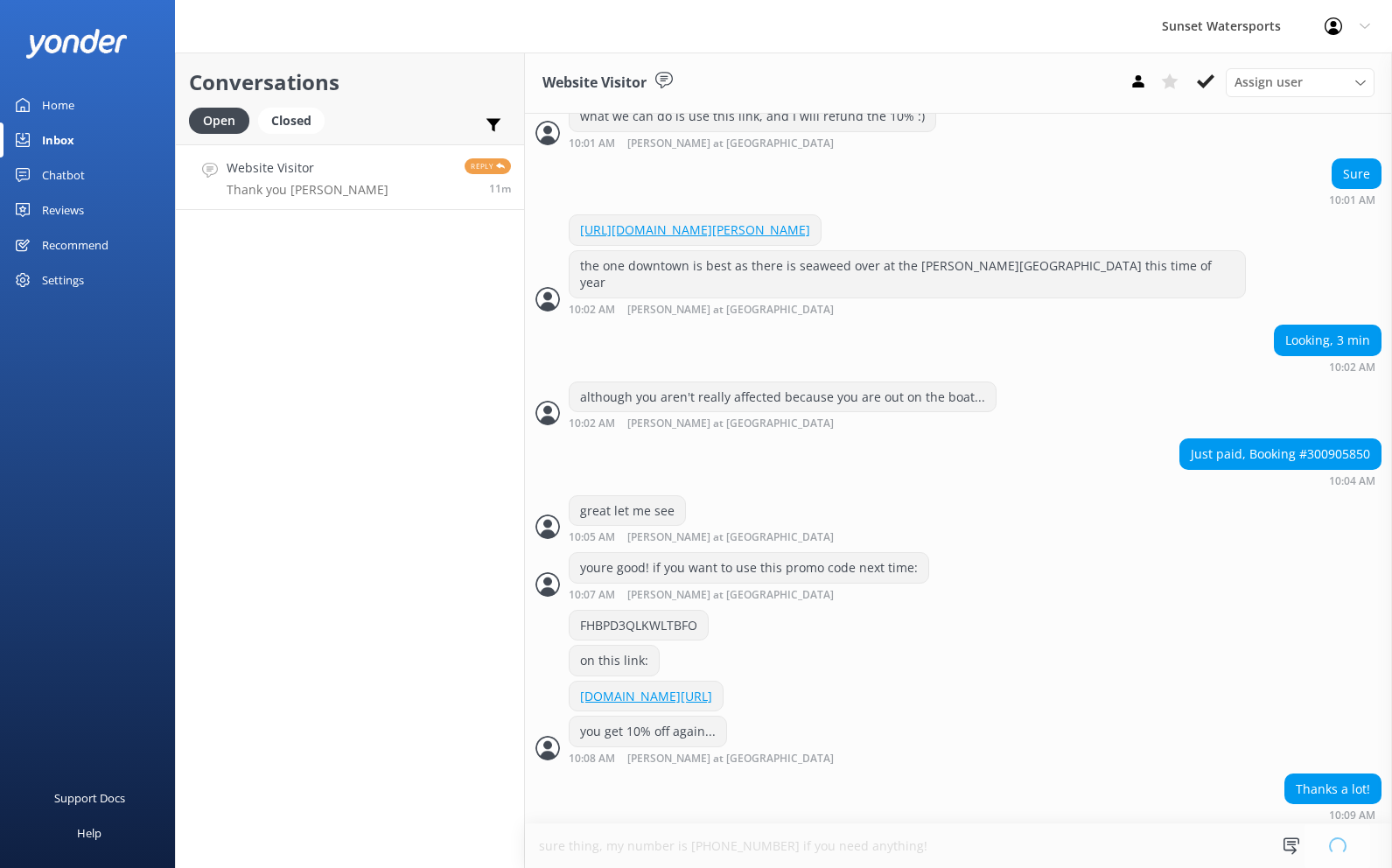 type 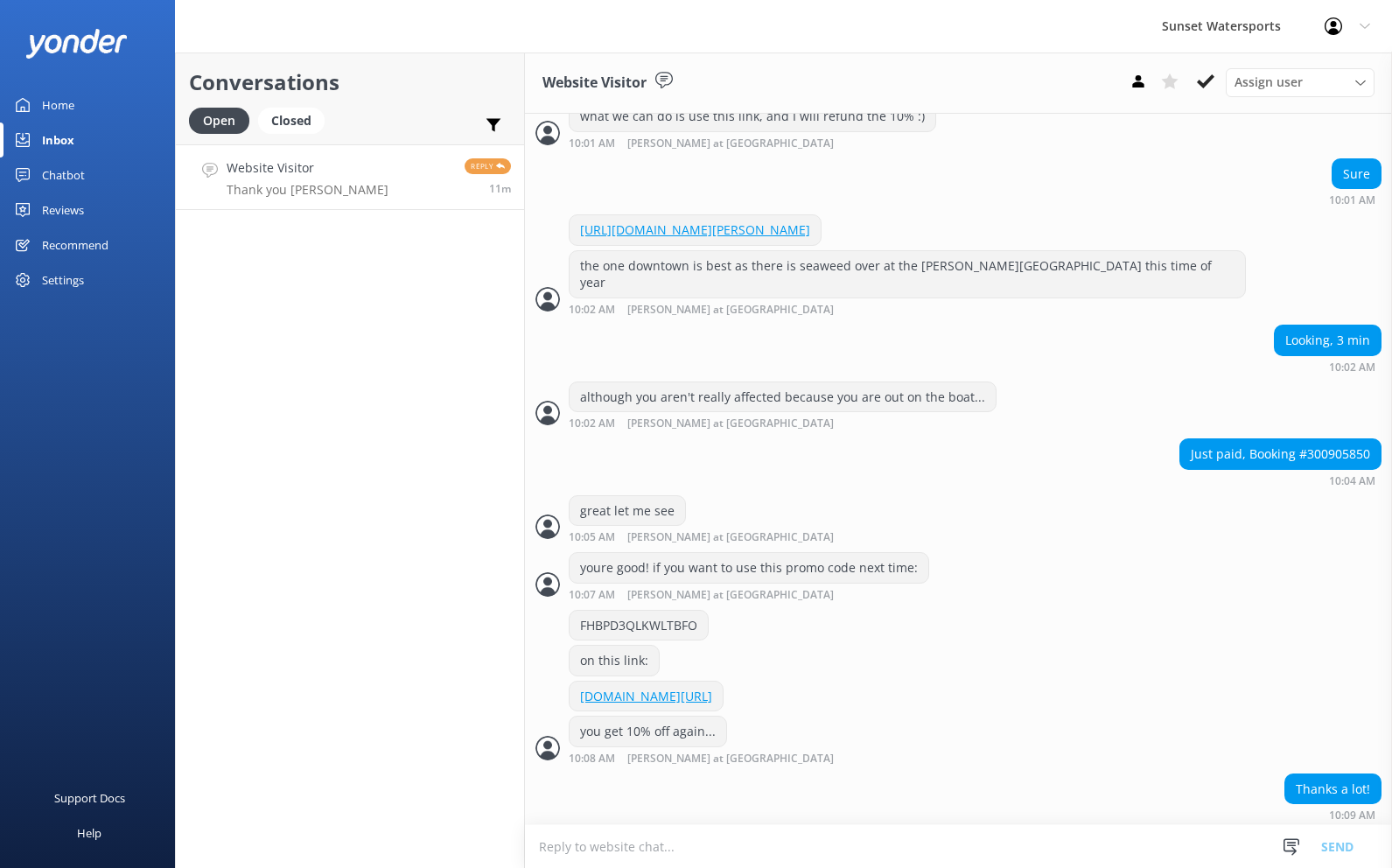 scroll, scrollTop: 1518, scrollLeft: 0, axis: vertical 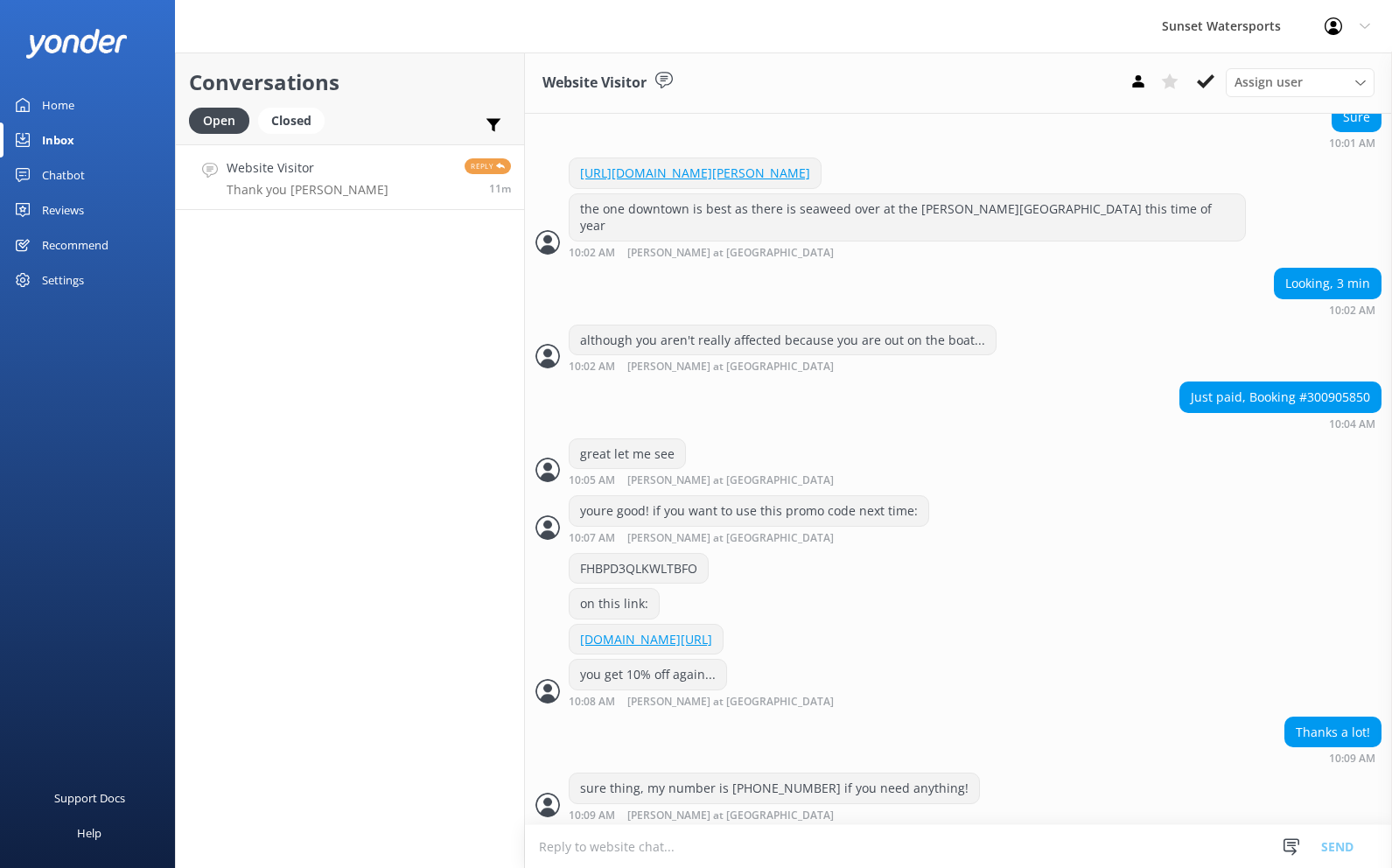 click on "Website Visitor Thank you [PERSON_NAME] Reply 11m" at bounding box center [350, 177] 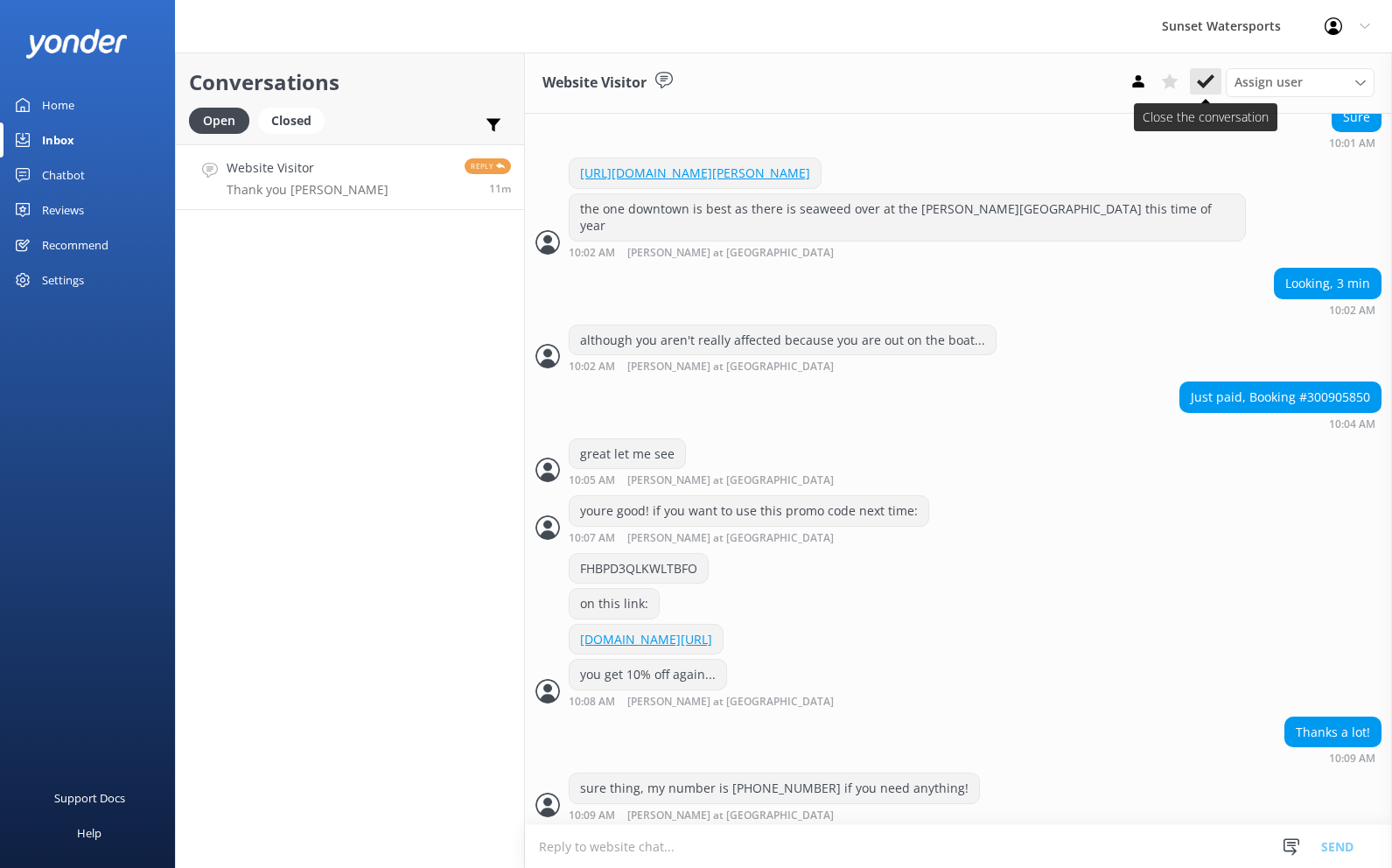 click 